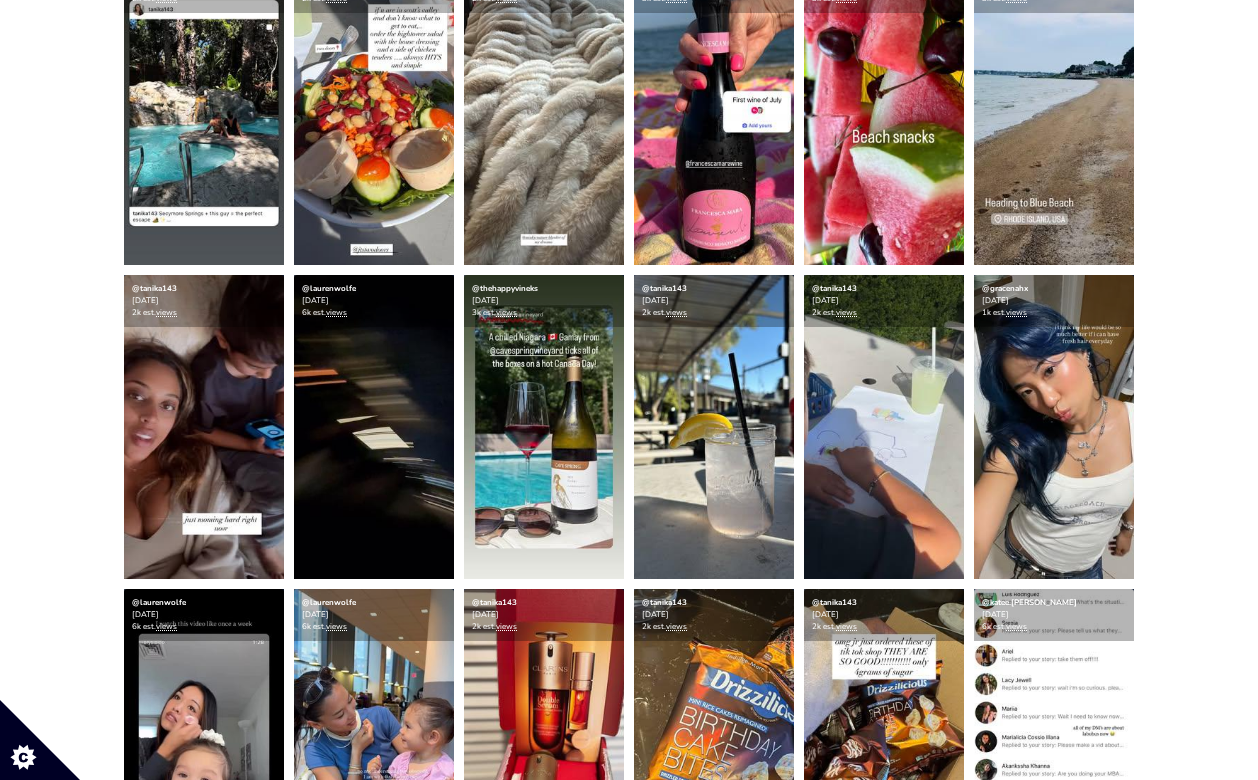 scroll, scrollTop: 0, scrollLeft: 0, axis: both 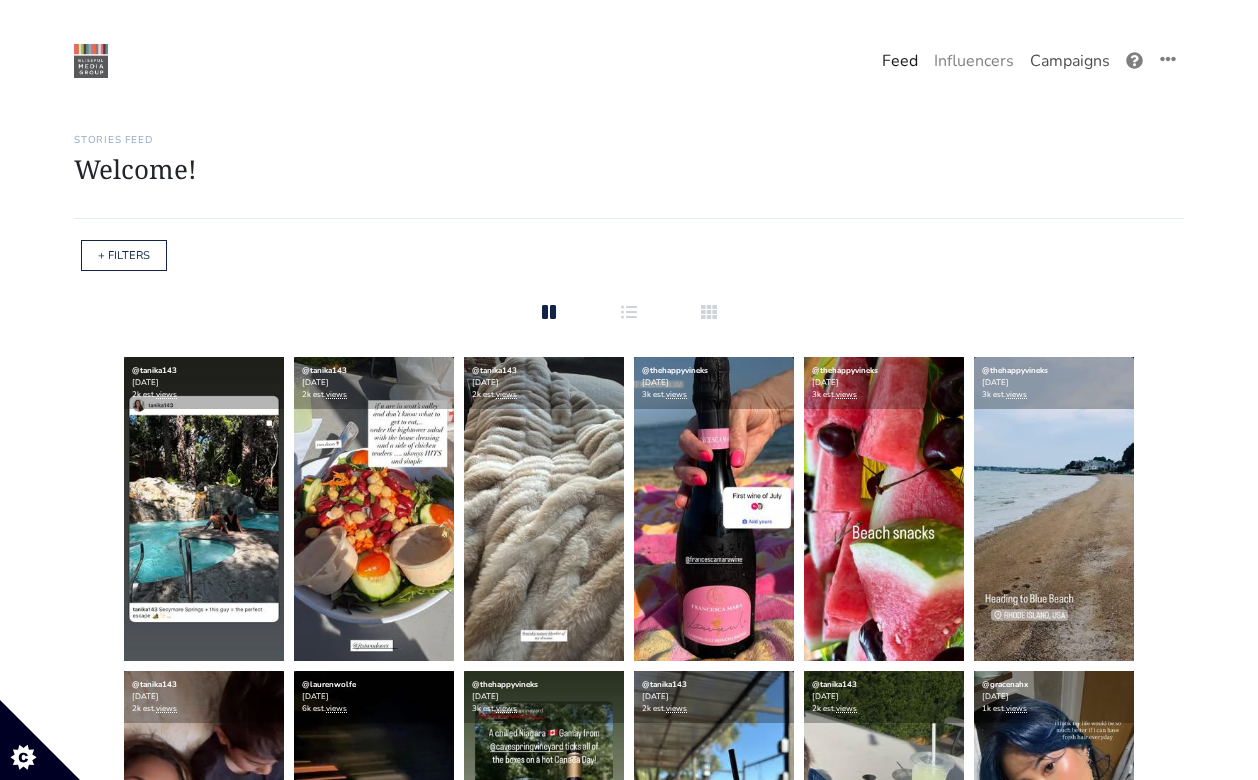 click on "Campaigns" at bounding box center [1070, 61] 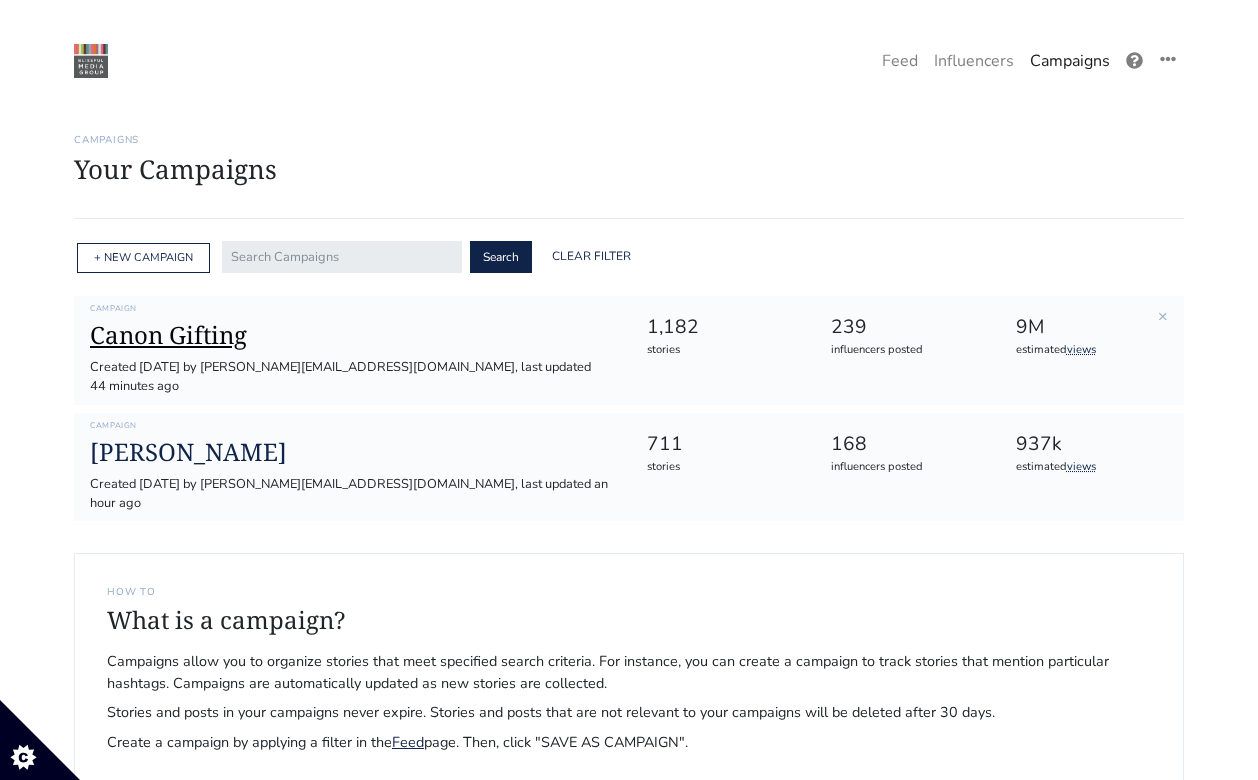 click on "Canon Gifting" at bounding box center [352, 335] 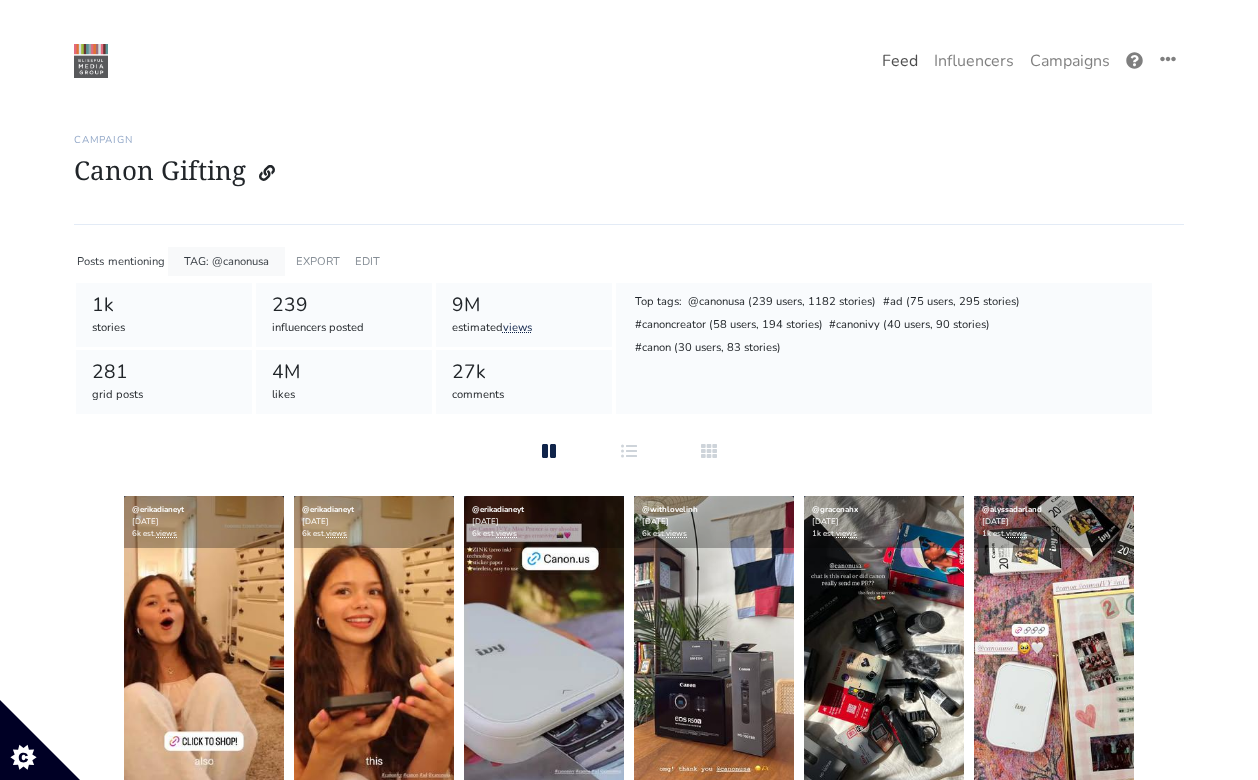 click on "Feed" at bounding box center [900, 61] 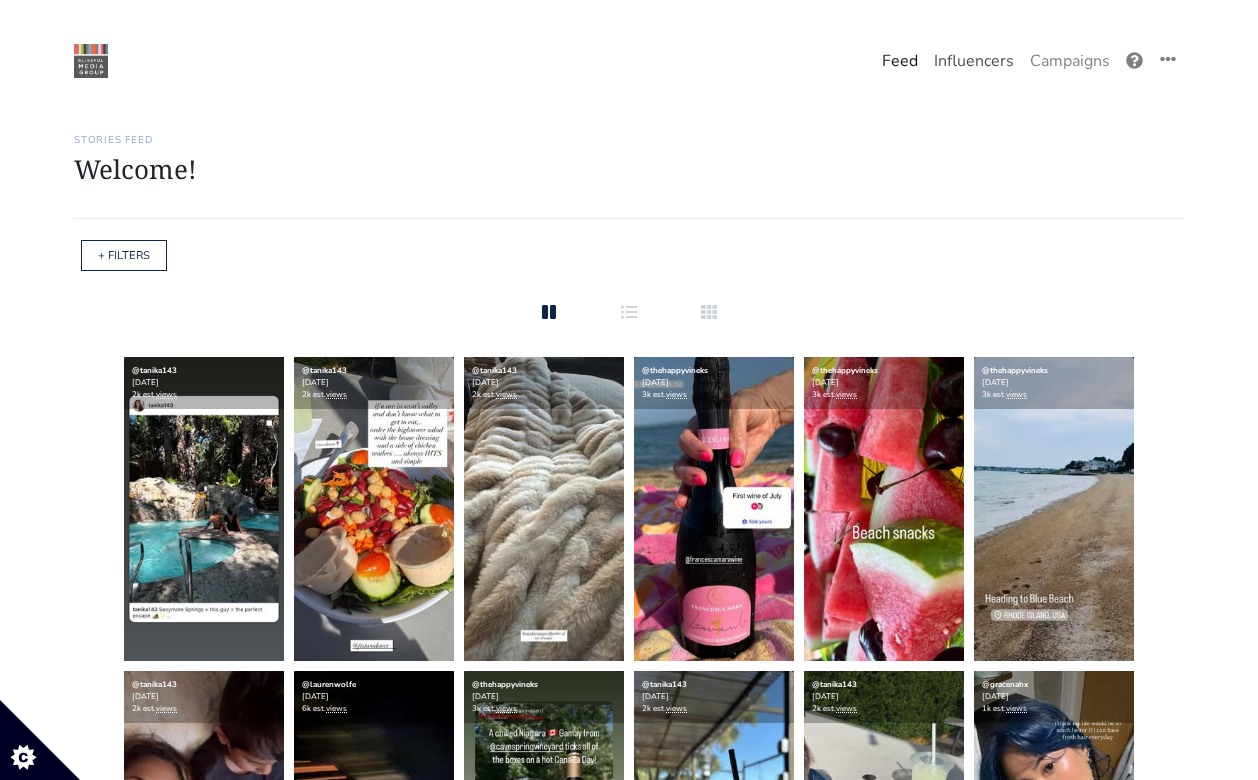 click on "Influencers" at bounding box center (974, 61) 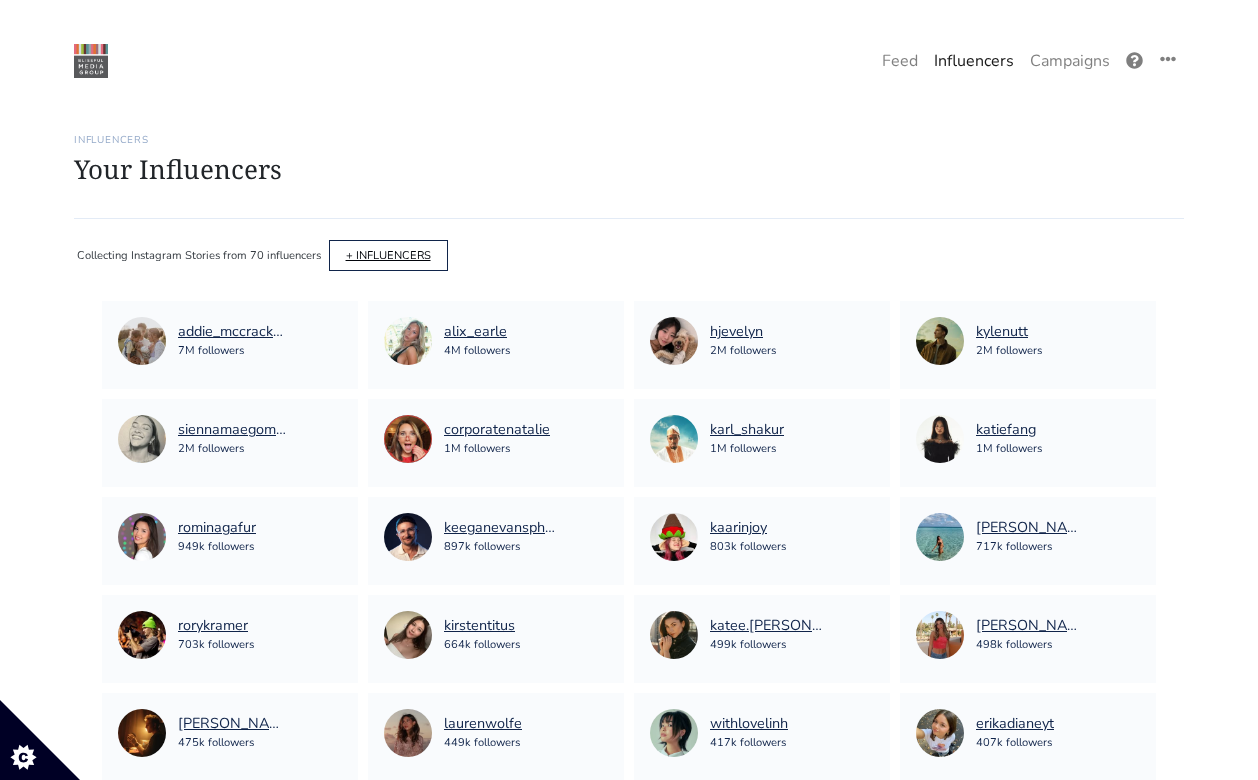 click on "+ INFLUENCERS" at bounding box center (388, 255) 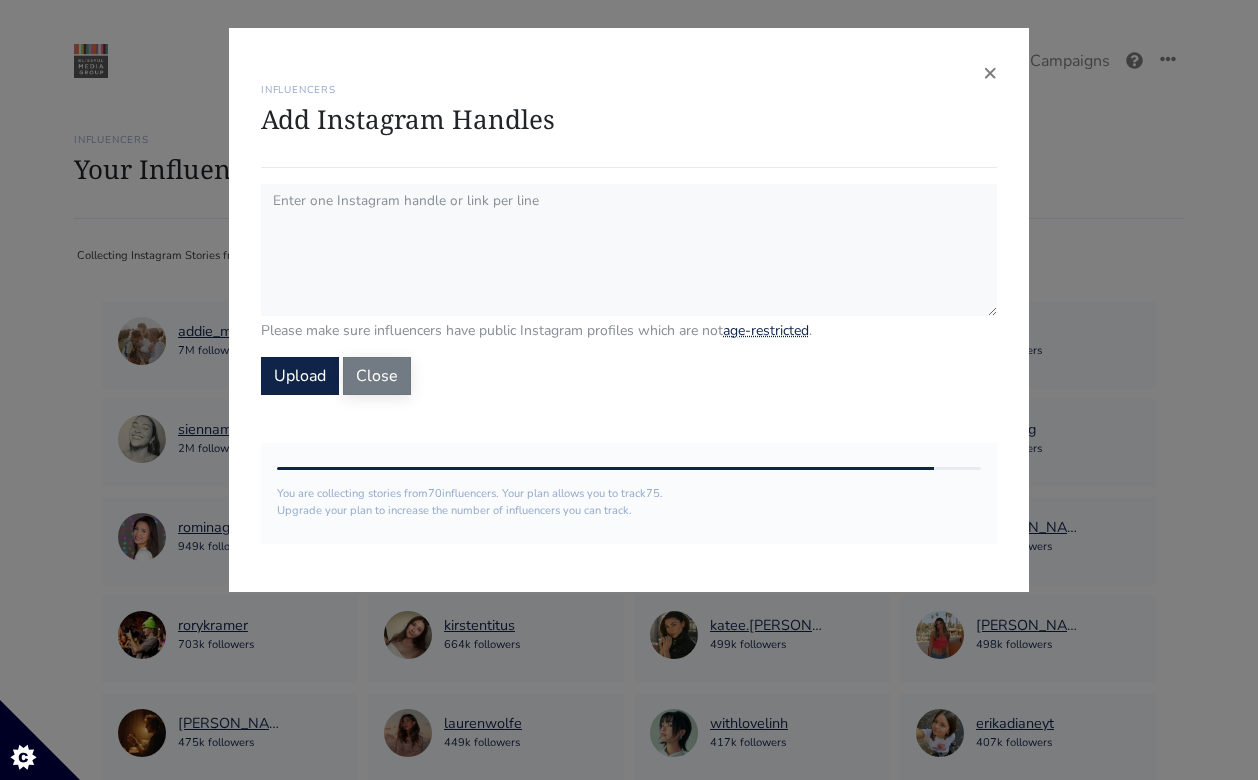 click on "Close" at bounding box center [377, 376] 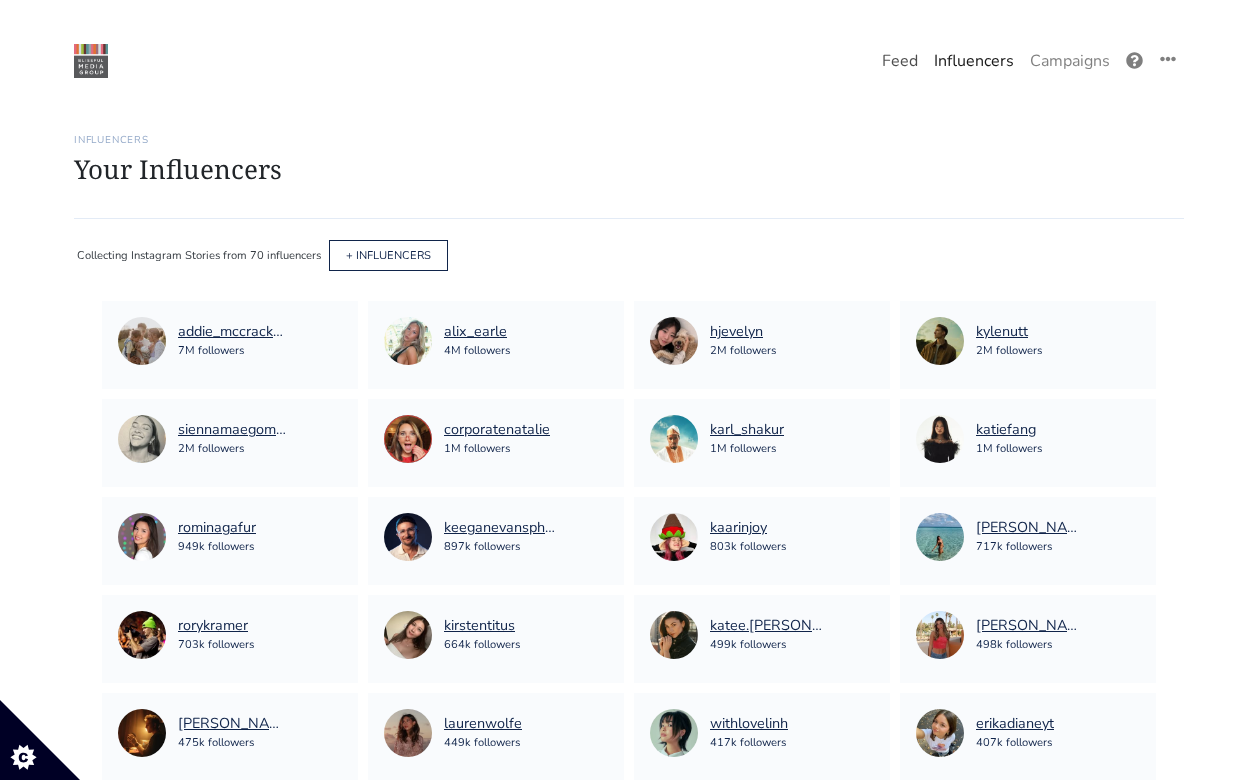 click on "Feed" at bounding box center [900, 61] 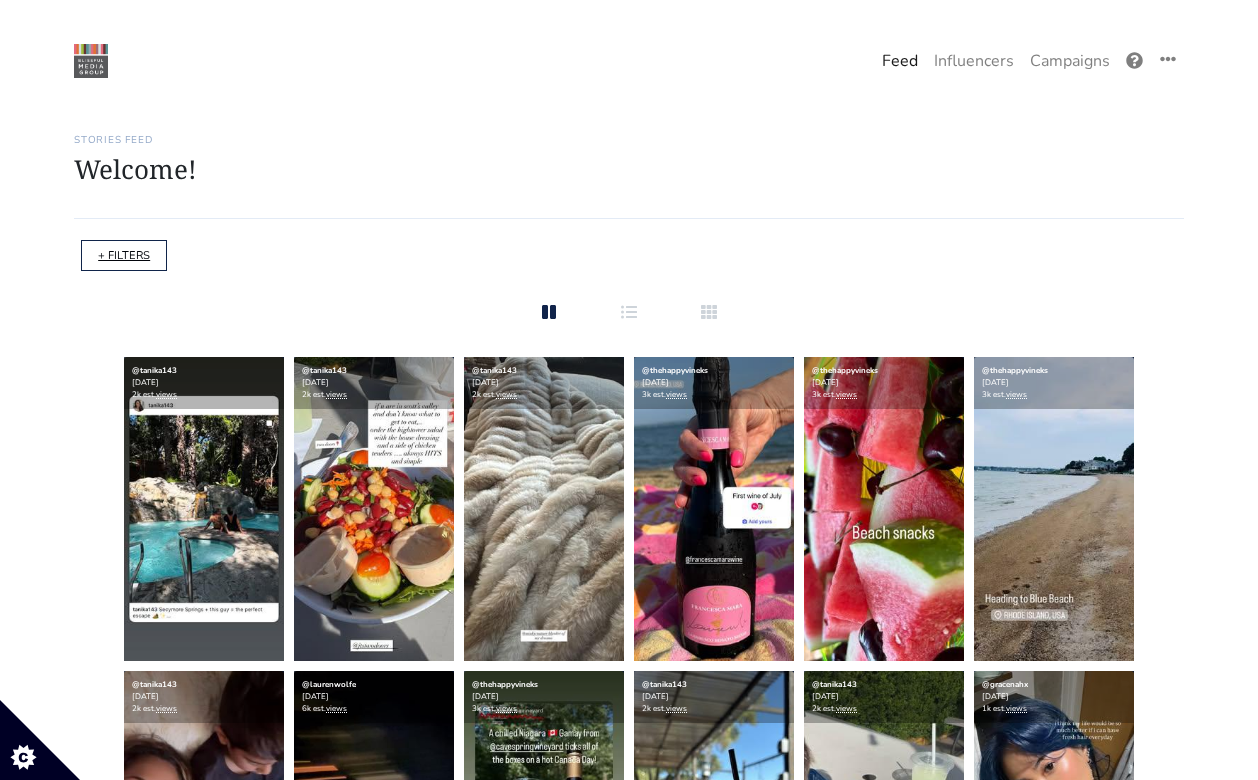 click on "+ FILTERS" at bounding box center (124, 255) 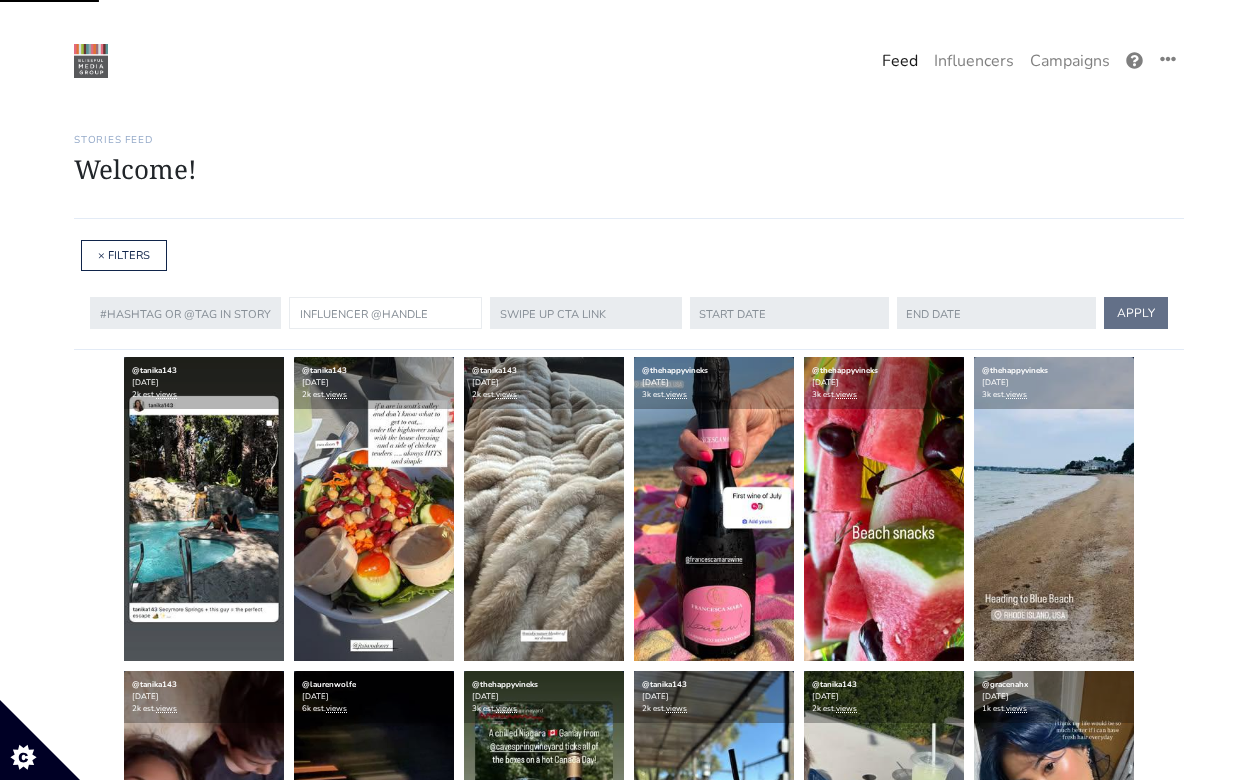 click at bounding box center (385, 313) 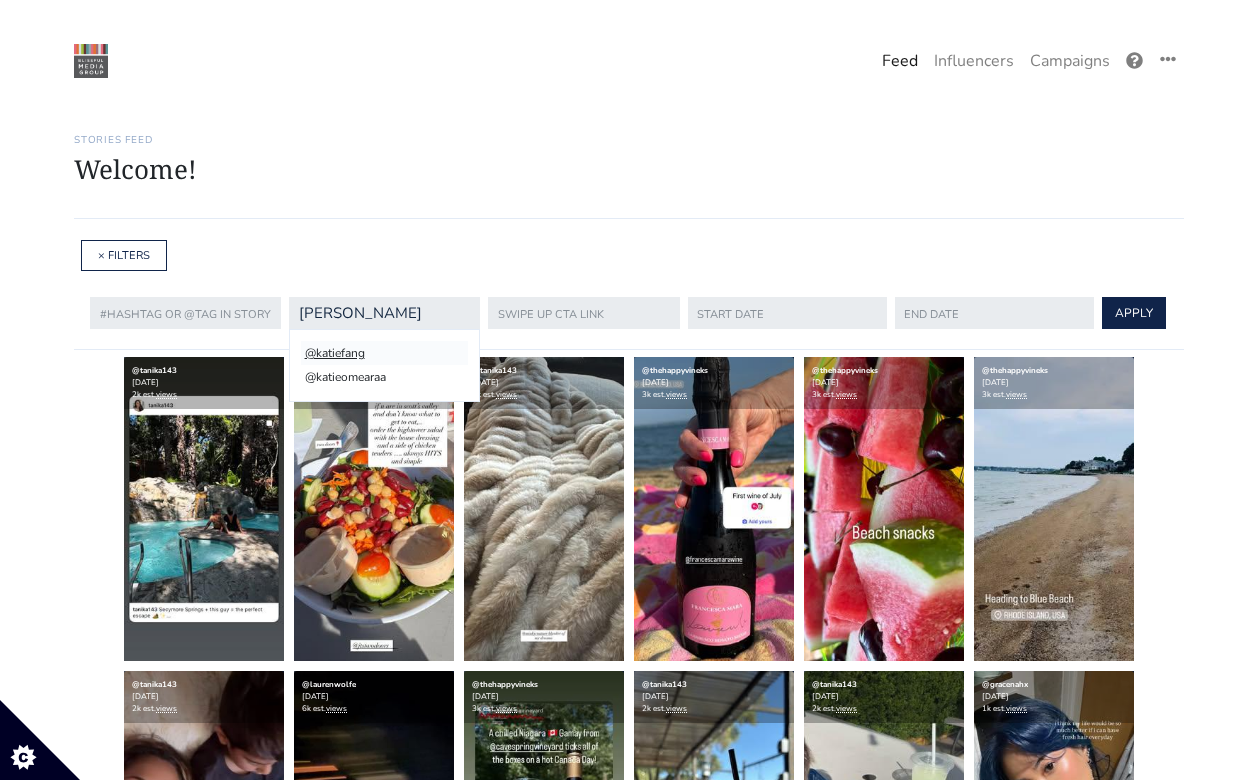 click on "@katiefang" at bounding box center (384, 353) 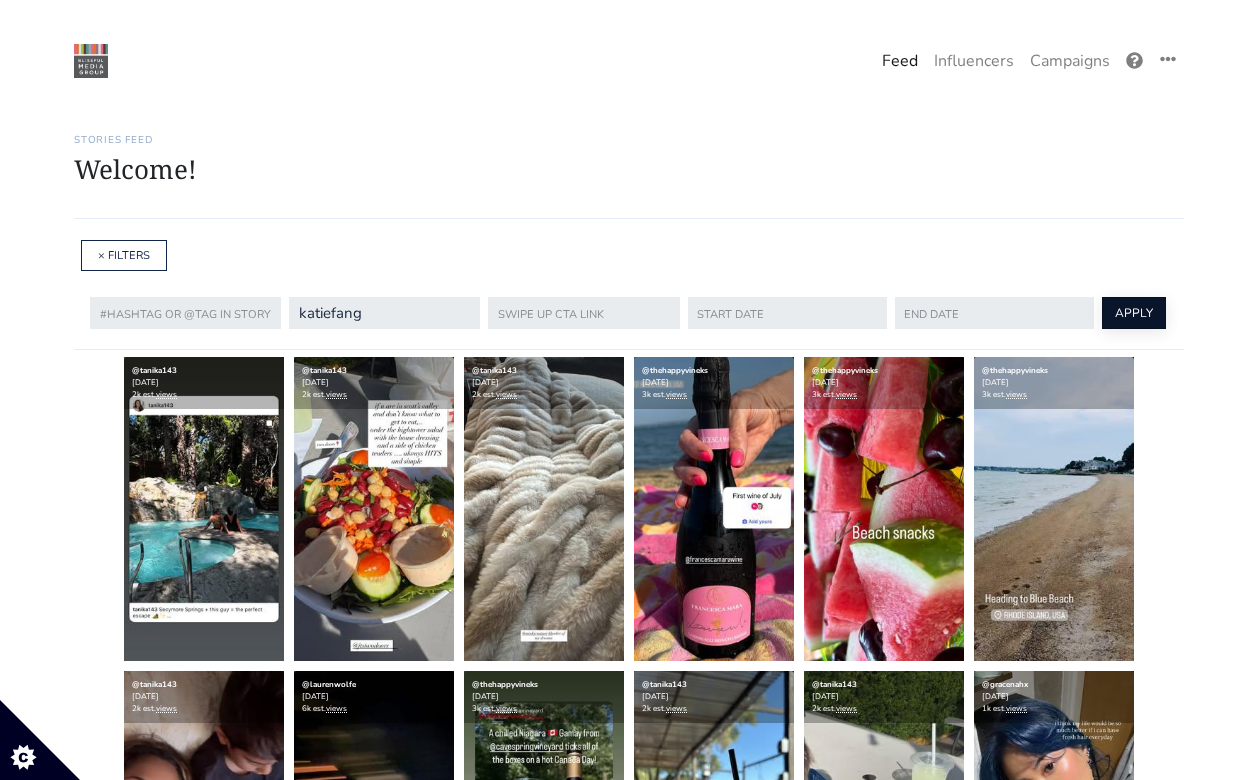 click on "APPLY" at bounding box center [1134, 313] 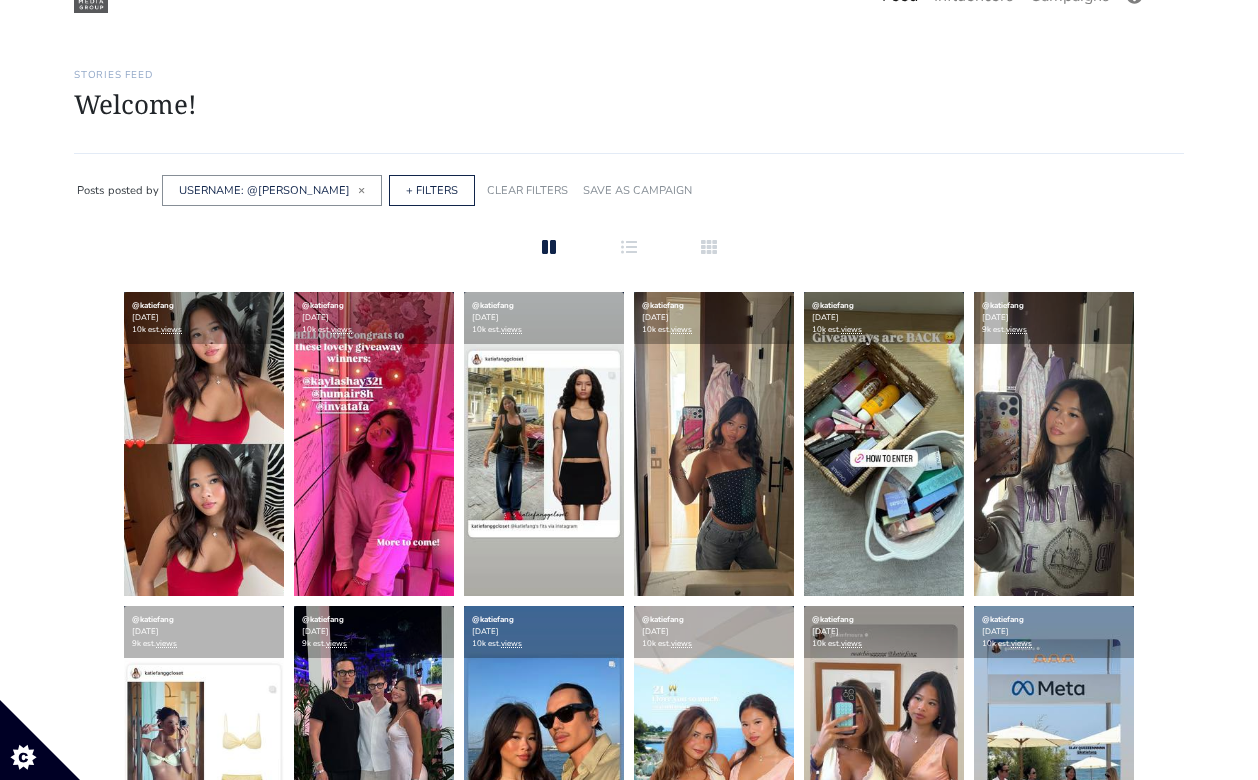 scroll, scrollTop: 68, scrollLeft: 0, axis: vertical 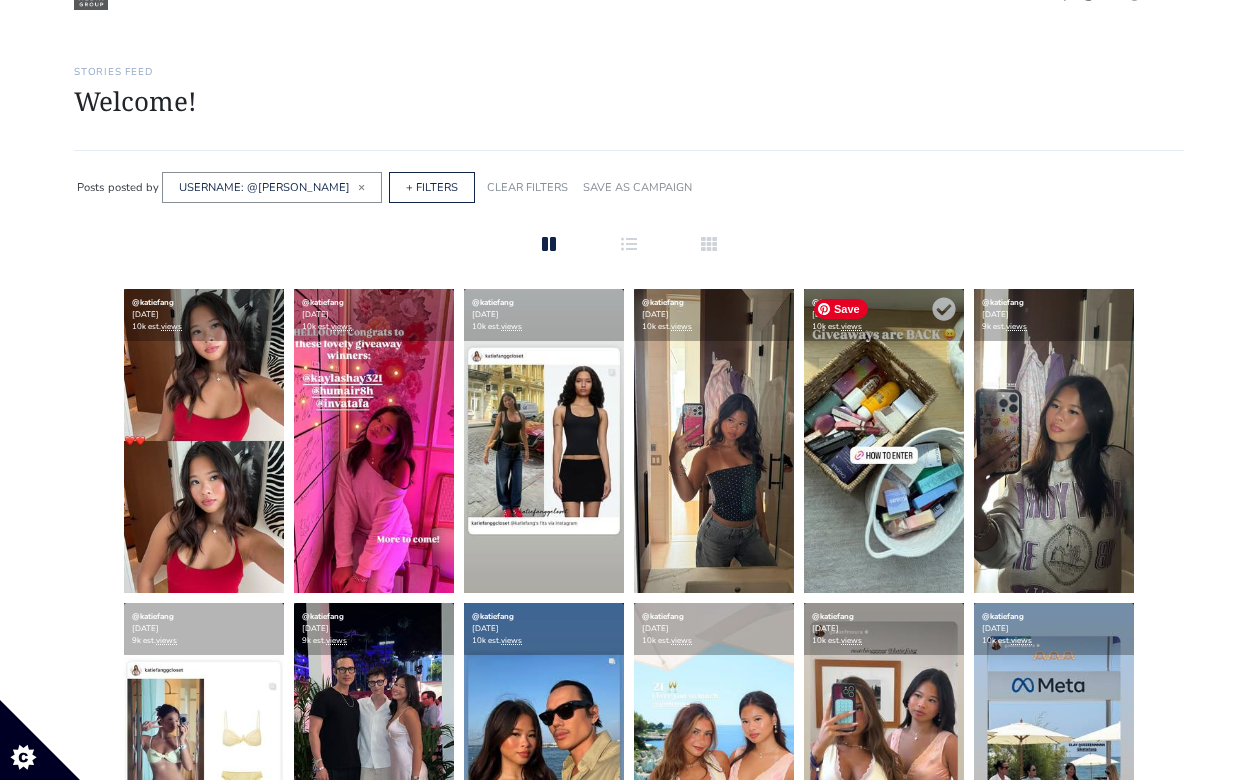 click at bounding box center [884, 441] 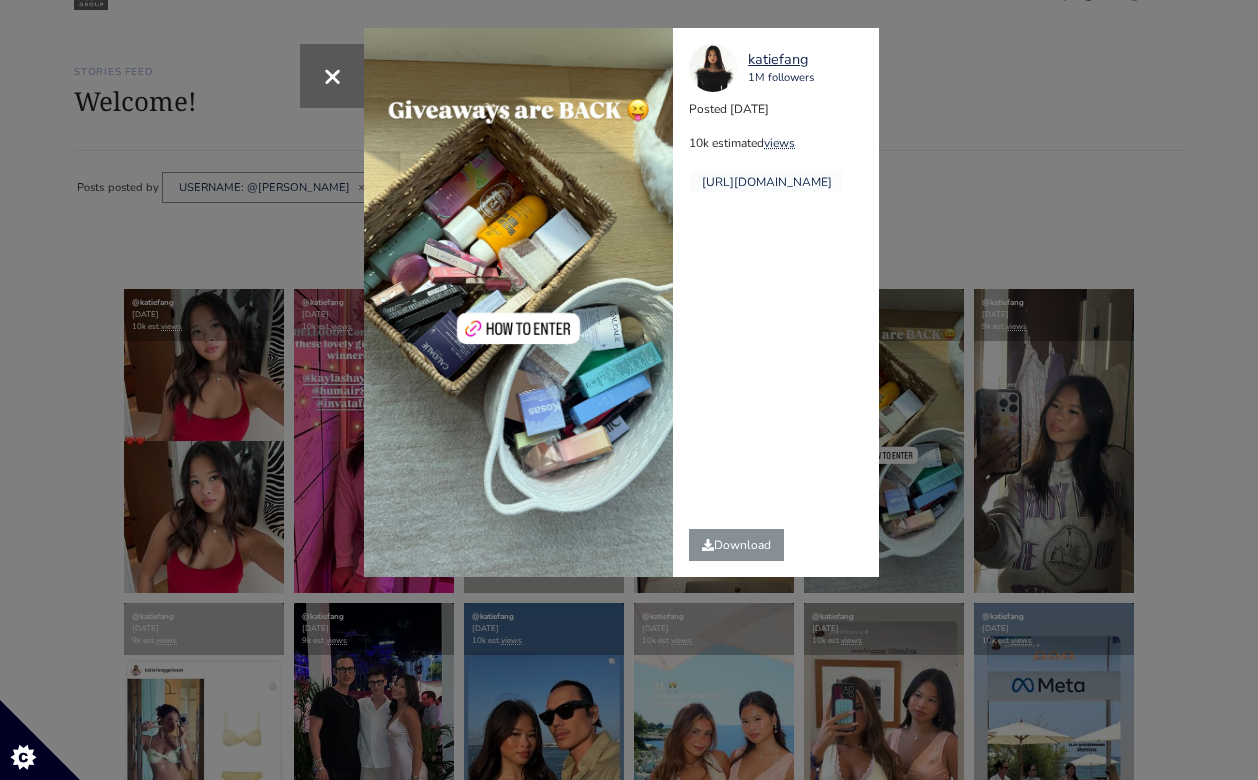 click on "×
katiefang
1M followers
Posted 2025-06-21
10k
estimated
views" at bounding box center (629, 390) 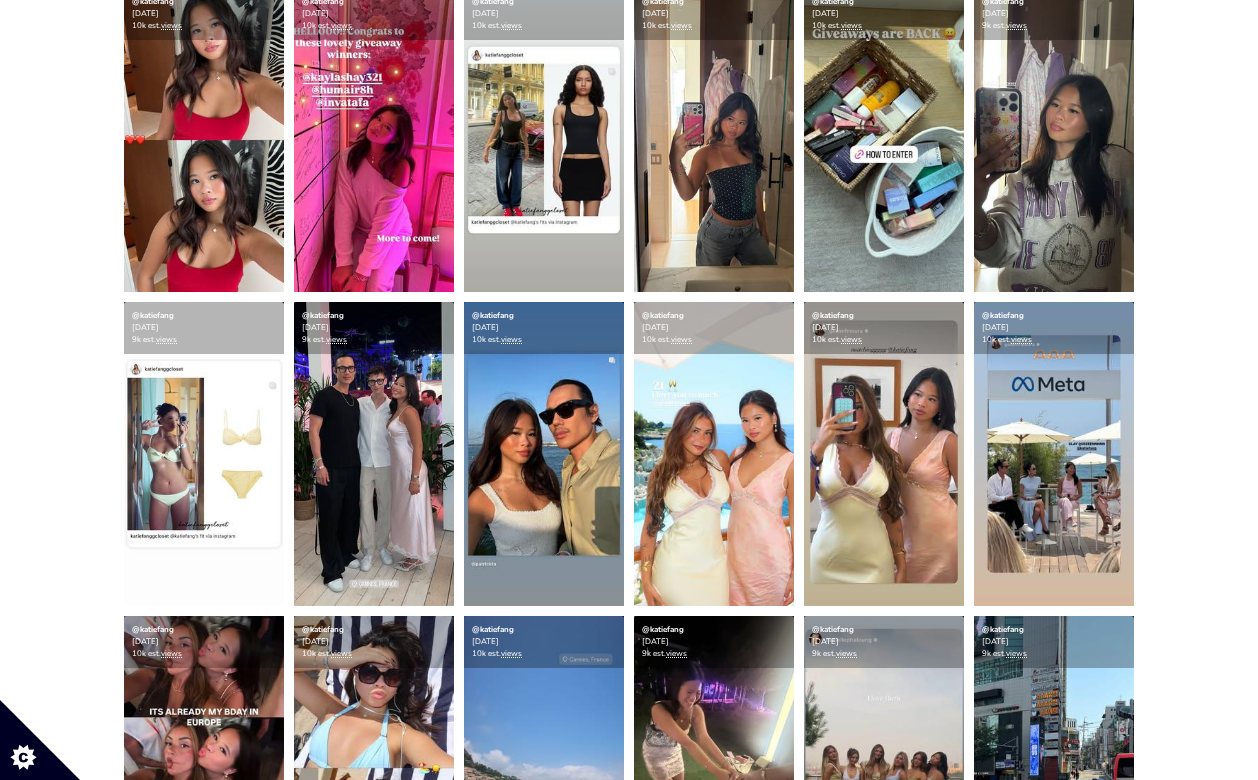 scroll, scrollTop: 417, scrollLeft: 0, axis: vertical 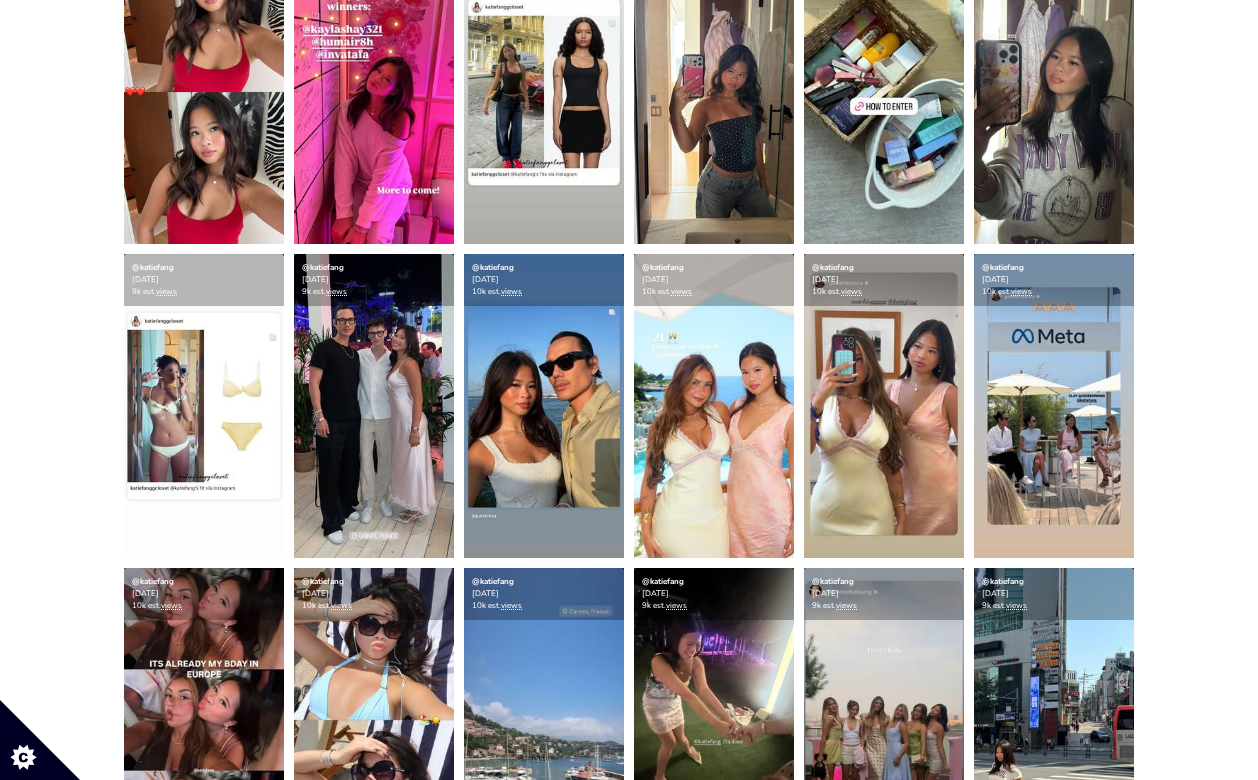 click at bounding box center (374, 92) 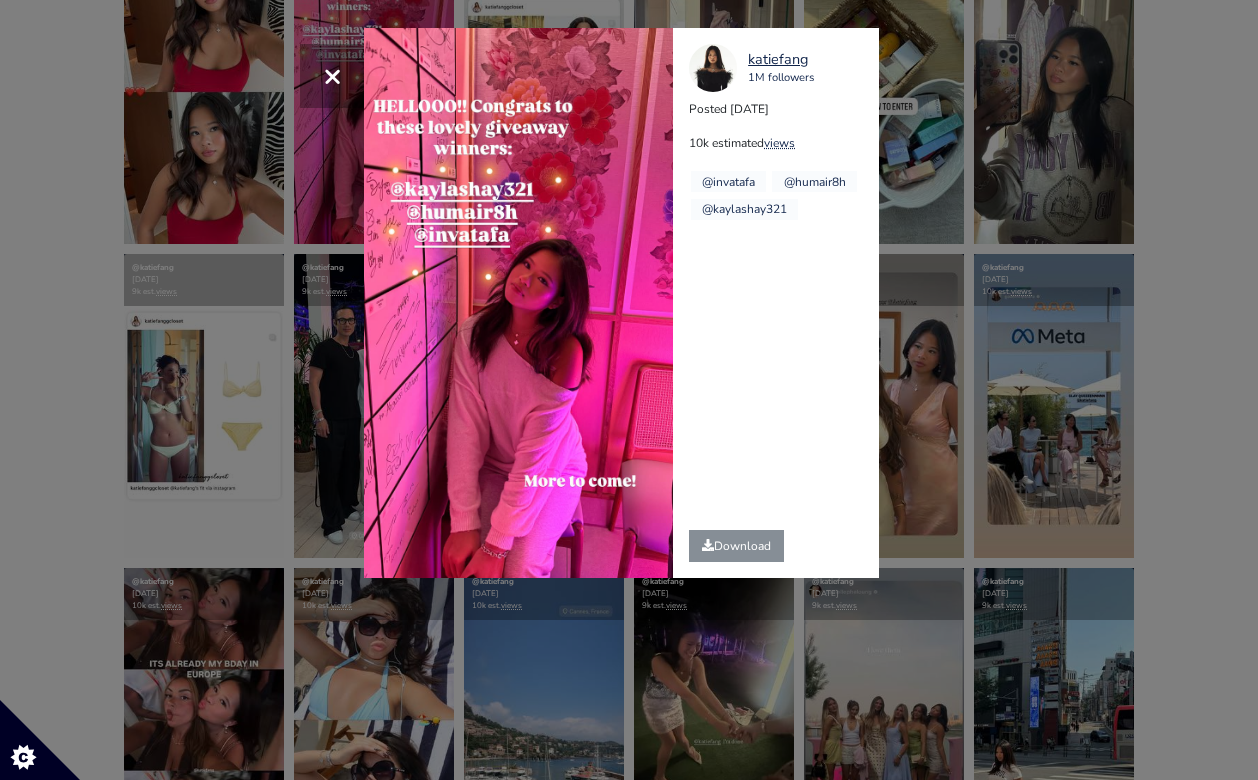 click on "×
katiefang
1M followers
Posted 2025-06-28
10k
estimated
views
@invatafa" at bounding box center (629, 390) 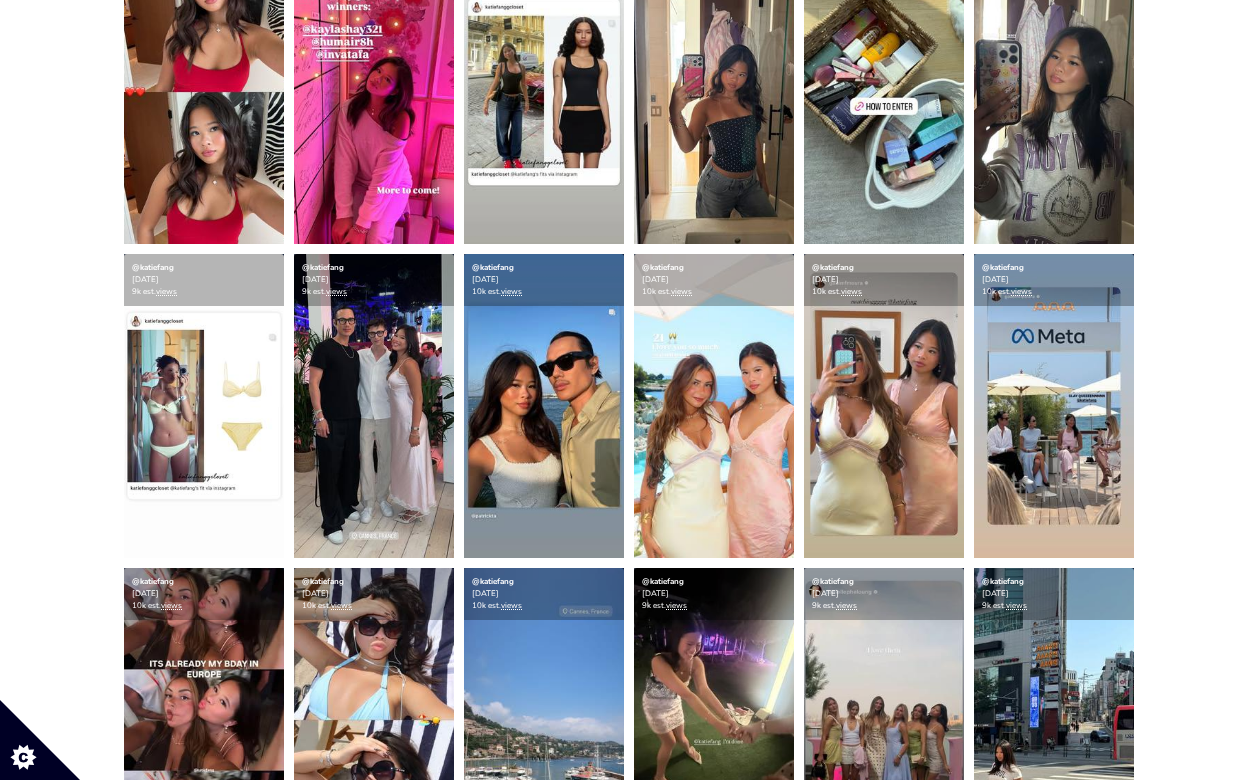 click at bounding box center (884, 92) 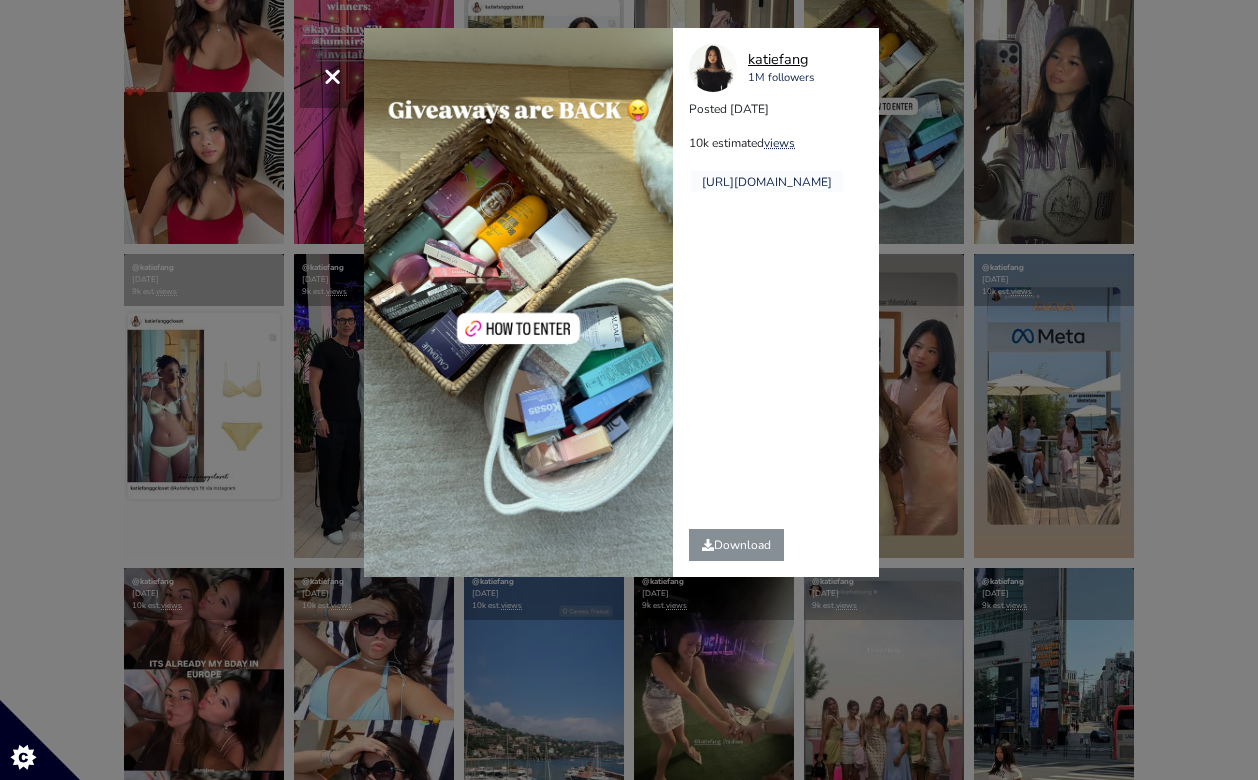click on "katiefang" at bounding box center (781, 60) 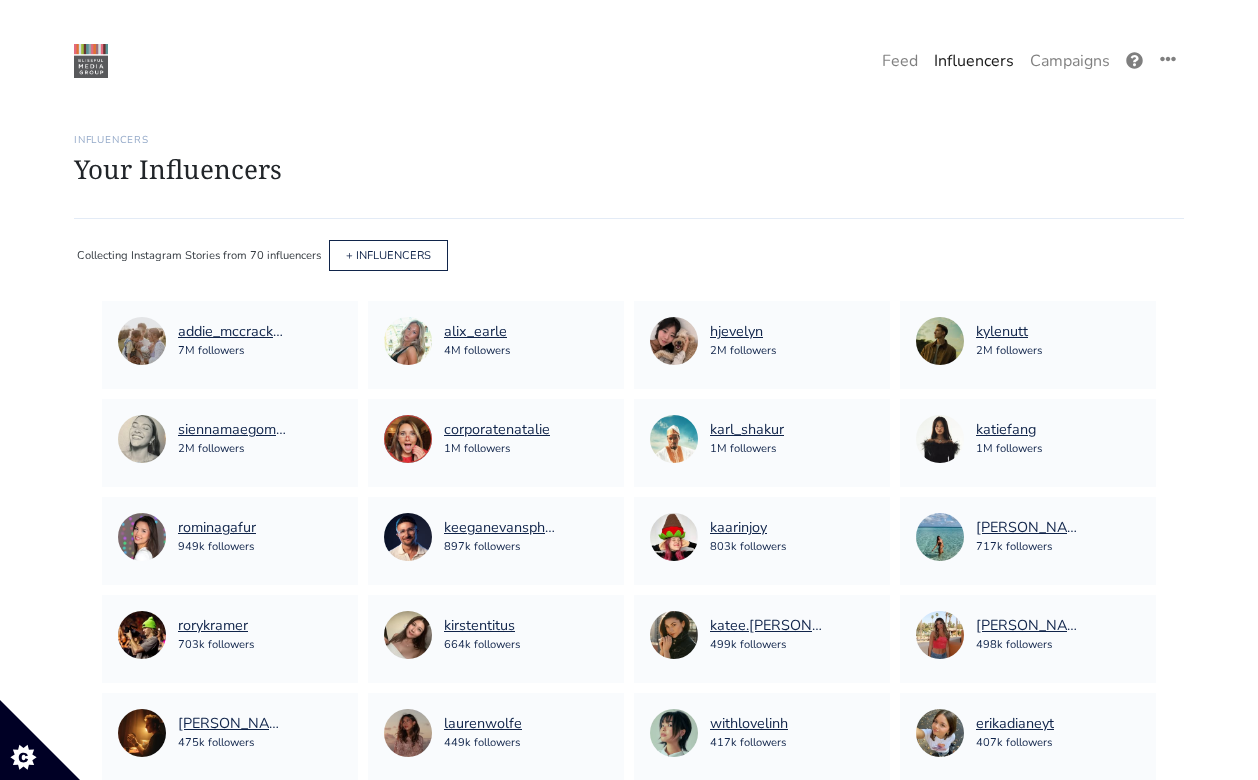 scroll, scrollTop: 572, scrollLeft: 0, axis: vertical 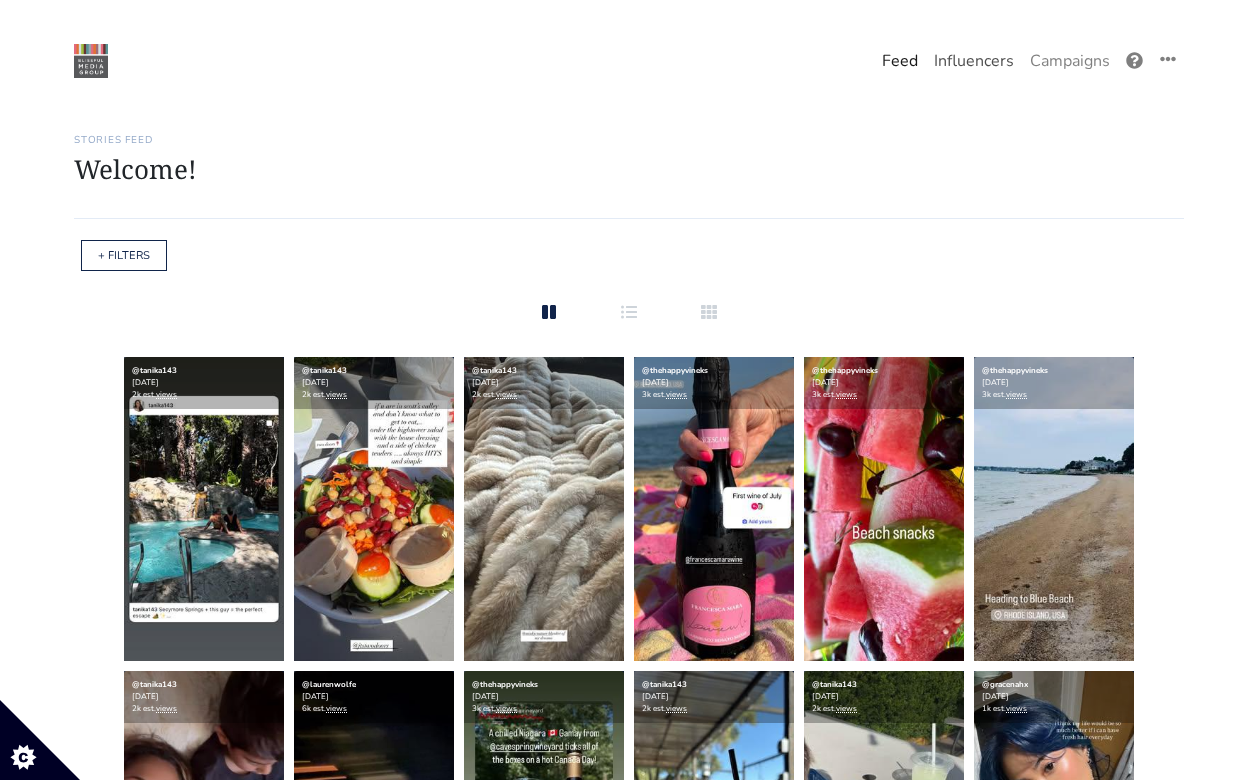 click on "Influencers" at bounding box center (974, 61) 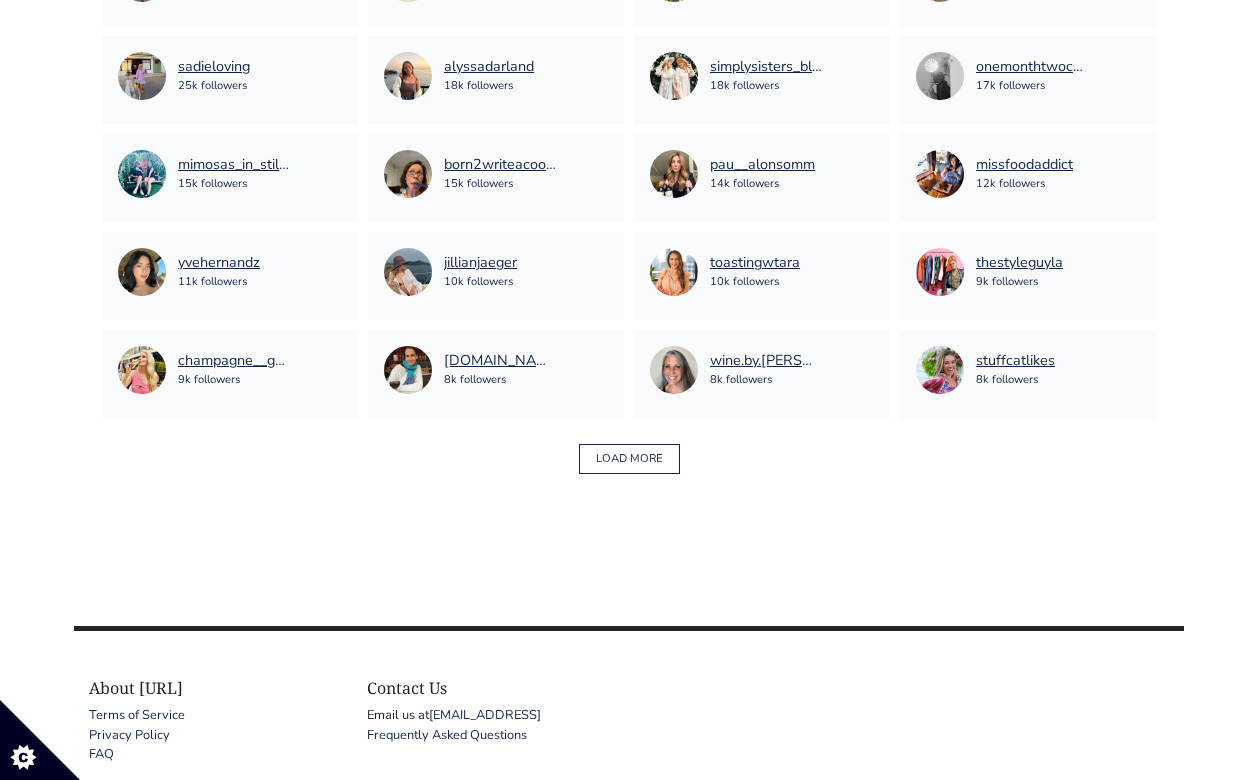 scroll, scrollTop: 1485, scrollLeft: 0, axis: vertical 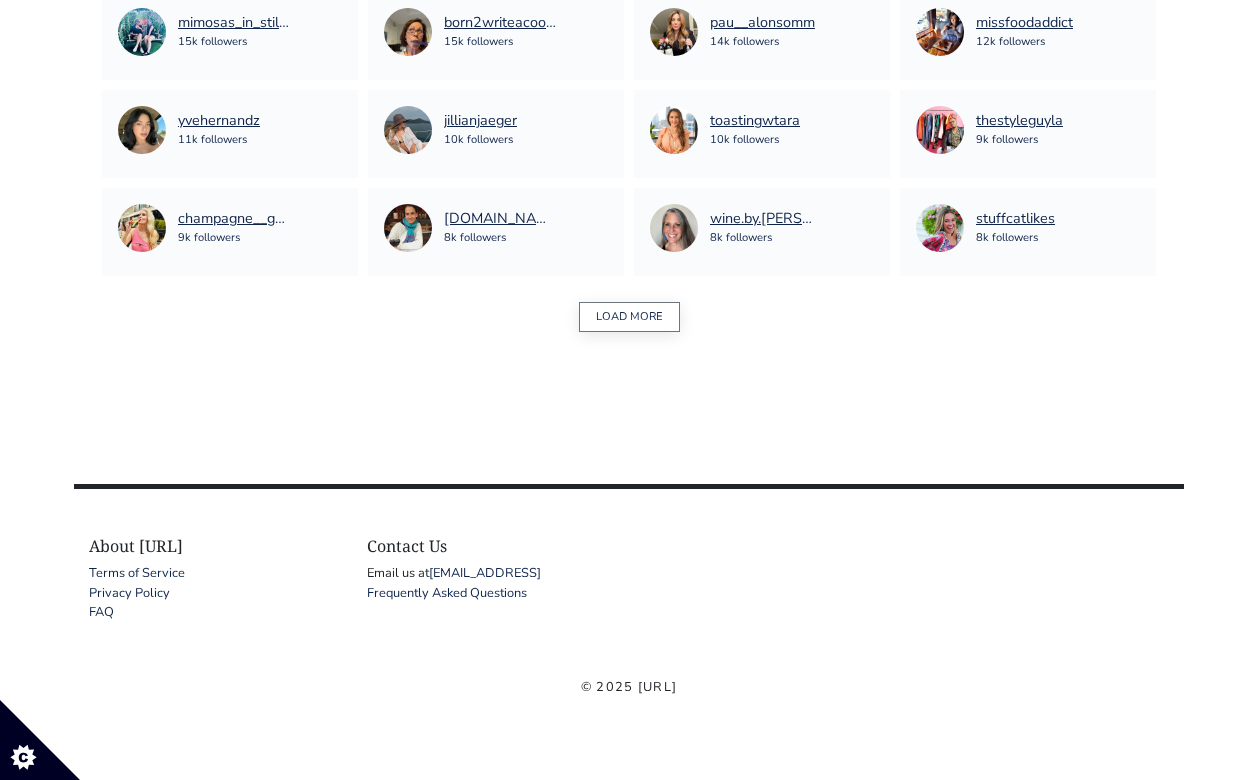 click on "LOAD MORE" at bounding box center (629, 317) 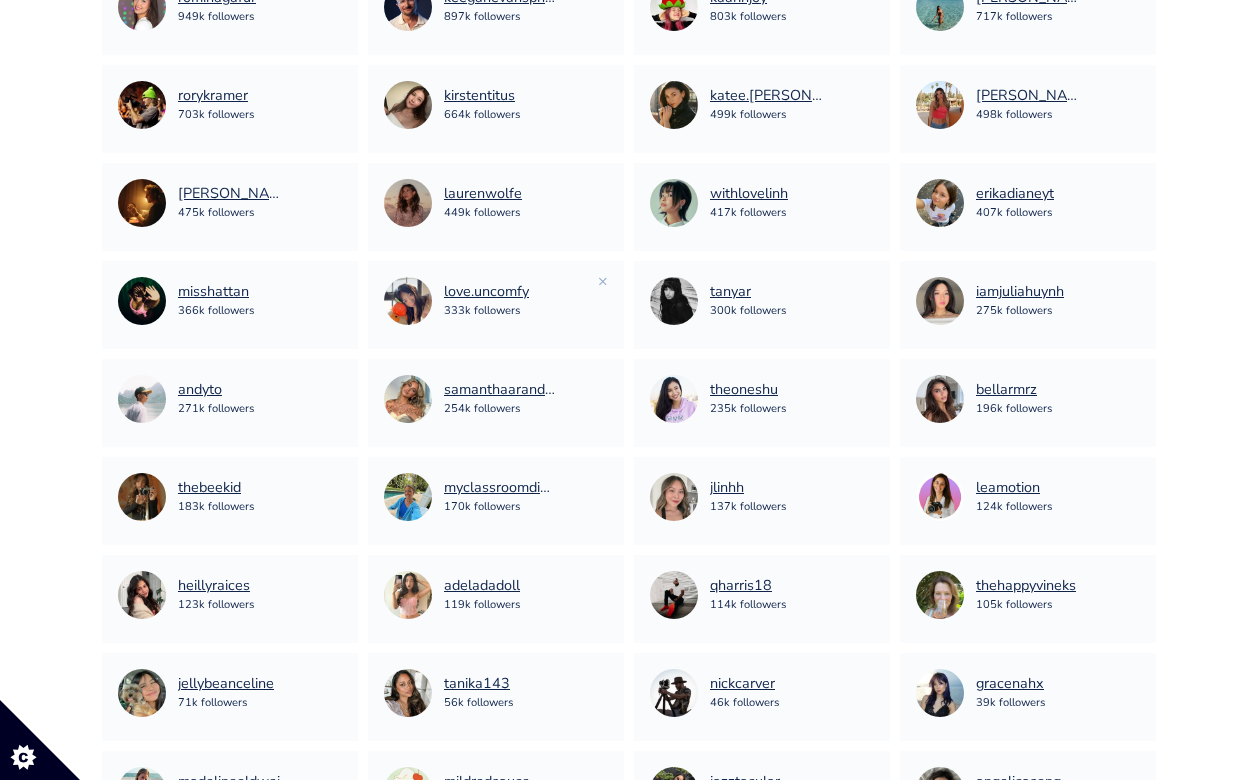 scroll, scrollTop: 0, scrollLeft: 0, axis: both 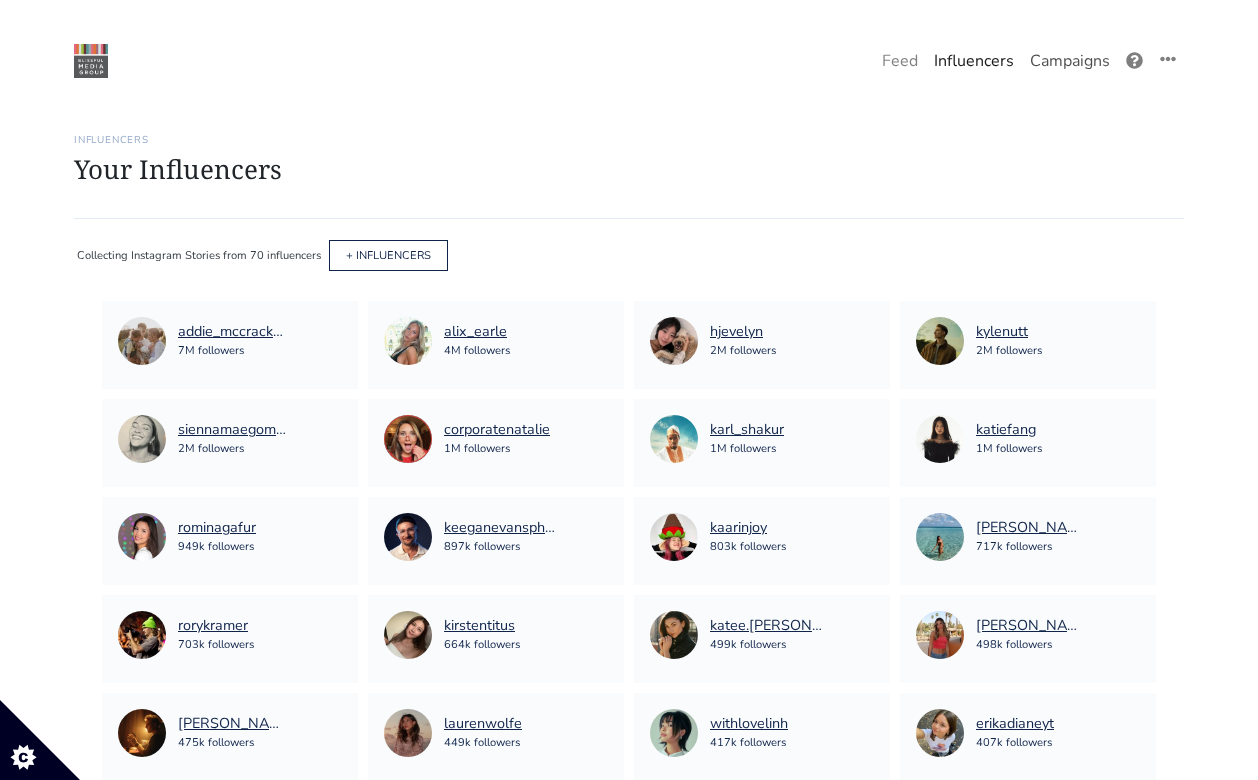 click on "Campaigns" at bounding box center (1070, 61) 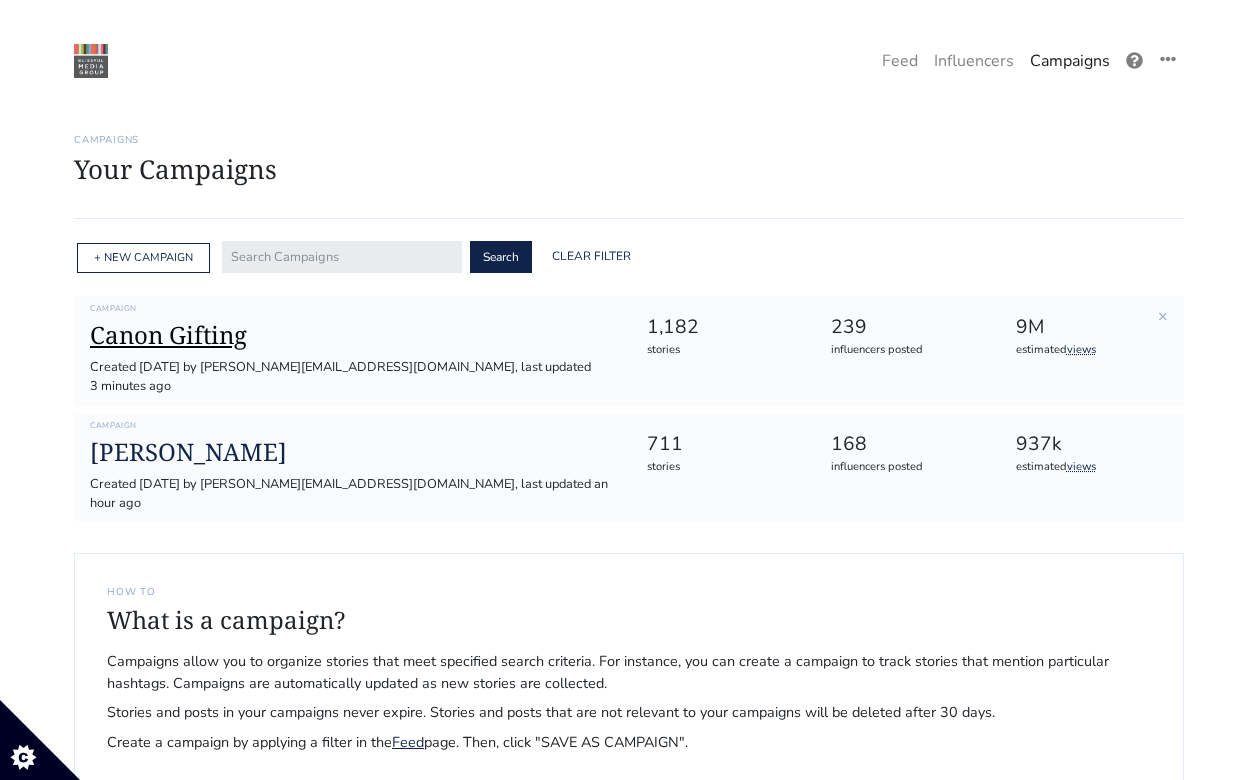 click on "Canon Gifting" at bounding box center (352, 335) 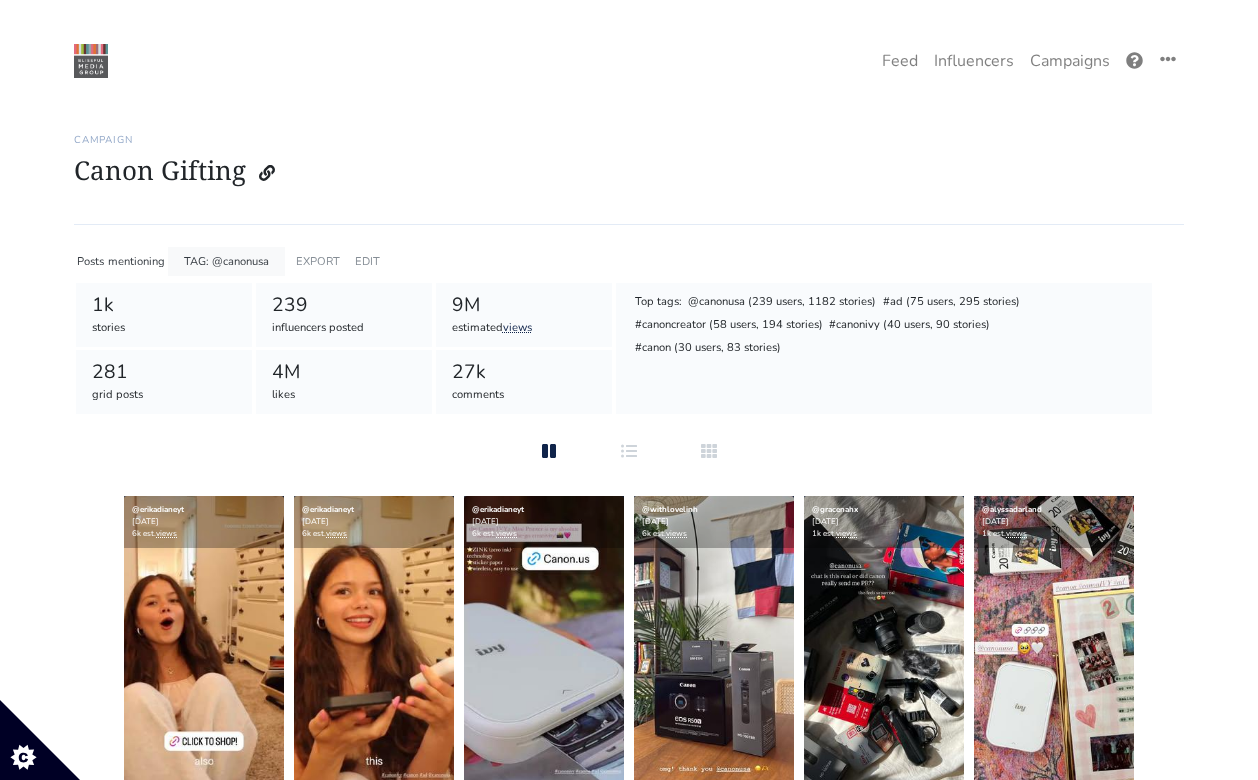 scroll, scrollTop: 0, scrollLeft: 0, axis: both 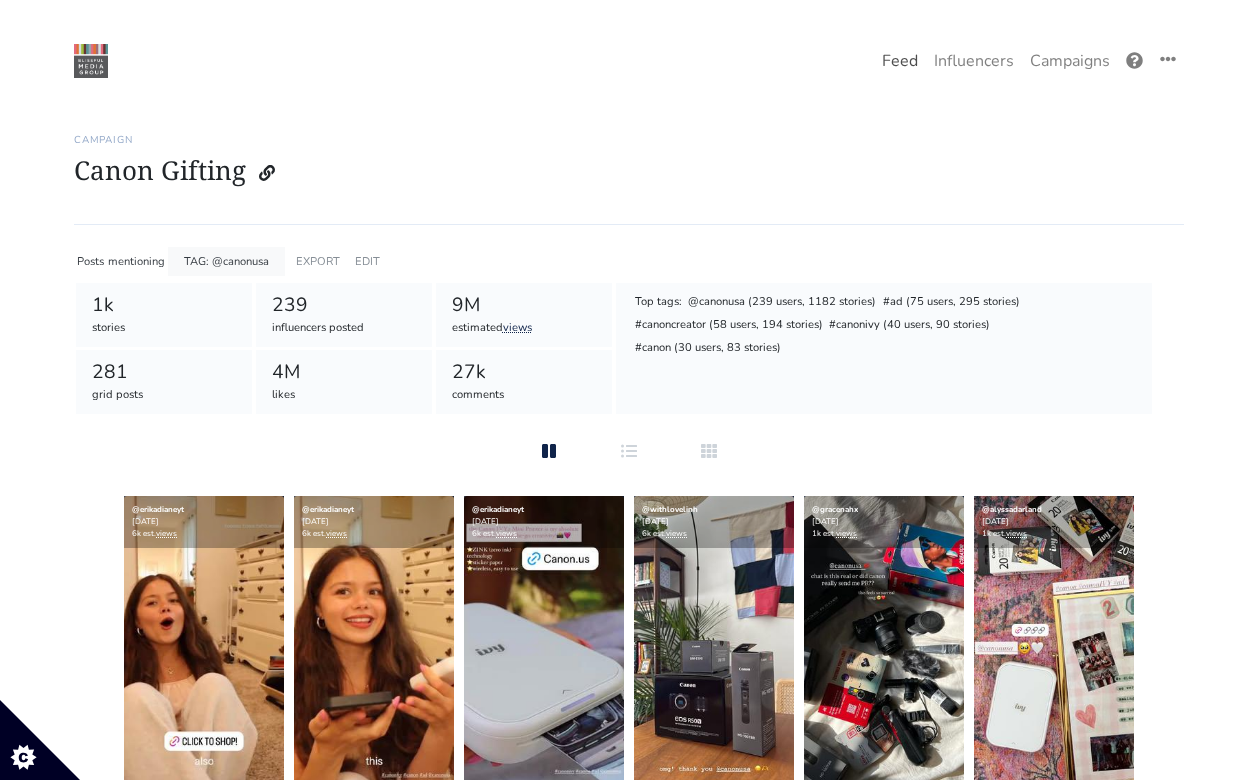 click on "Feed" at bounding box center (900, 61) 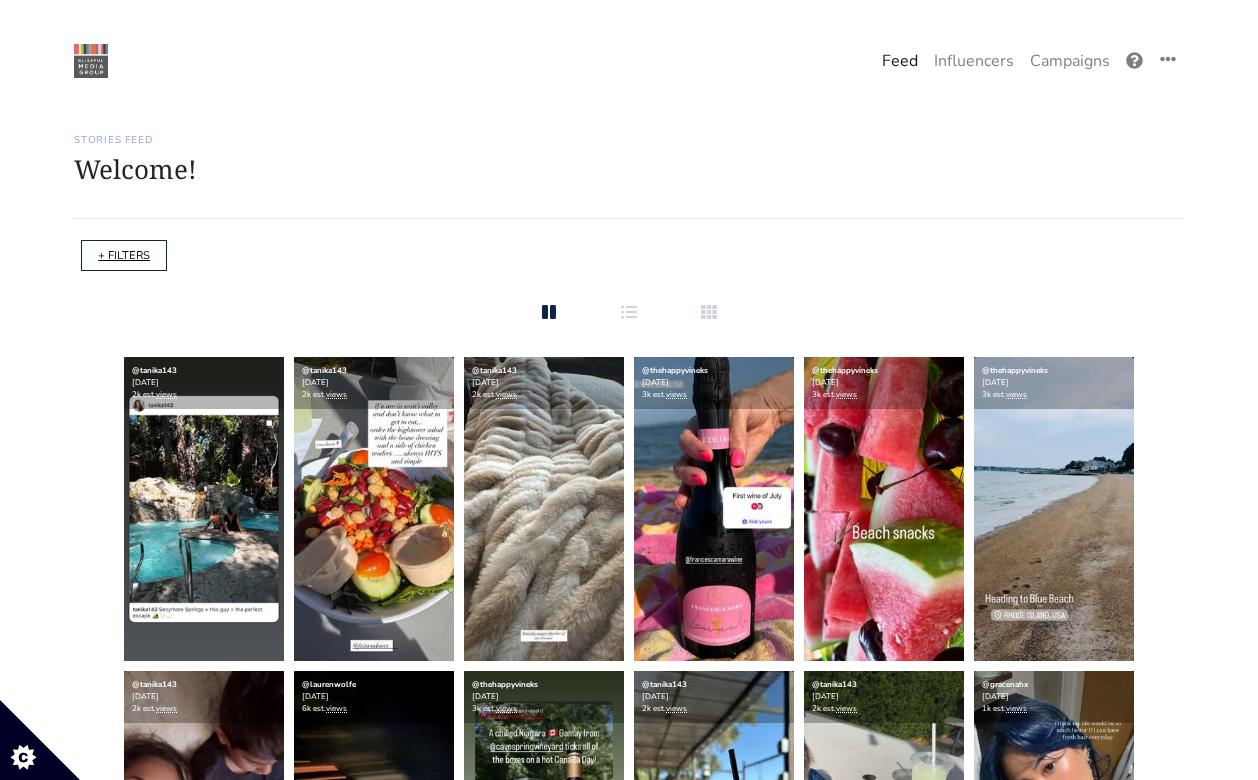 click on "+ FILTERS" at bounding box center [124, 255] 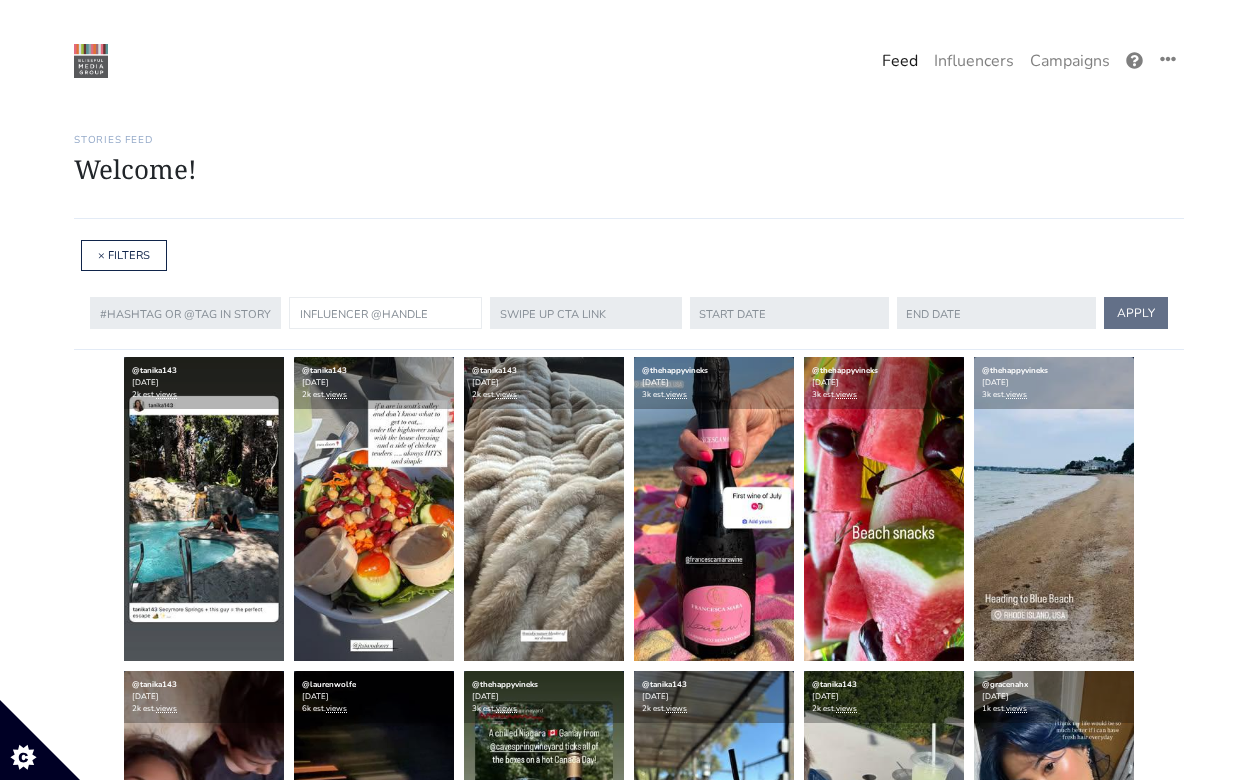click at bounding box center [385, 313] 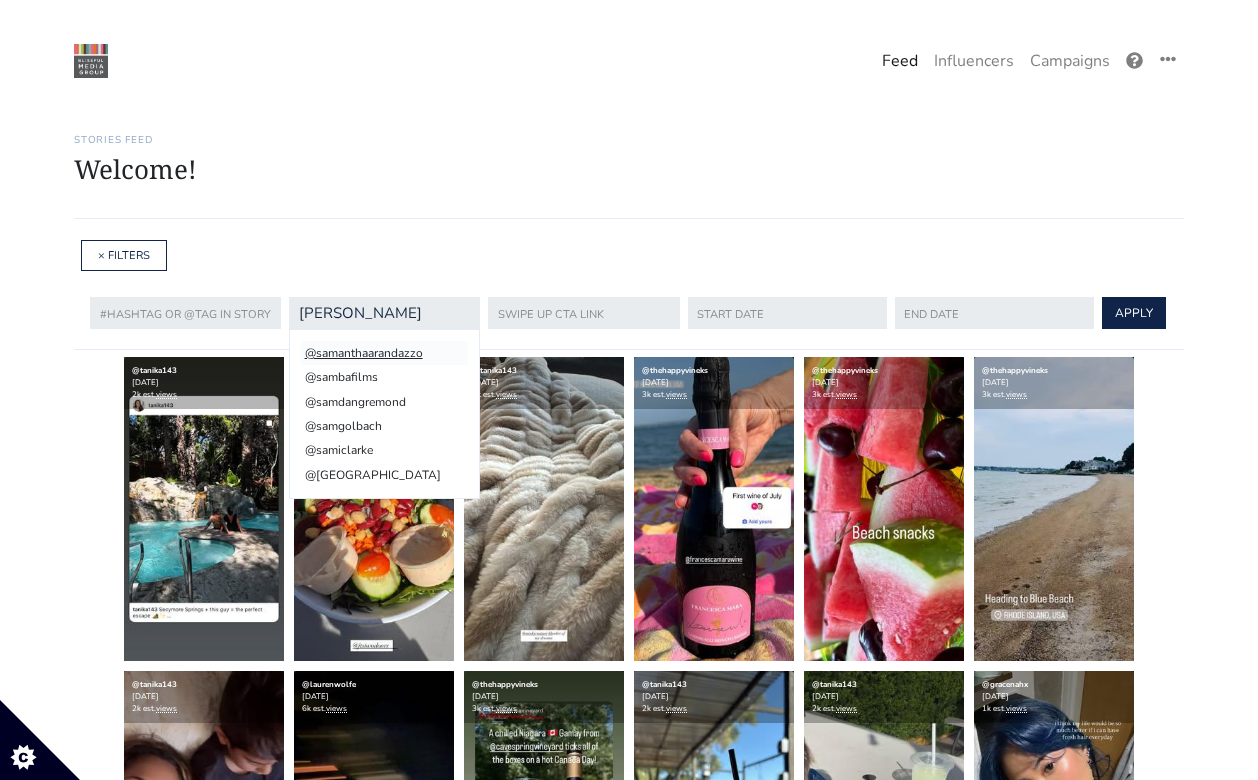 click on "@samanthaarandazzo" at bounding box center [384, 353] 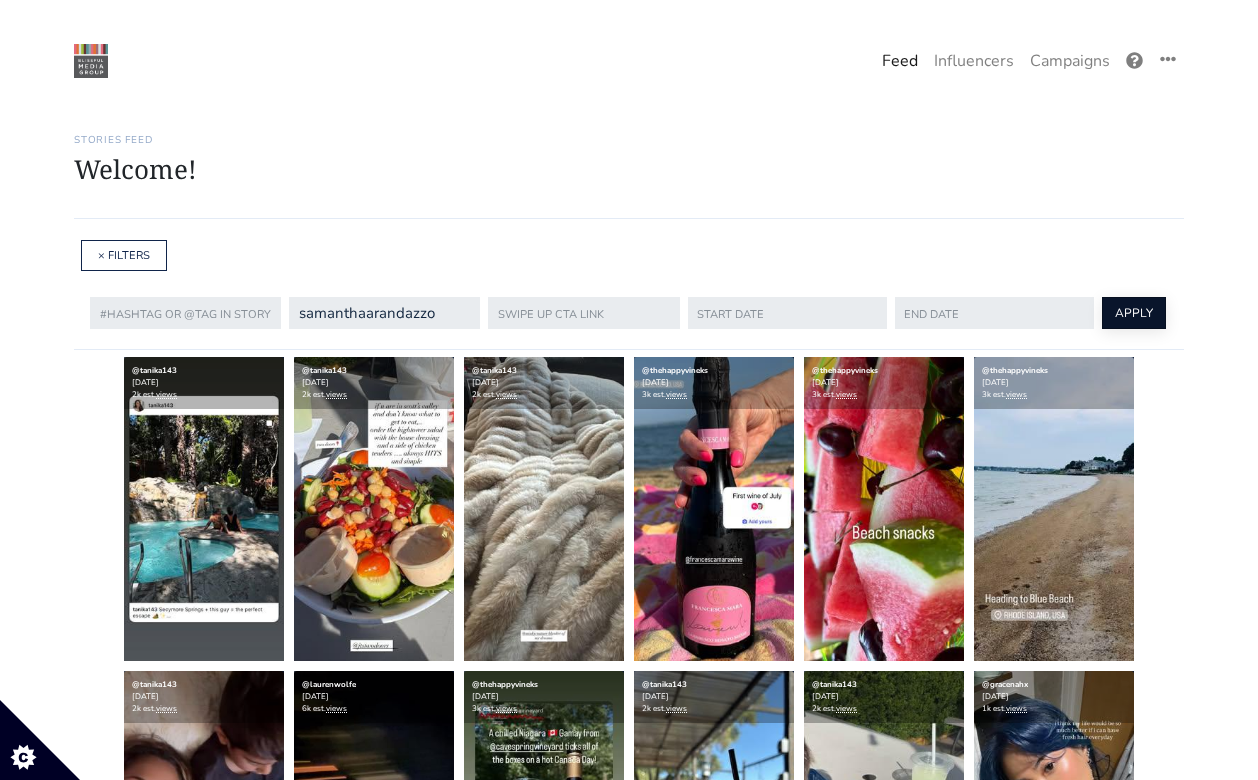 click on "APPLY" at bounding box center (1134, 313) 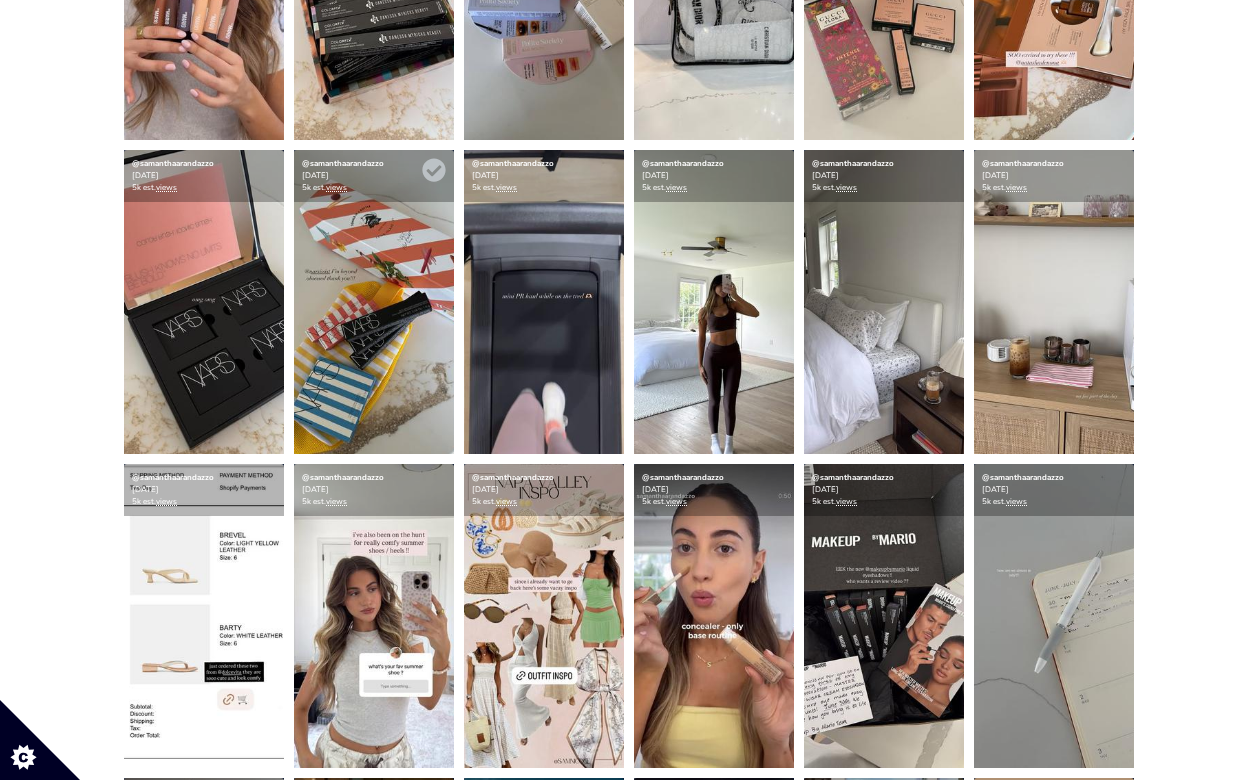 scroll, scrollTop: 0, scrollLeft: 0, axis: both 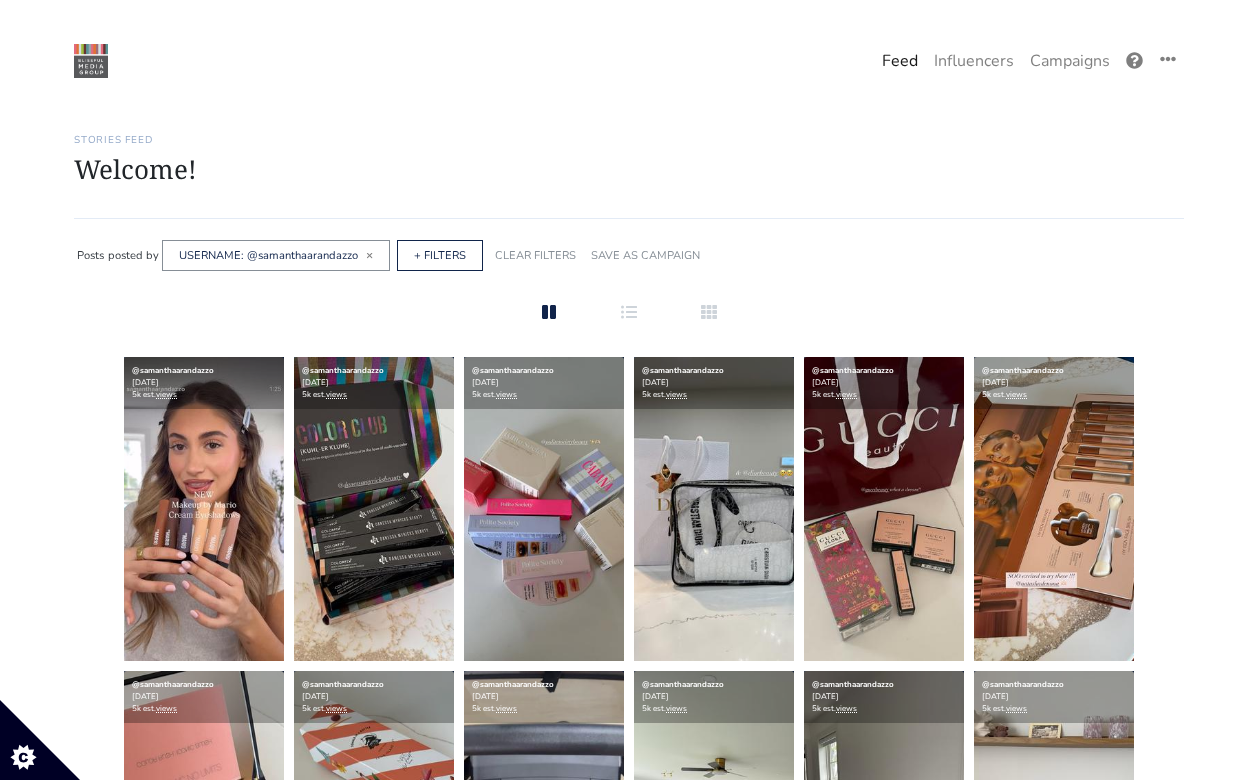 click on "Feed" at bounding box center [900, 61] 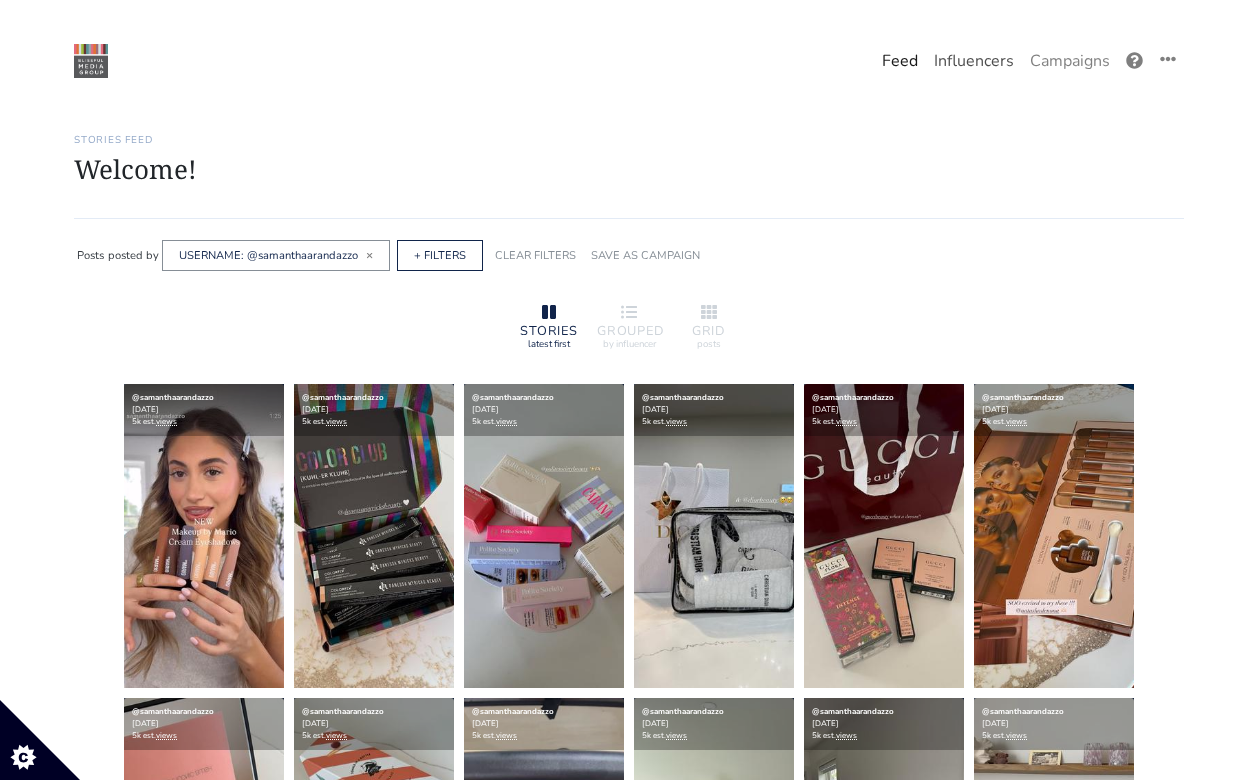 click on "Influencers" at bounding box center [974, 61] 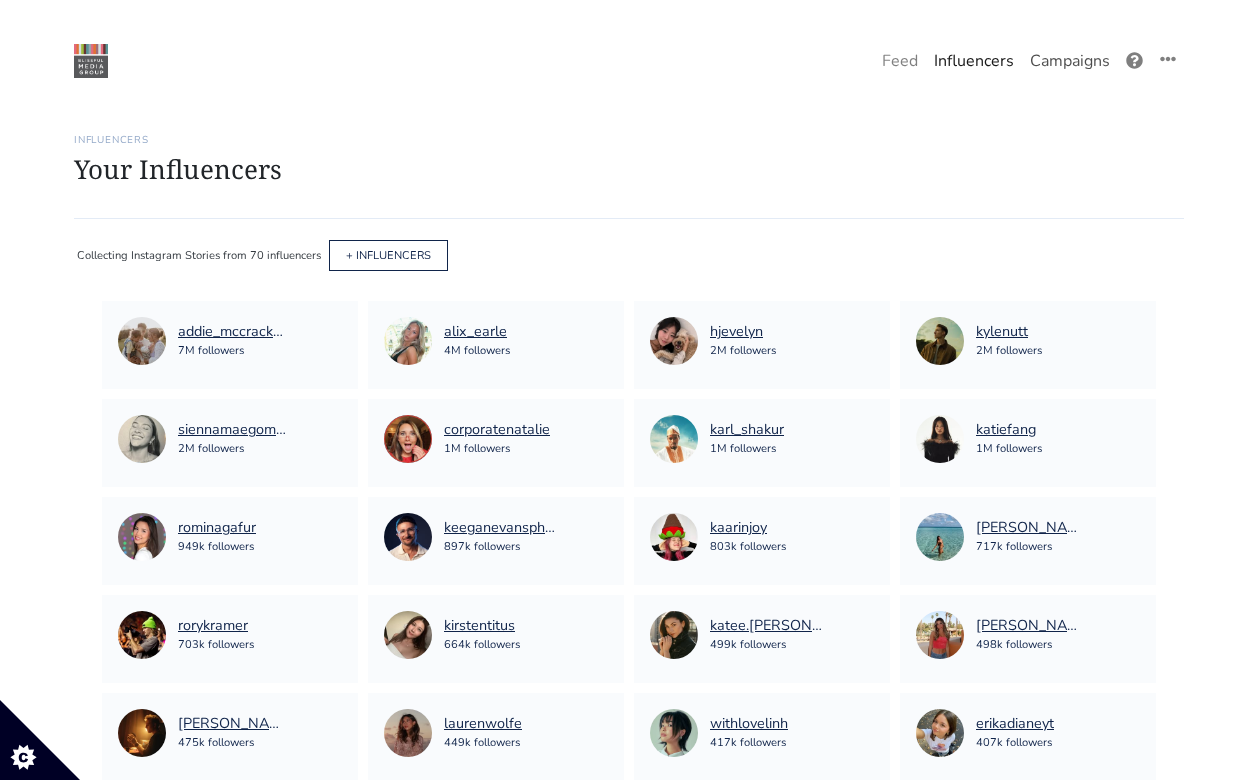 click on "Campaigns" at bounding box center [1070, 61] 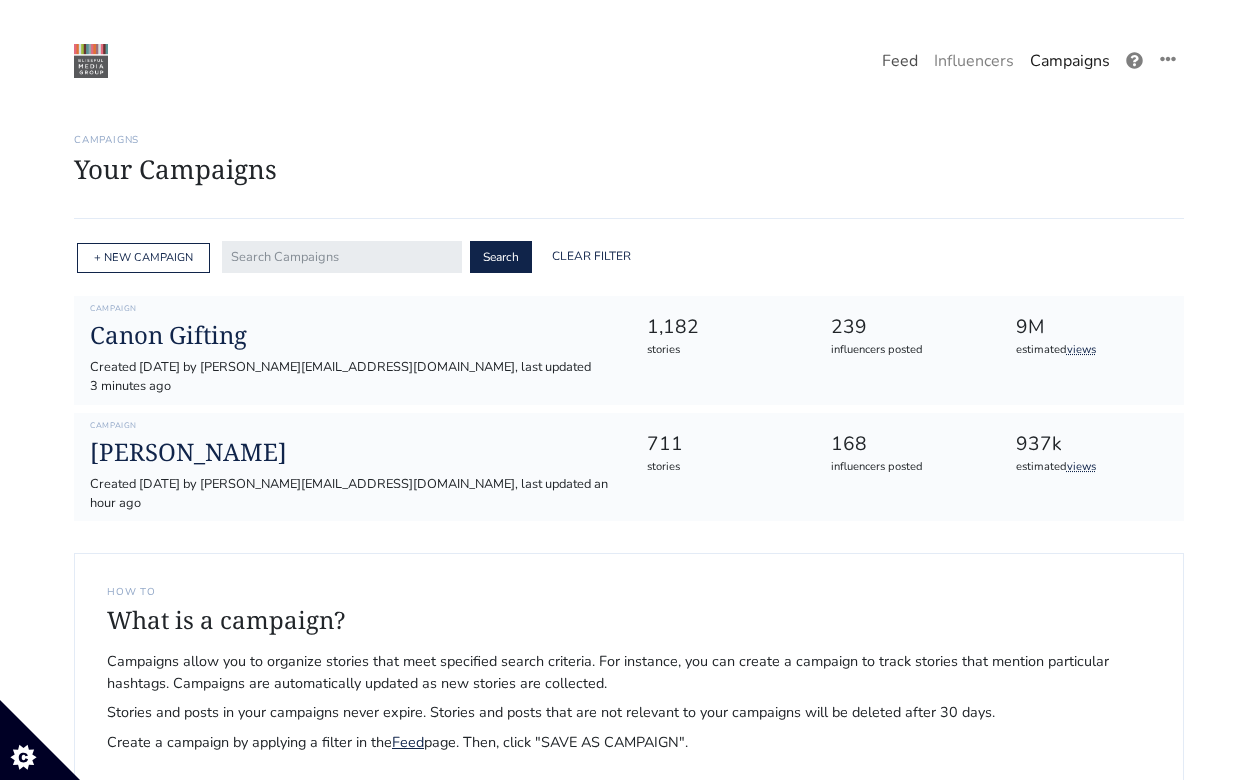 click on "Feed" at bounding box center (900, 61) 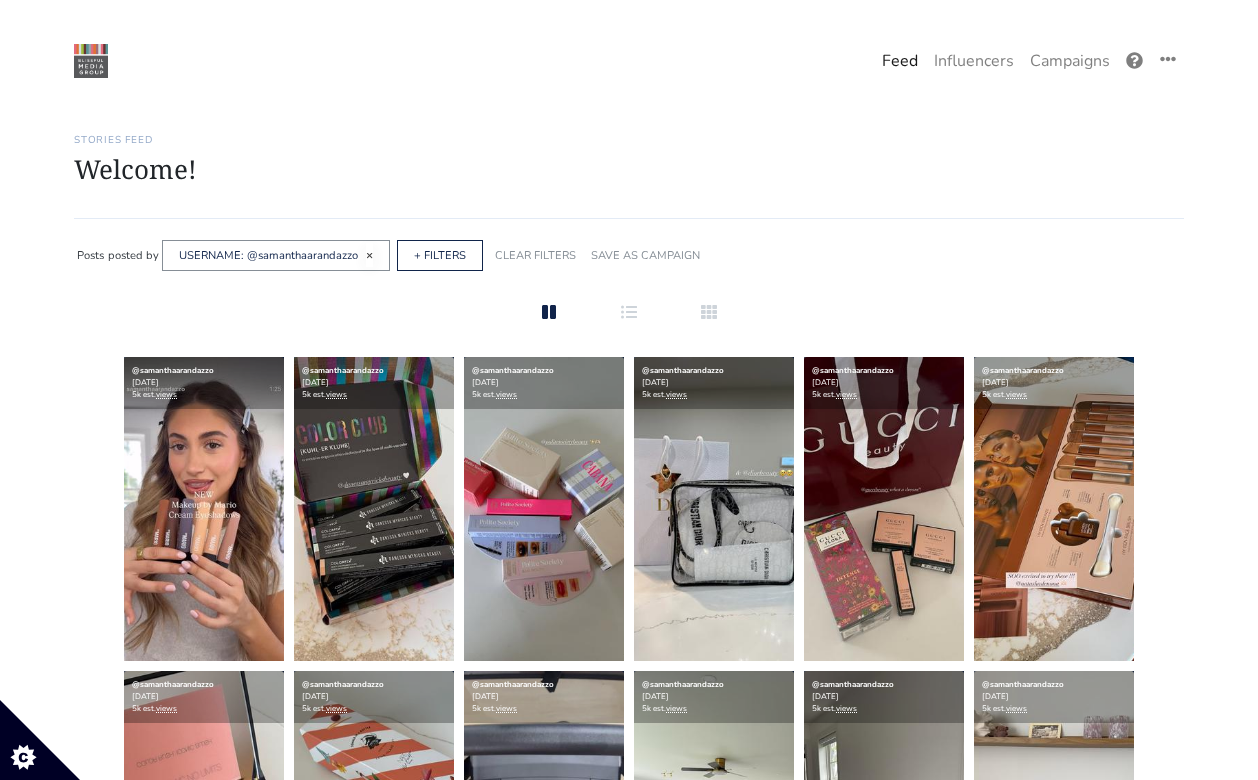 click on "×" at bounding box center [369, 255] 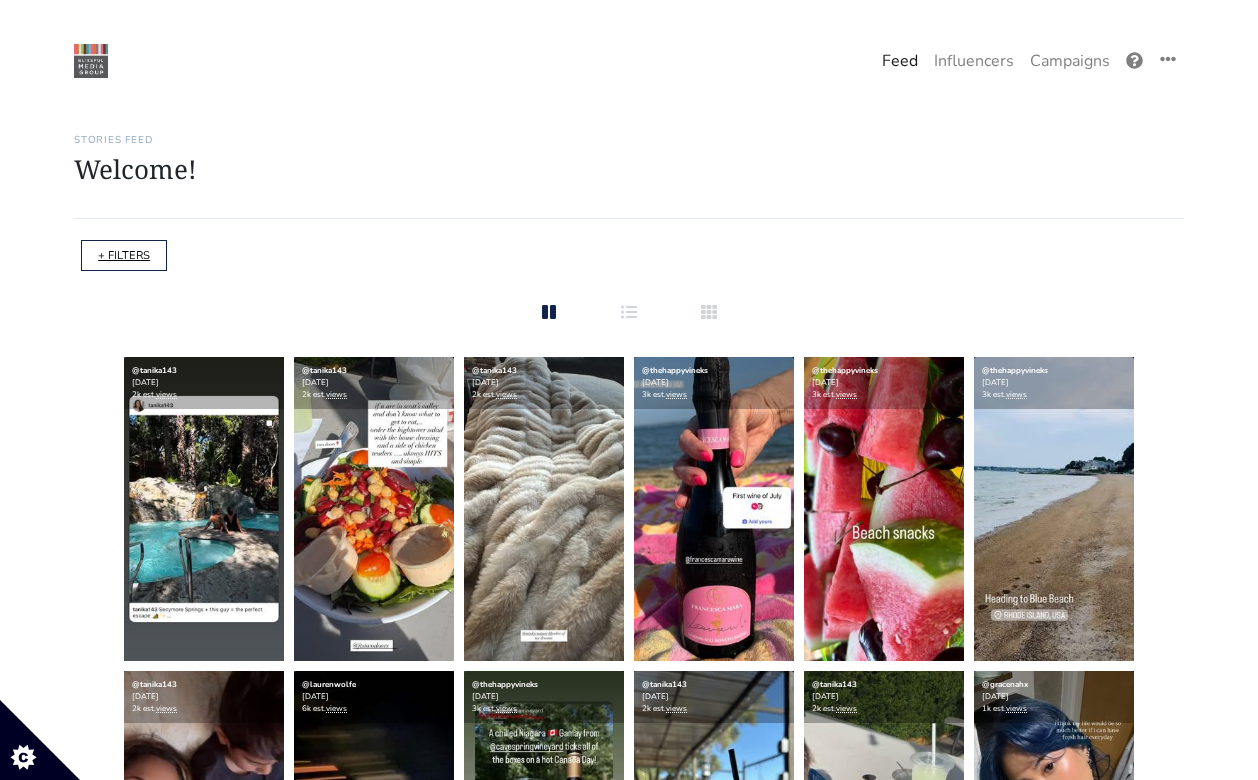 click on "+ FILTERS" at bounding box center (124, 255) 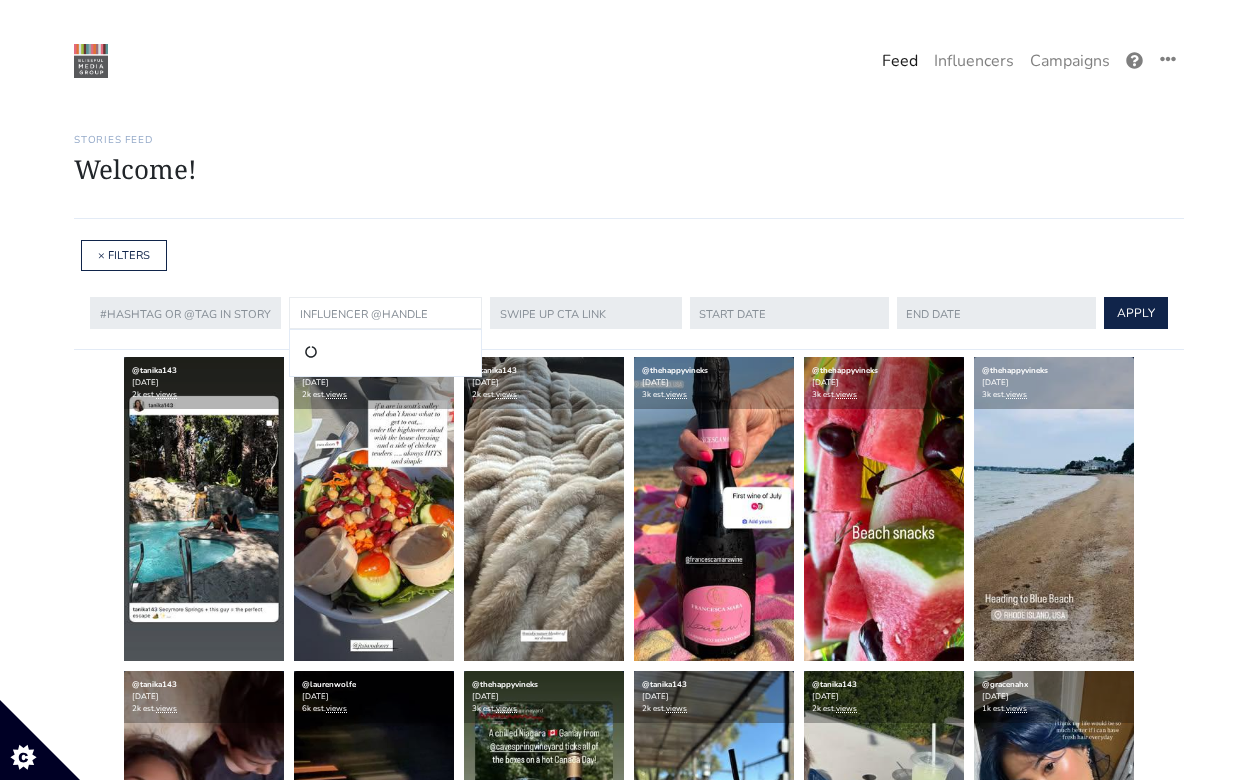 click at bounding box center [385, 313] 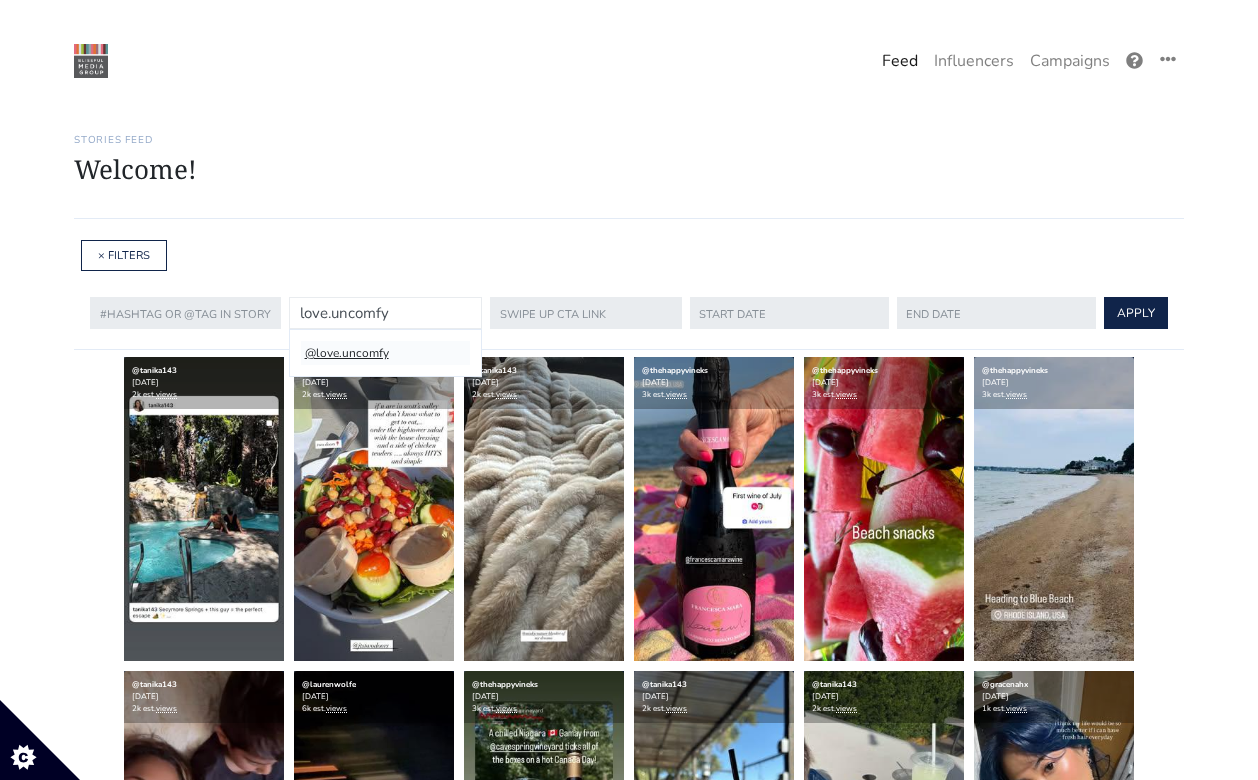 type on "love.uncomfy" 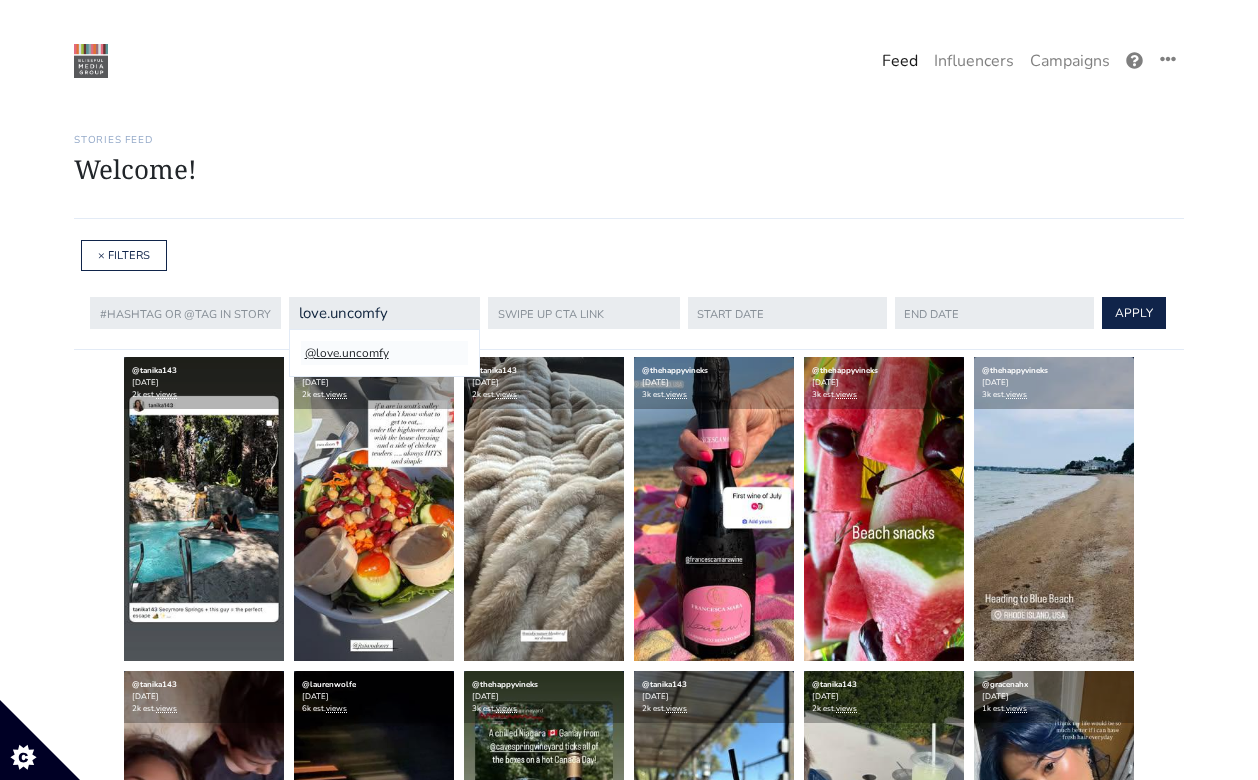 click on "@love.uncomfy" at bounding box center (384, 353) 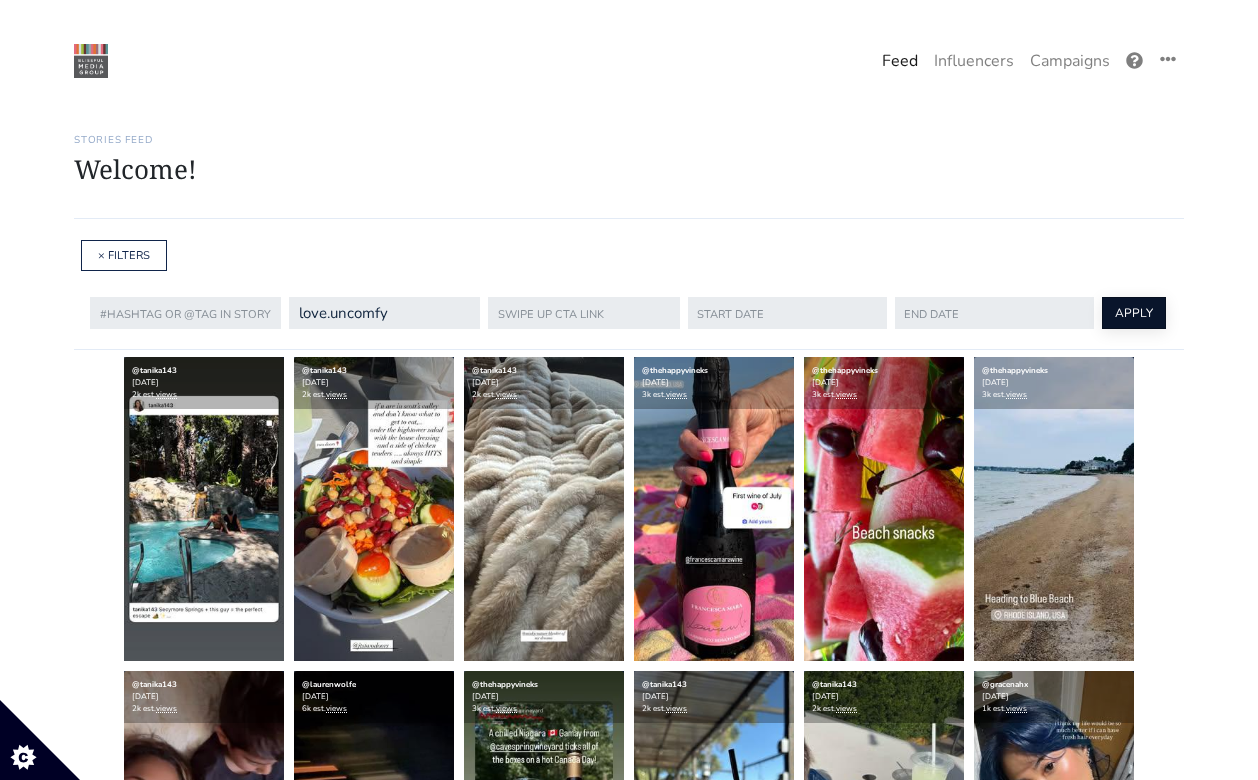click on "APPLY" at bounding box center [1134, 313] 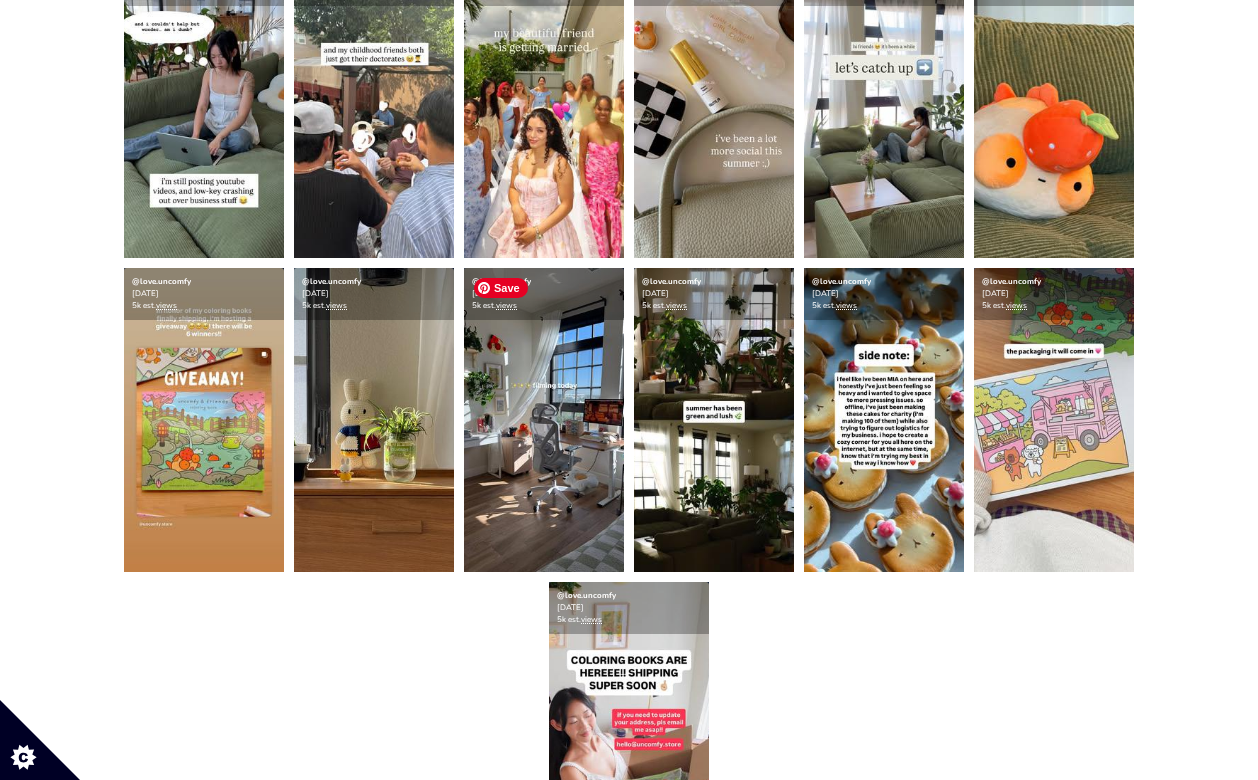scroll, scrollTop: 718, scrollLeft: 0, axis: vertical 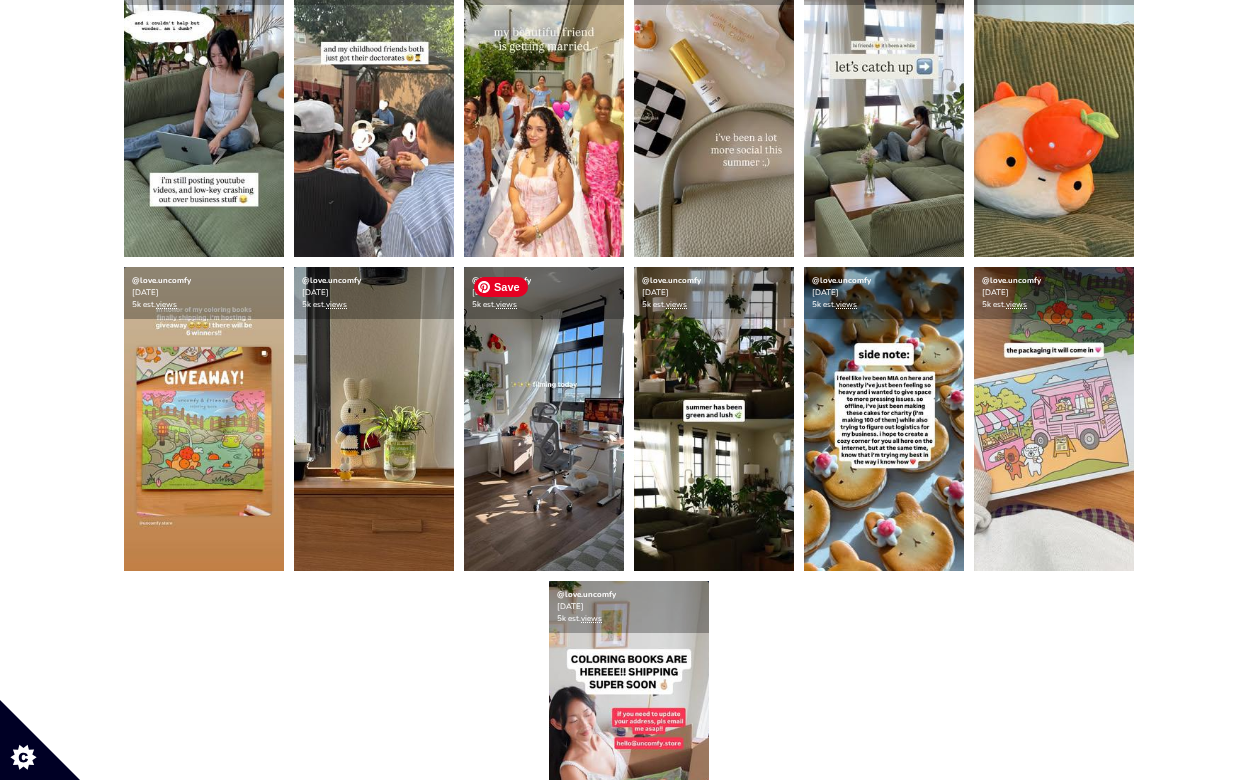 click at bounding box center [544, 419] 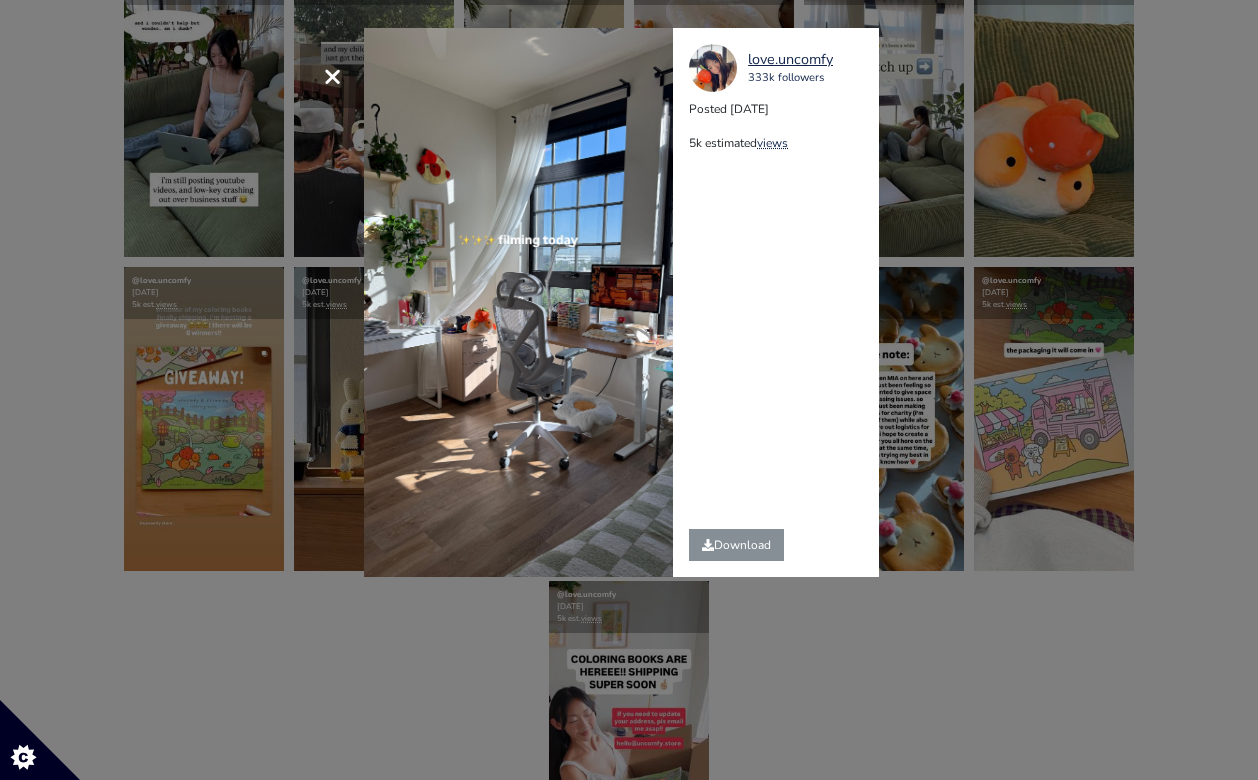 click on "×
love.uncomfy
333k followers
Posted 2025-06-19
5k
estimated
views" at bounding box center (629, 390) 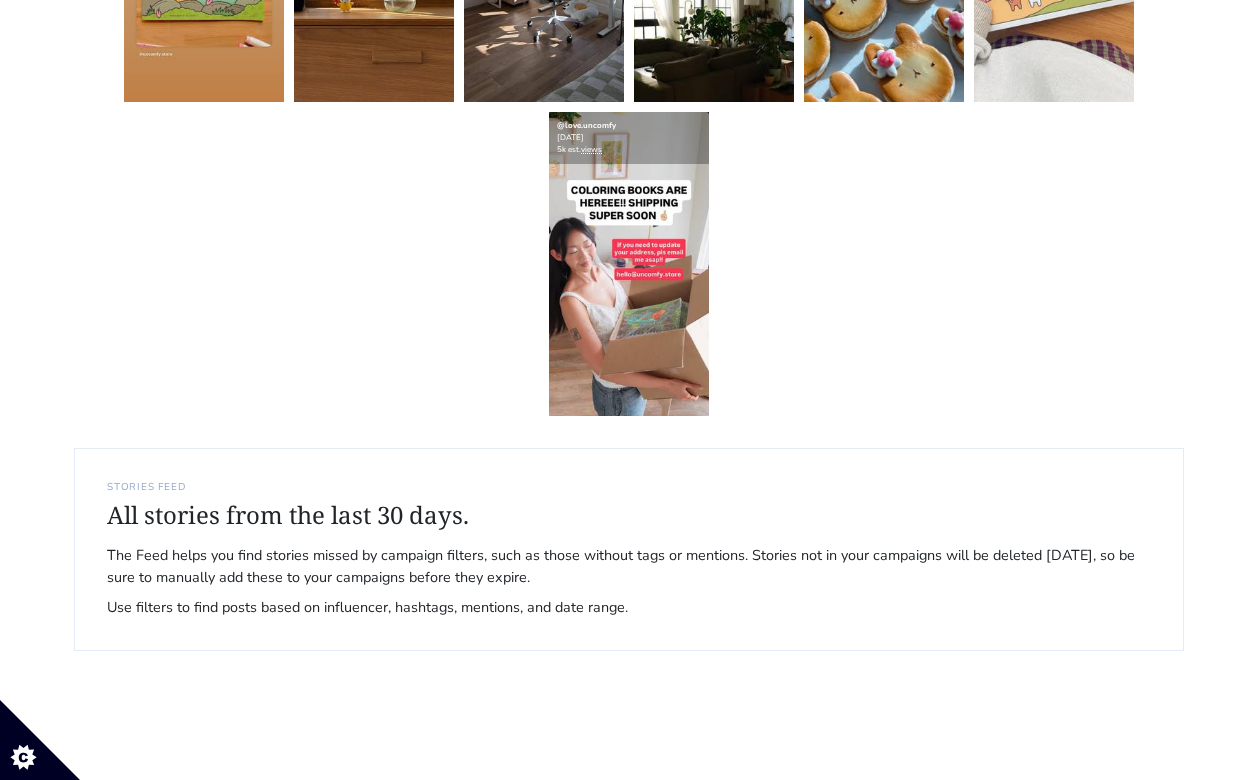 scroll, scrollTop: 1186, scrollLeft: 0, axis: vertical 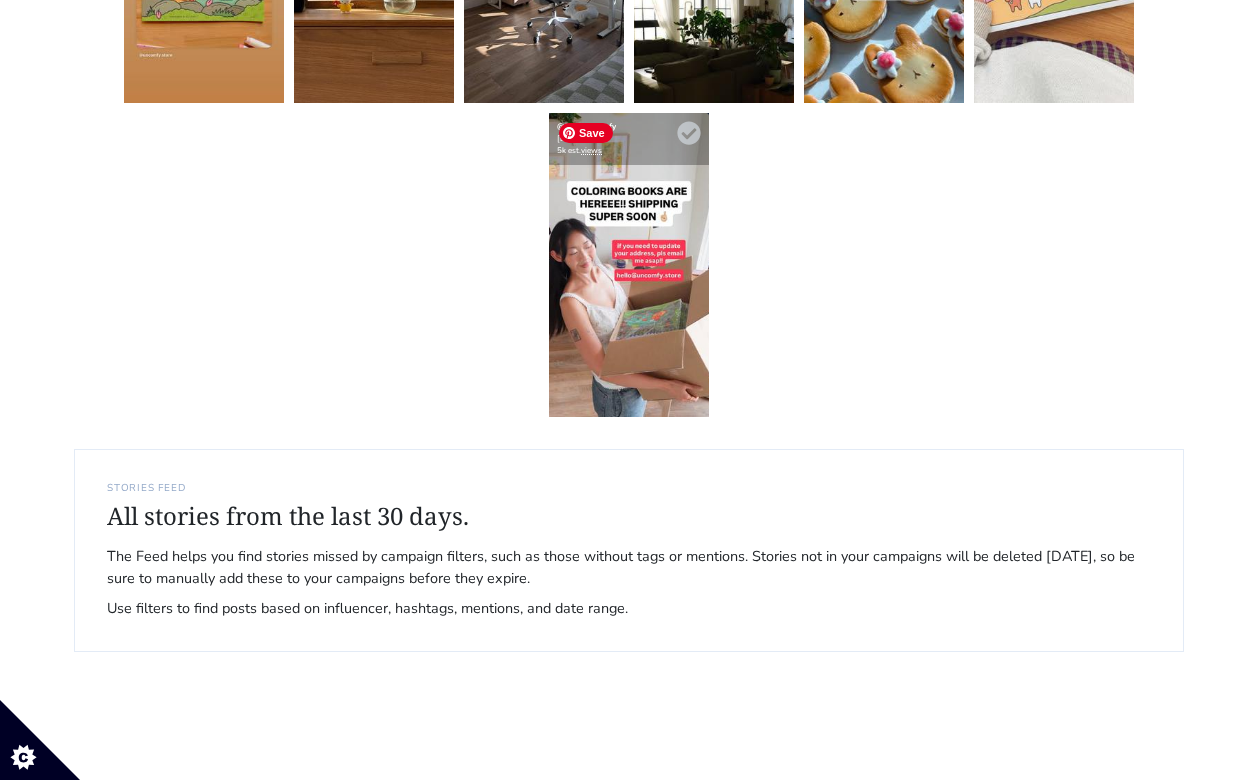 click at bounding box center [629, 265] 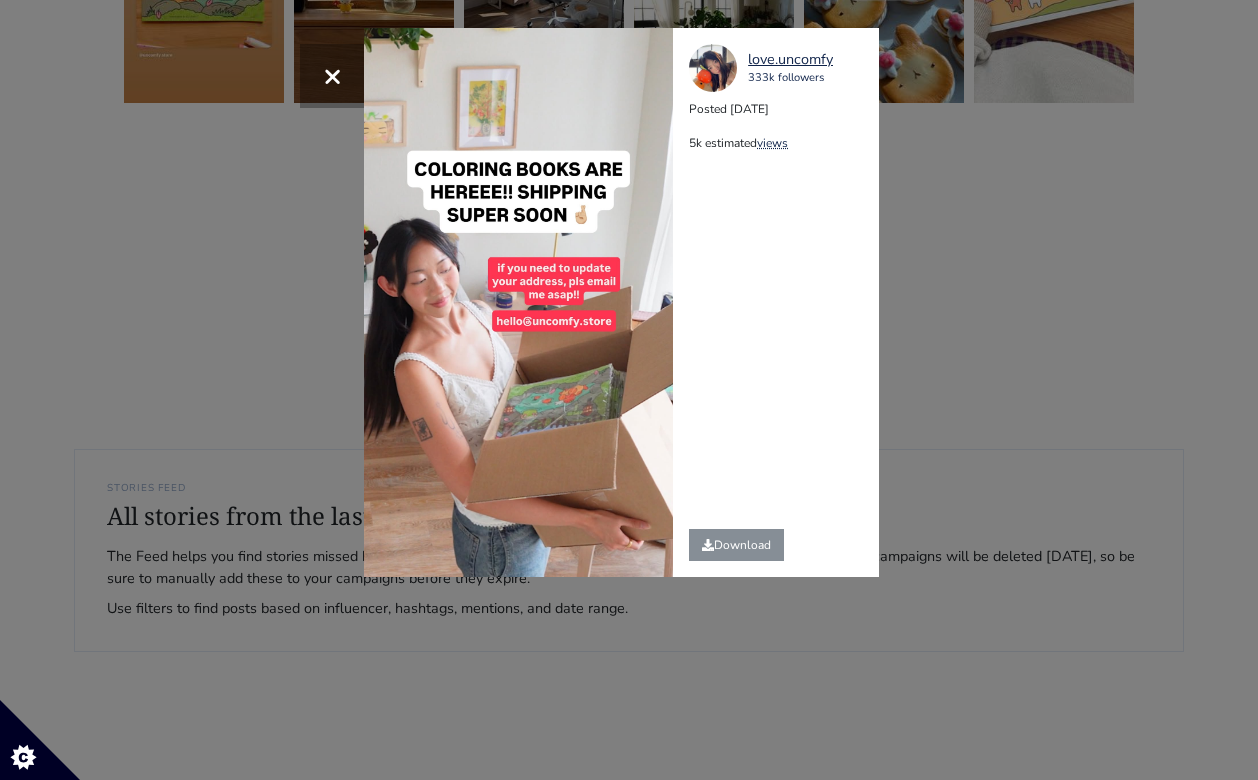 click on "love.uncomfy
333k followers
Posted 2025-06-17
5k
estimated
views
Download" at bounding box center (783, 302) 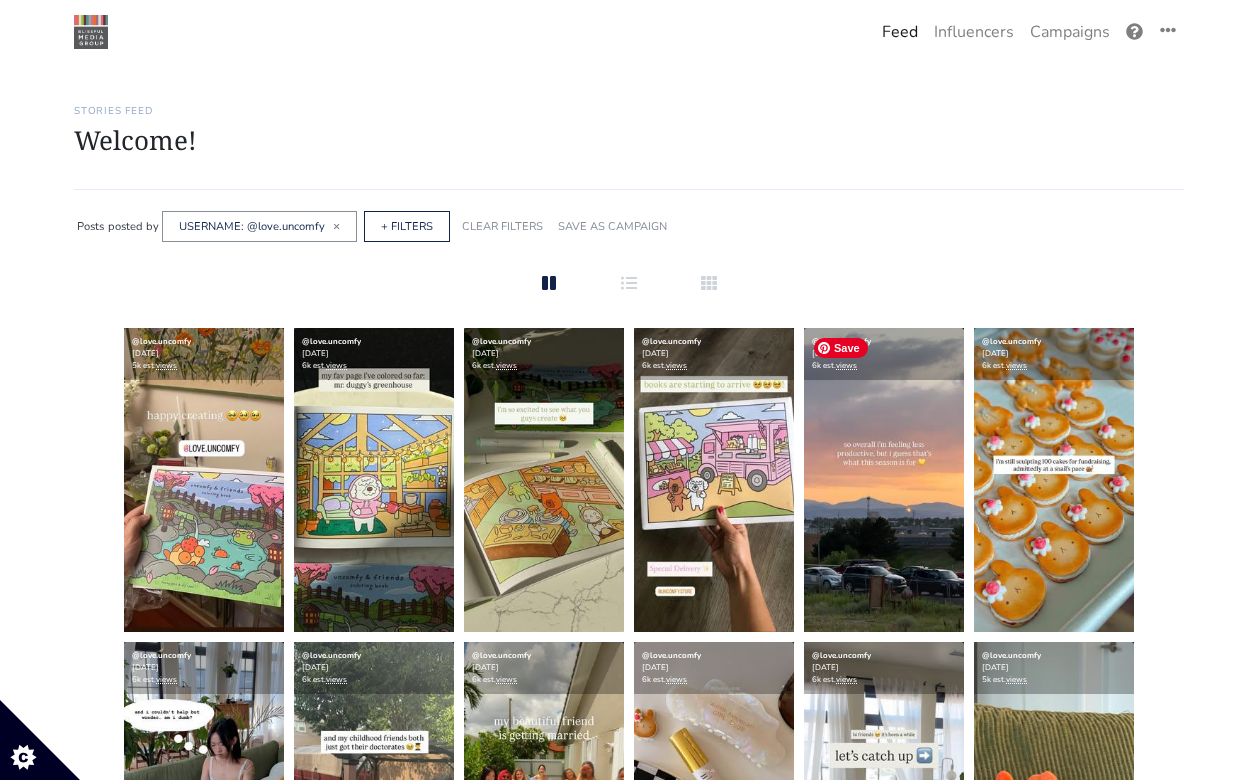 scroll, scrollTop: 0, scrollLeft: 0, axis: both 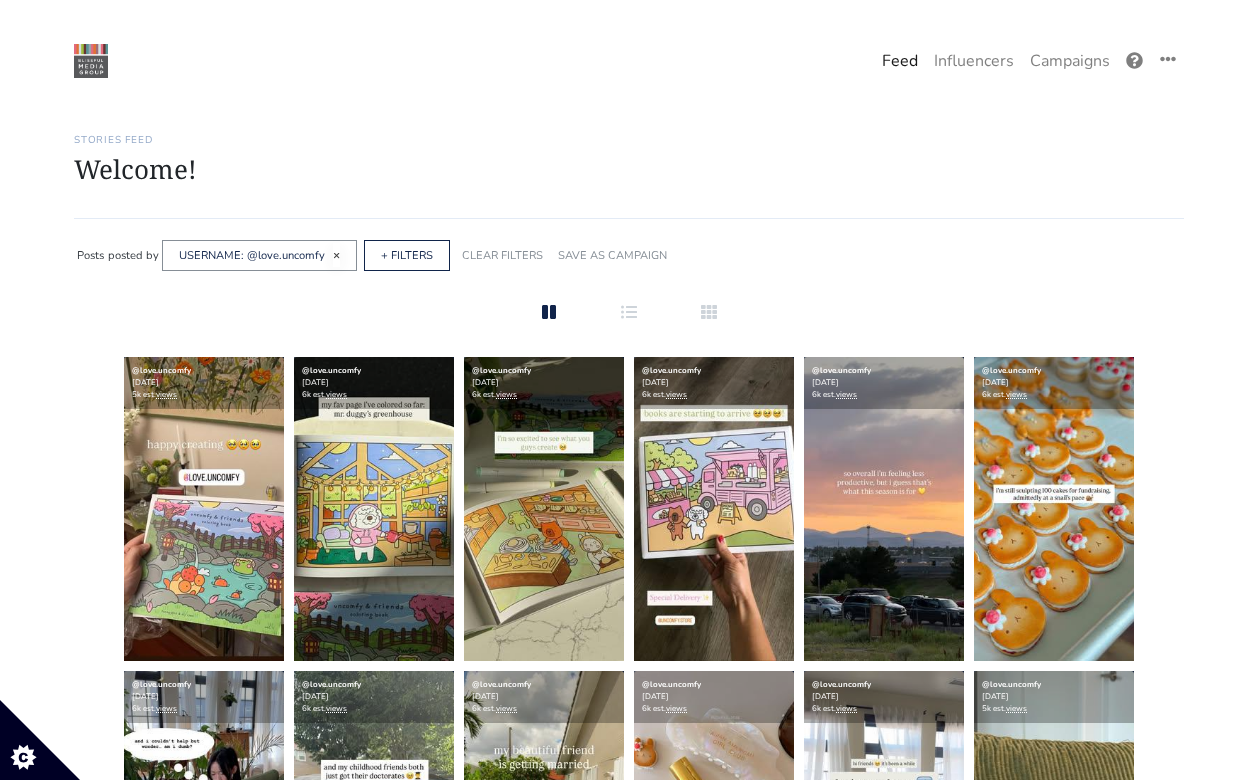 click on "×" at bounding box center [336, 255] 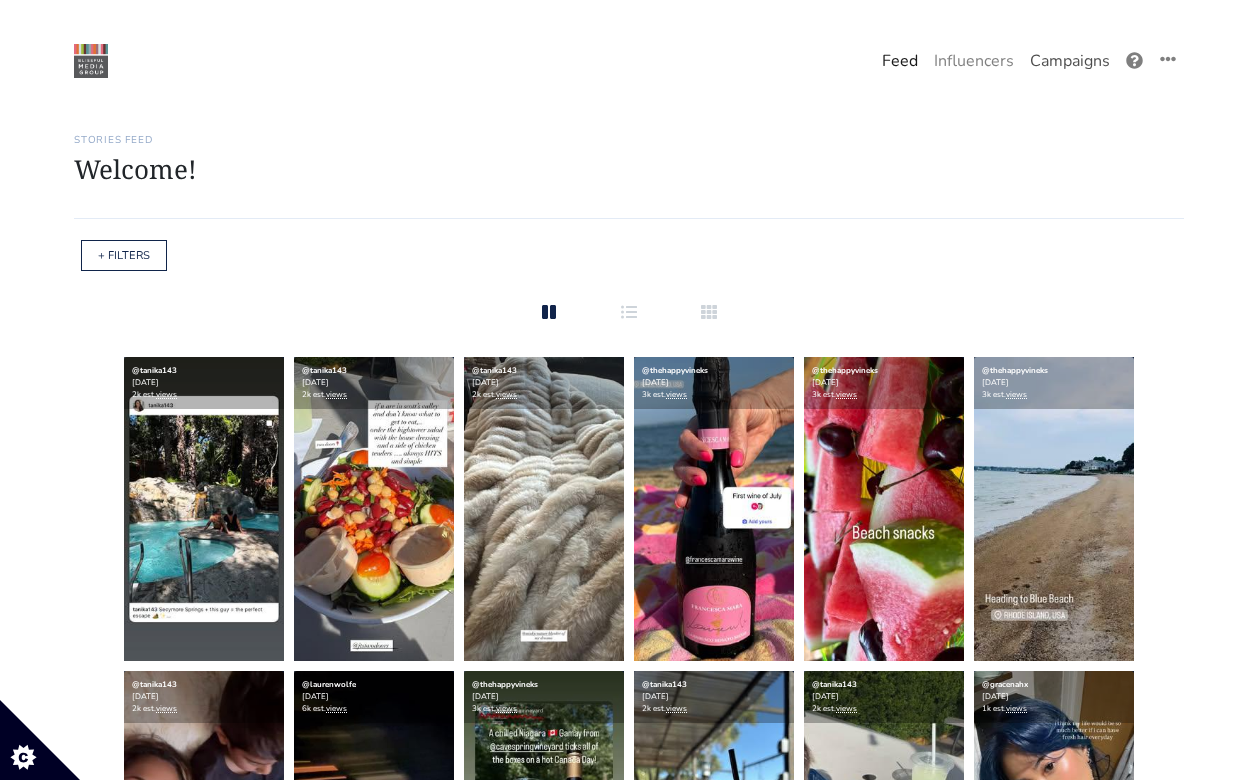 click on "Campaigns" at bounding box center [1070, 61] 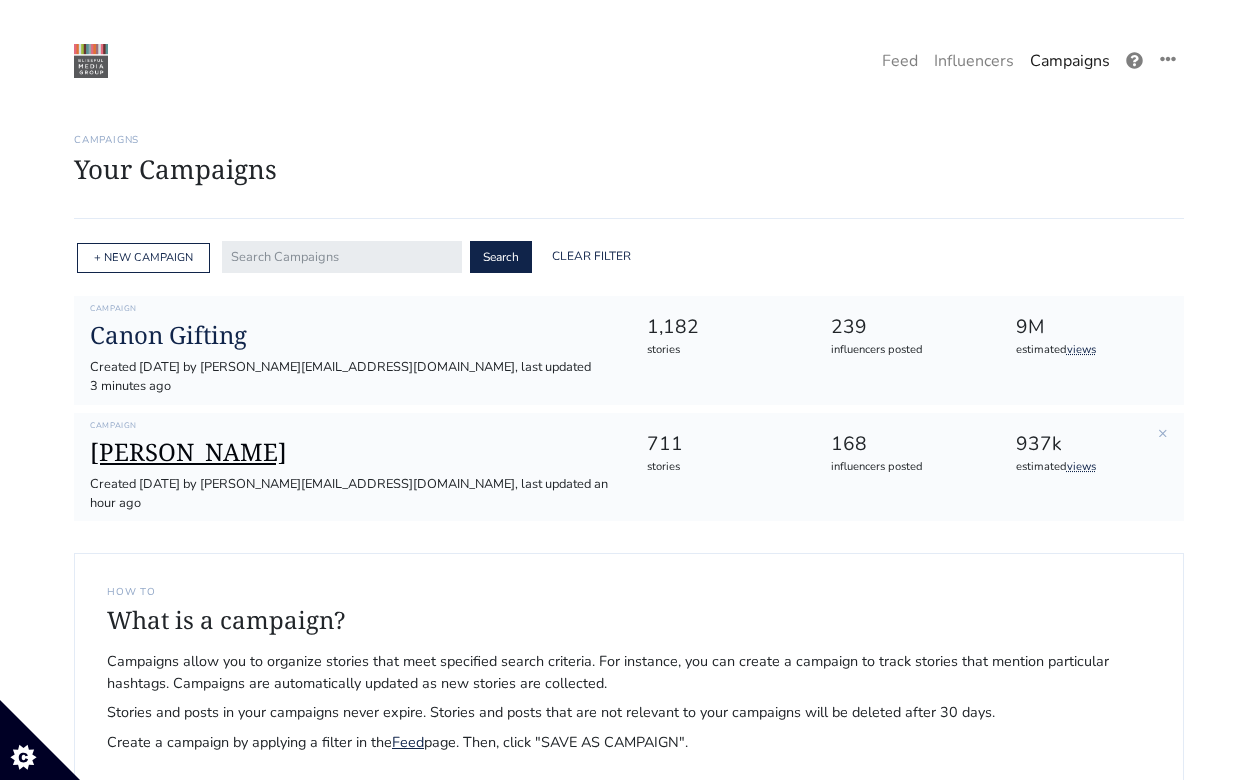click on "[PERSON_NAME]" at bounding box center [352, 452] 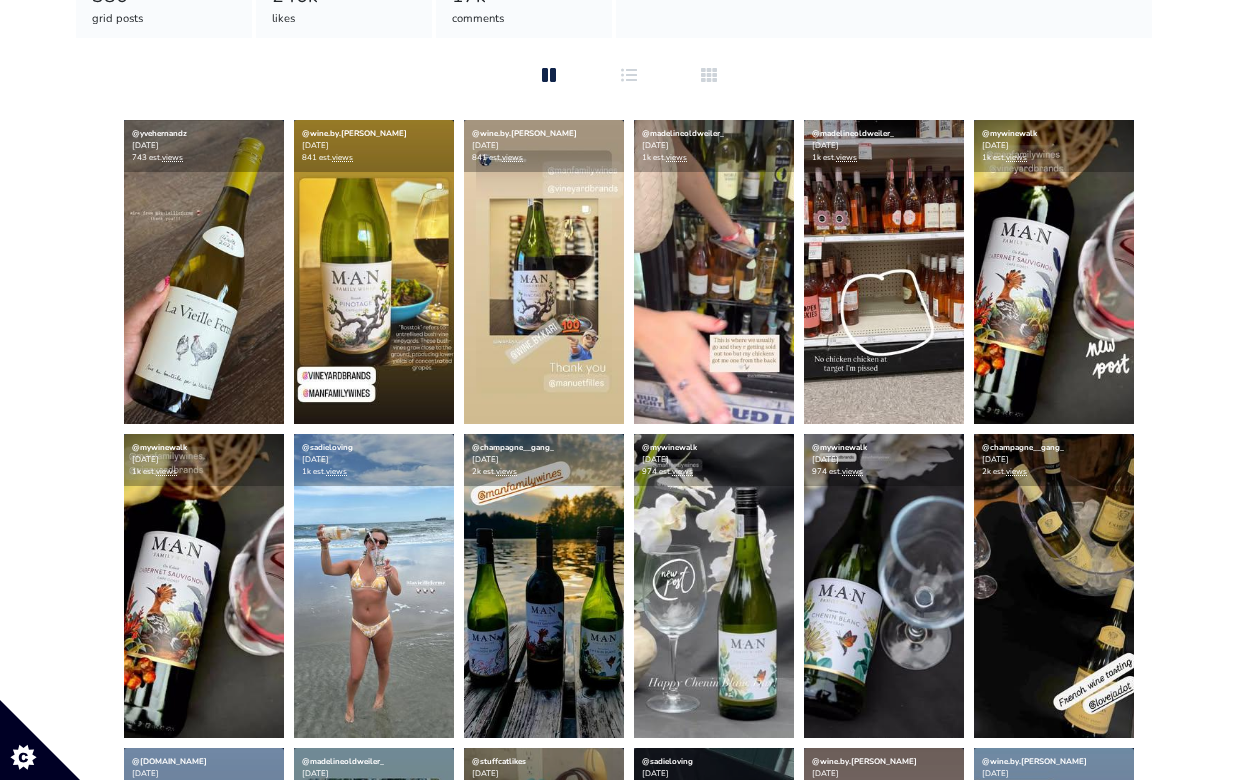 scroll, scrollTop: 478, scrollLeft: 0, axis: vertical 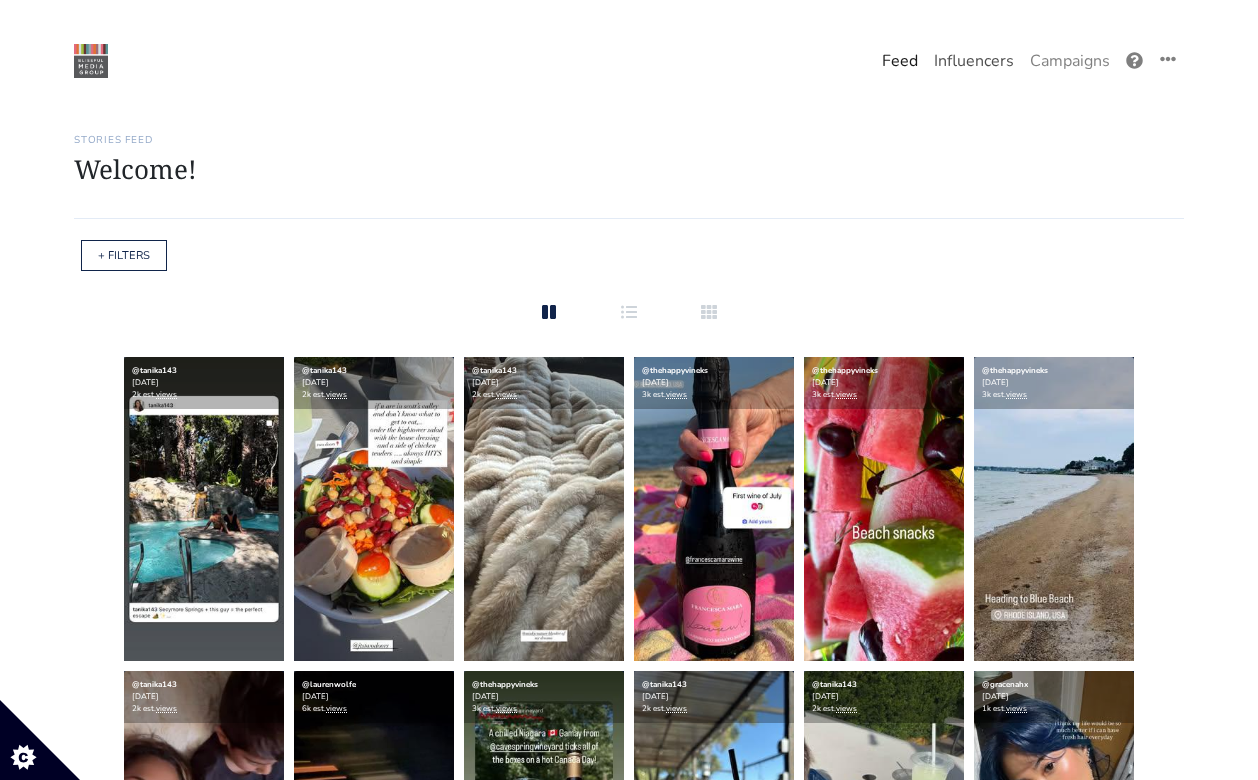 click on "Influencers" at bounding box center (974, 61) 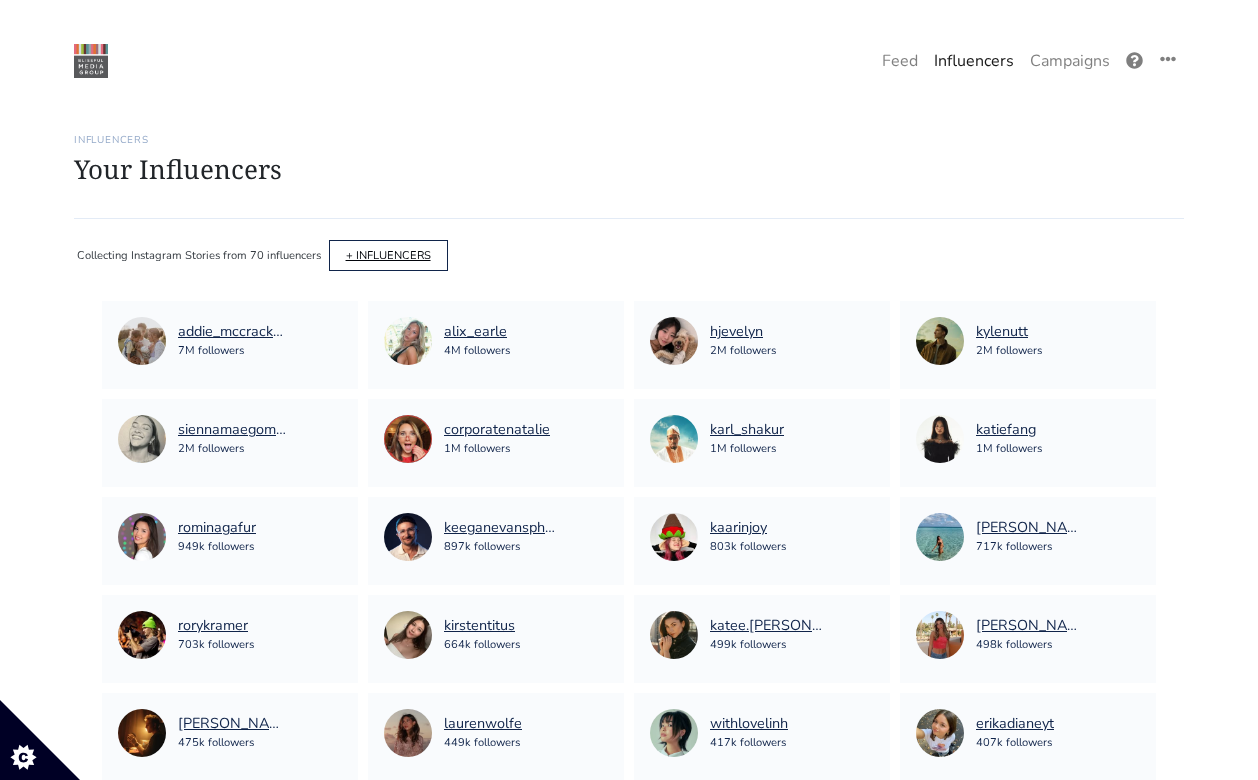 click on "+ INFLUENCERS" at bounding box center [388, 255] 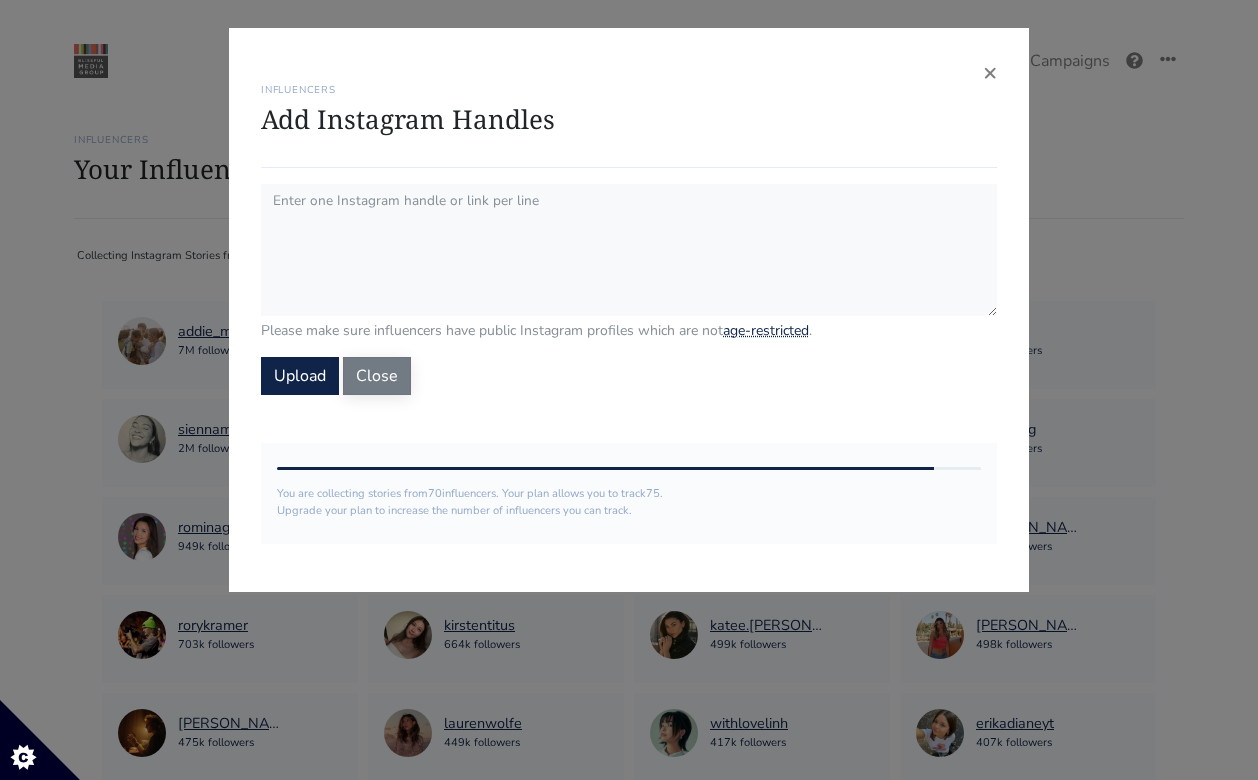 click on "Close" at bounding box center (377, 376) 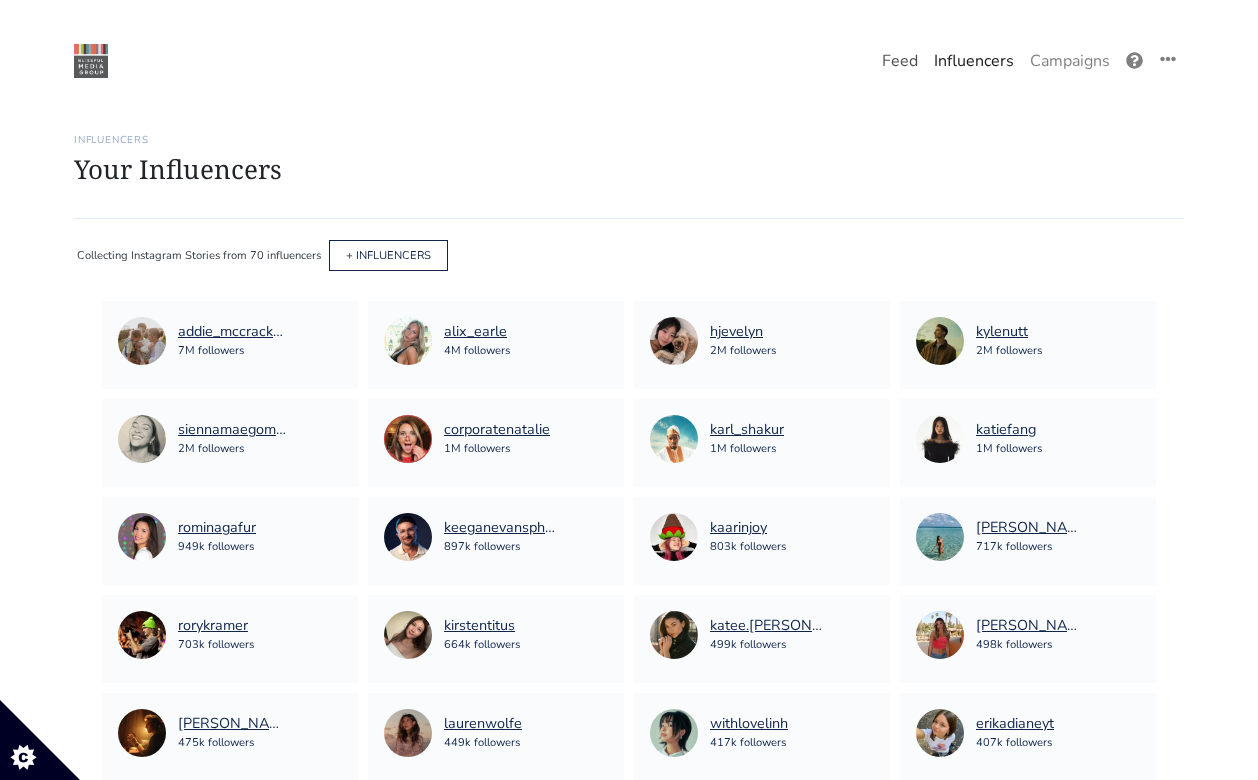 click on "Feed" at bounding box center [900, 61] 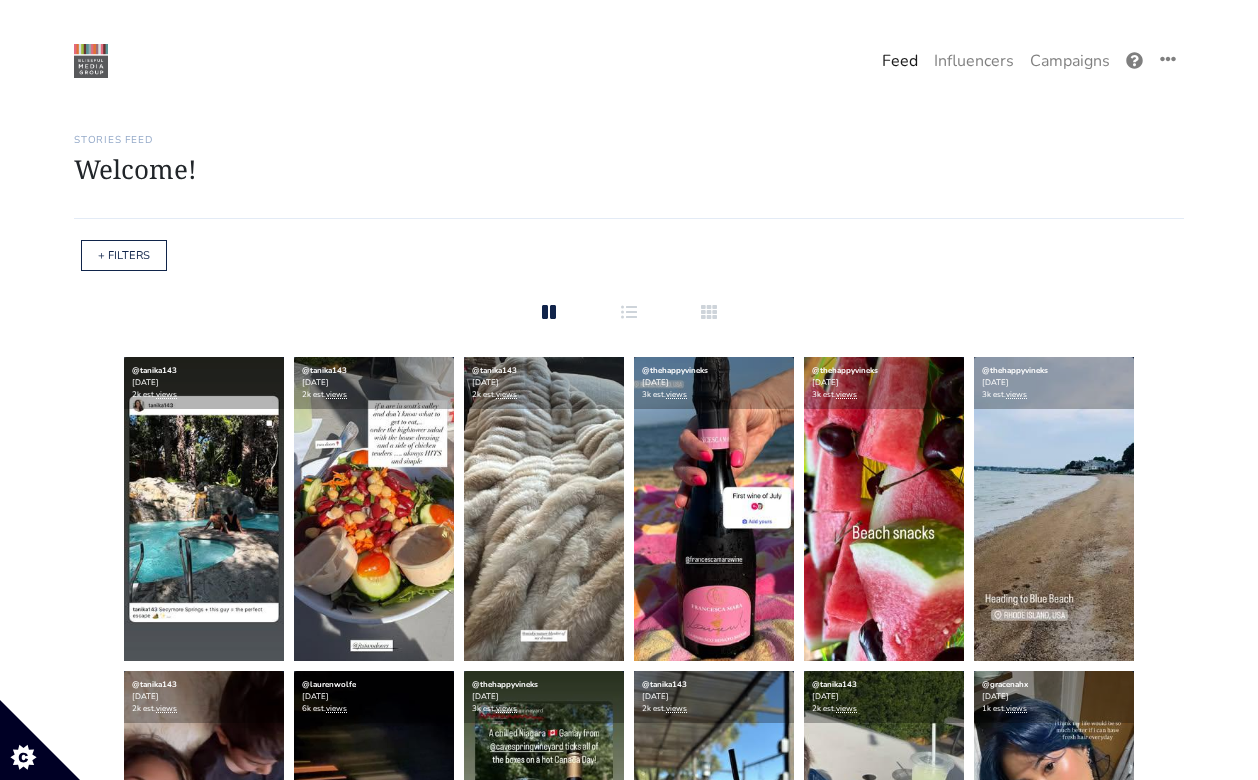 click on "+ FILTERS" at bounding box center [124, 255] 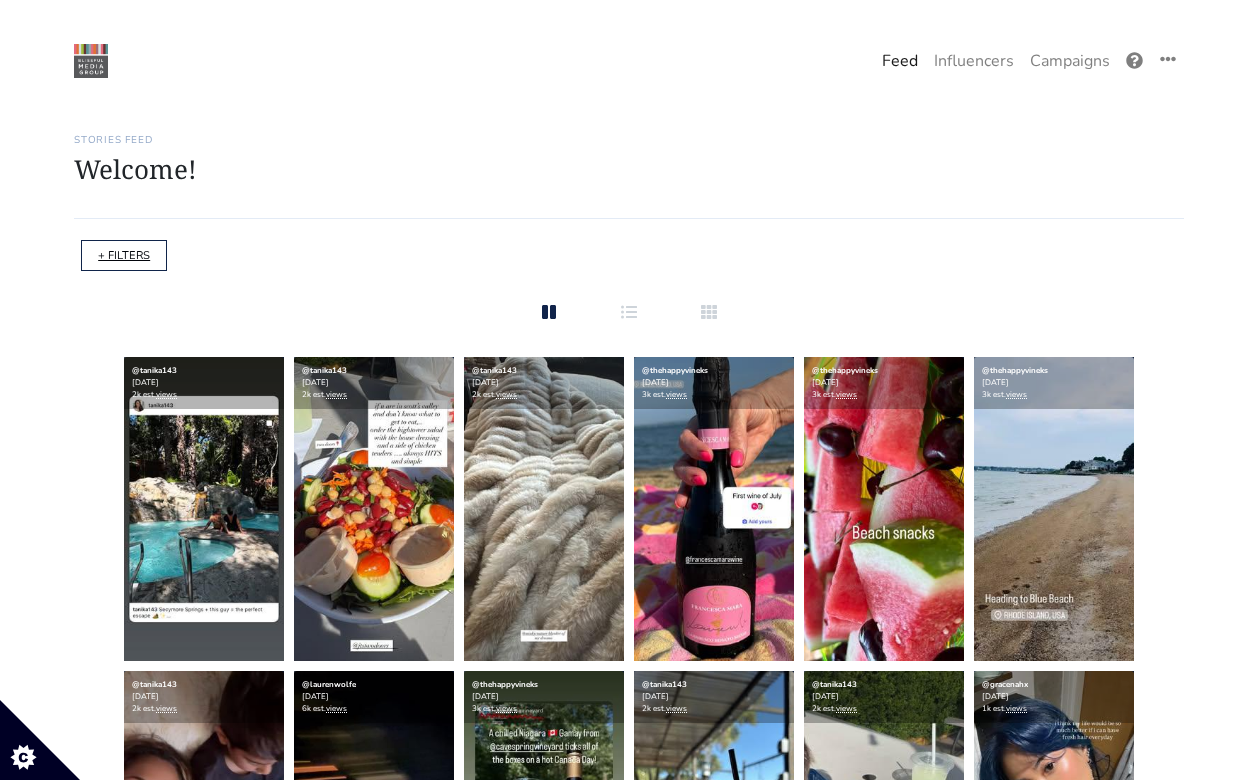 click on "+ FILTERS" at bounding box center [124, 255] 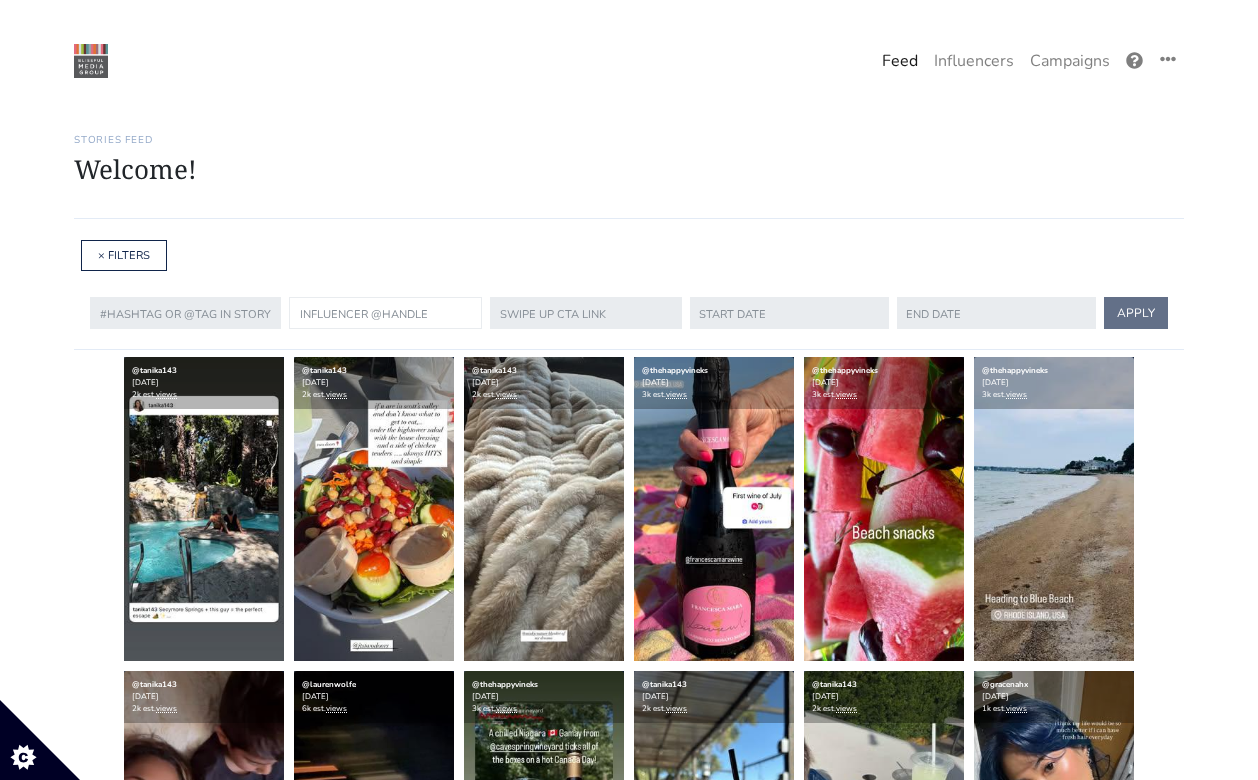 click at bounding box center [385, 313] 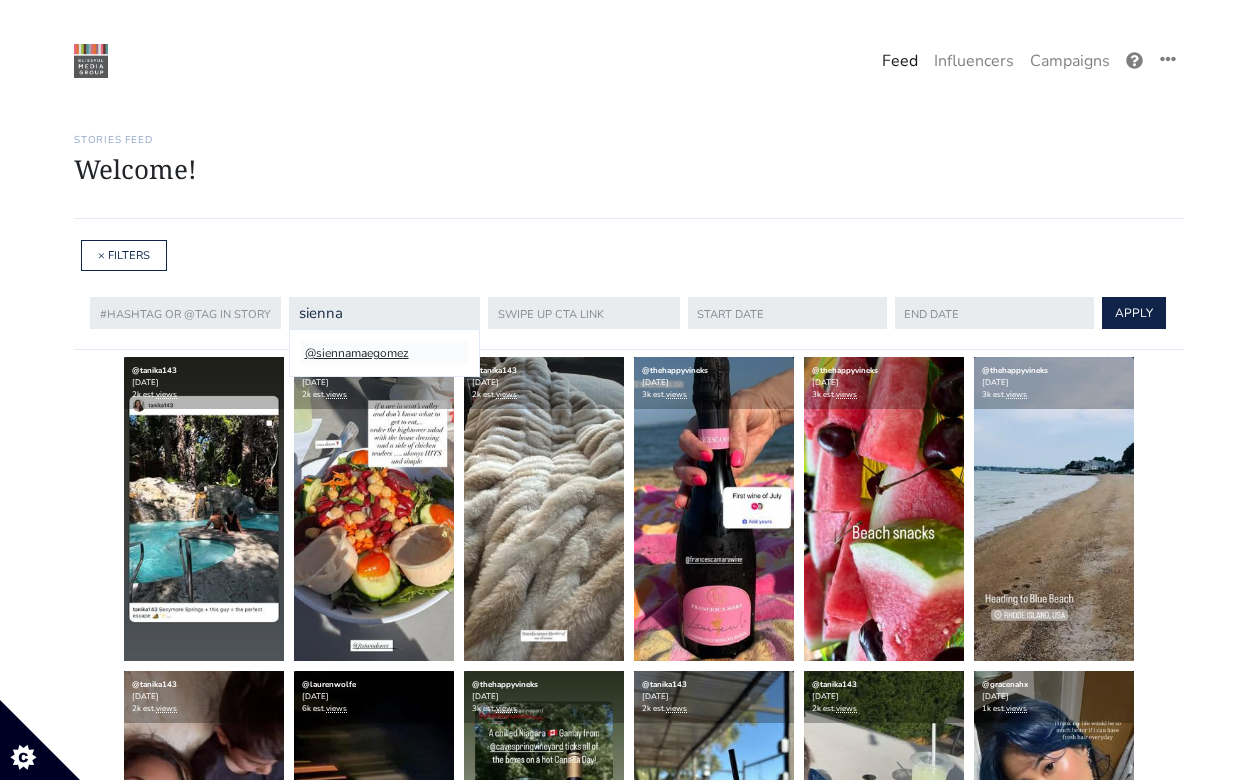 click on "@siennamaegomez" at bounding box center [384, 353] 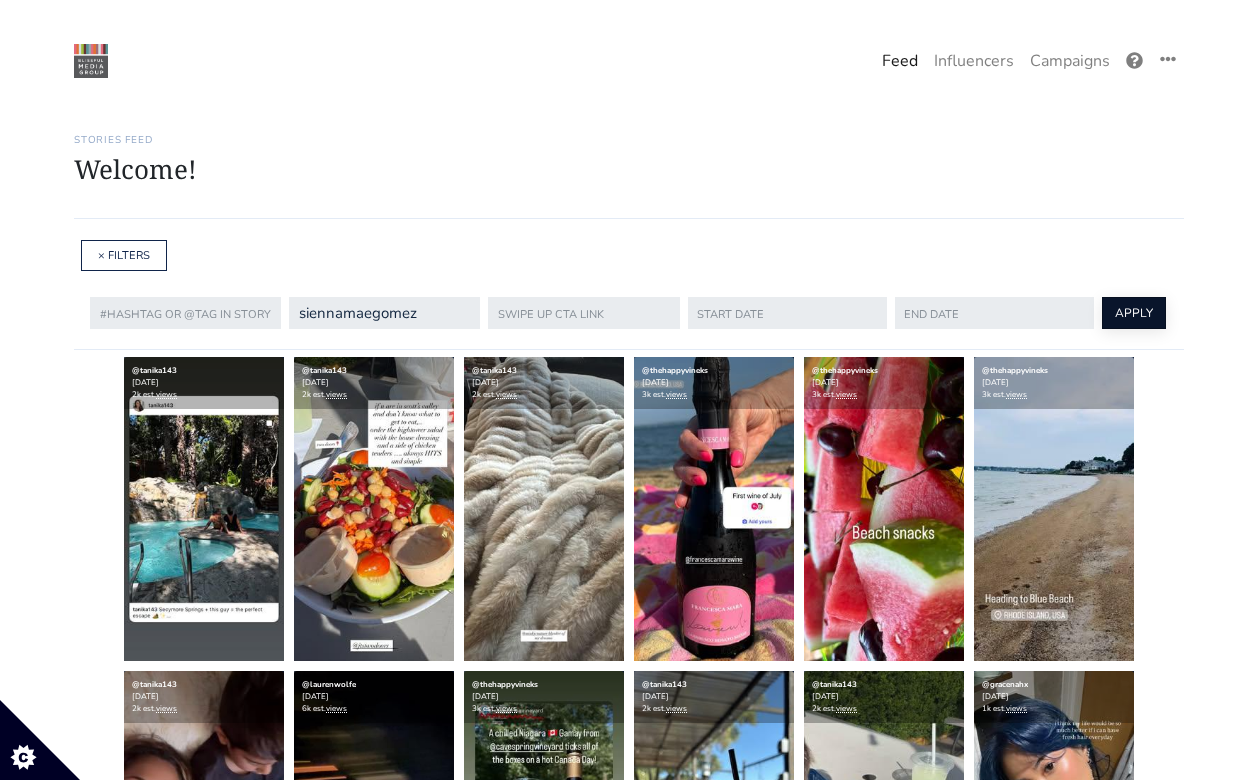click on "APPLY" at bounding box center (1134, 313) 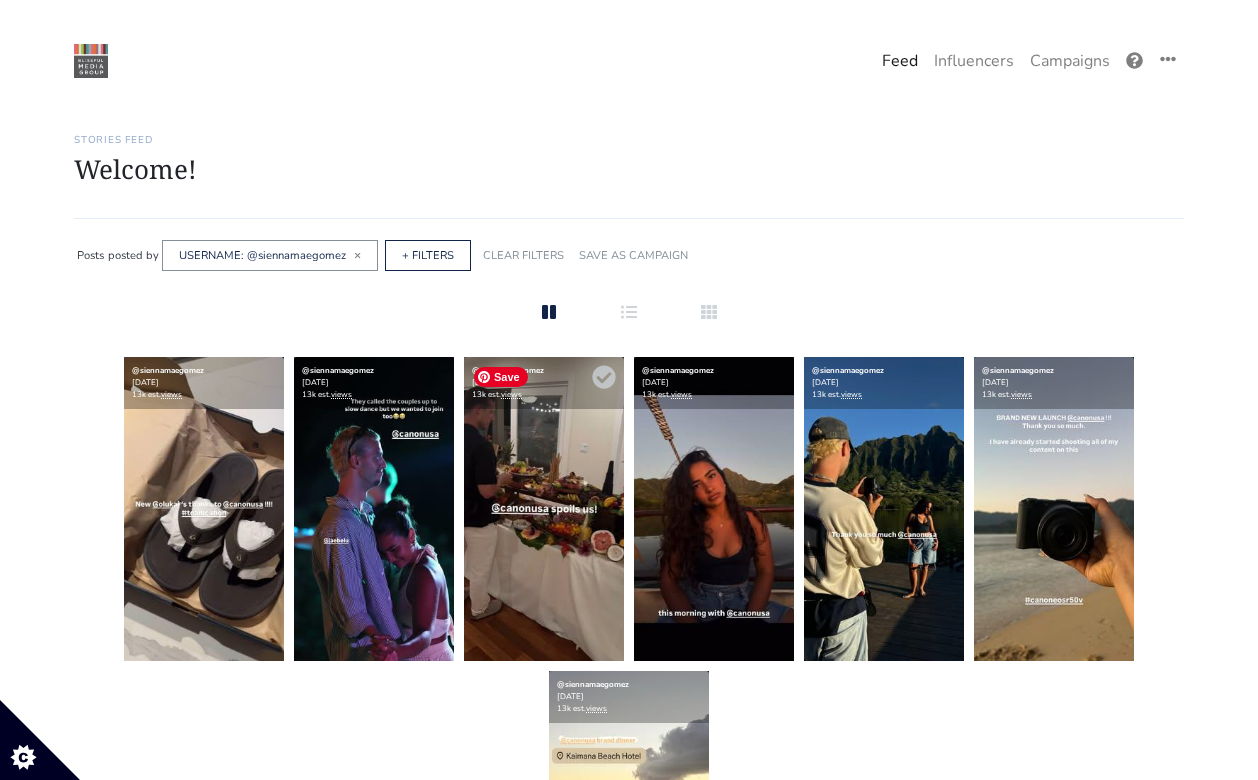 click at bounding box center [544, 509] 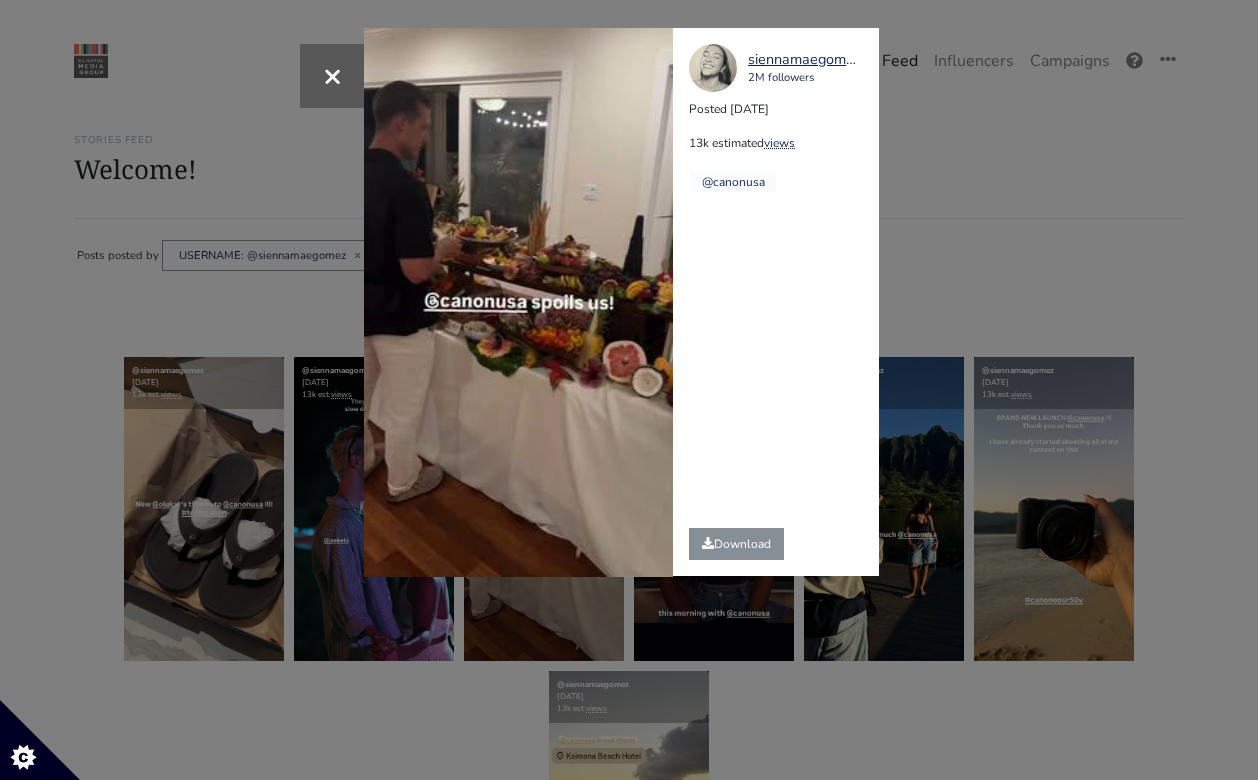 click on "×
Your browser does not support HTML5 video.
siennamaegomez
2M followers
Posted 2025-03-28
13k
estimated
views
@canonusa" at bounding box center [629, 390] 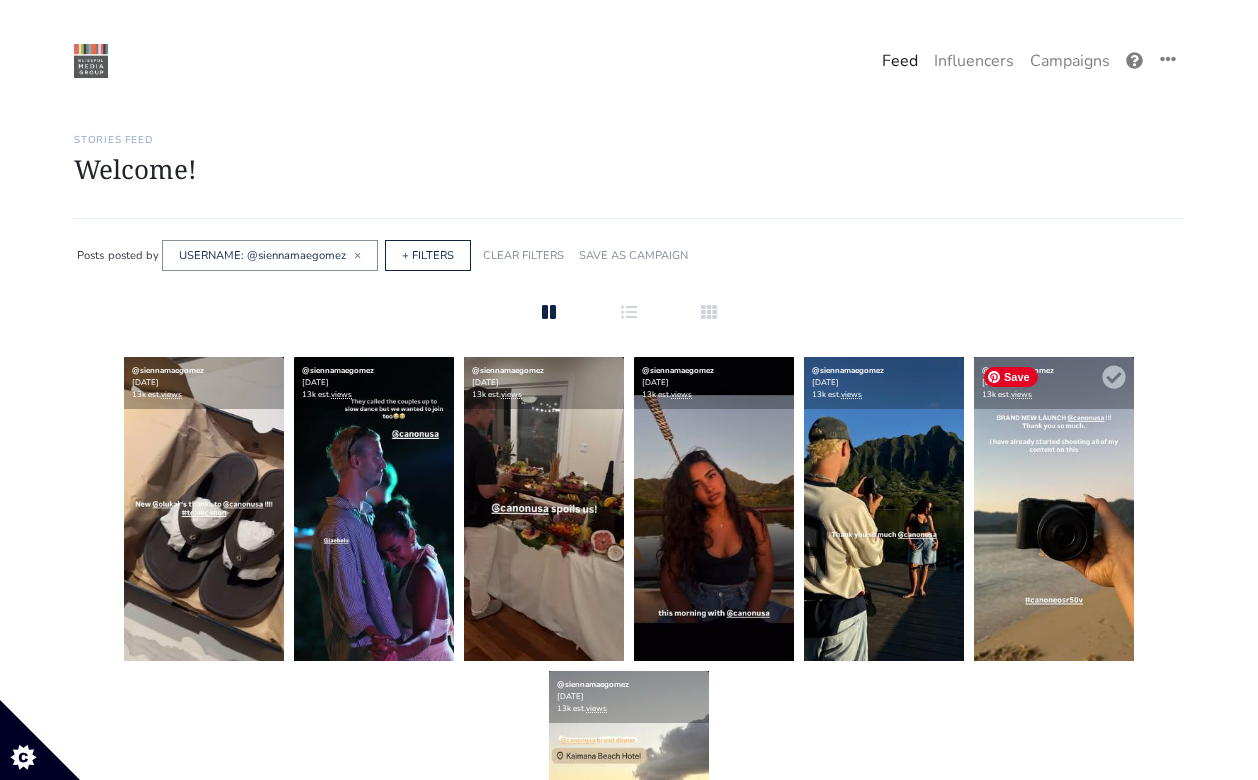 click at bounding box center (1054, 509) 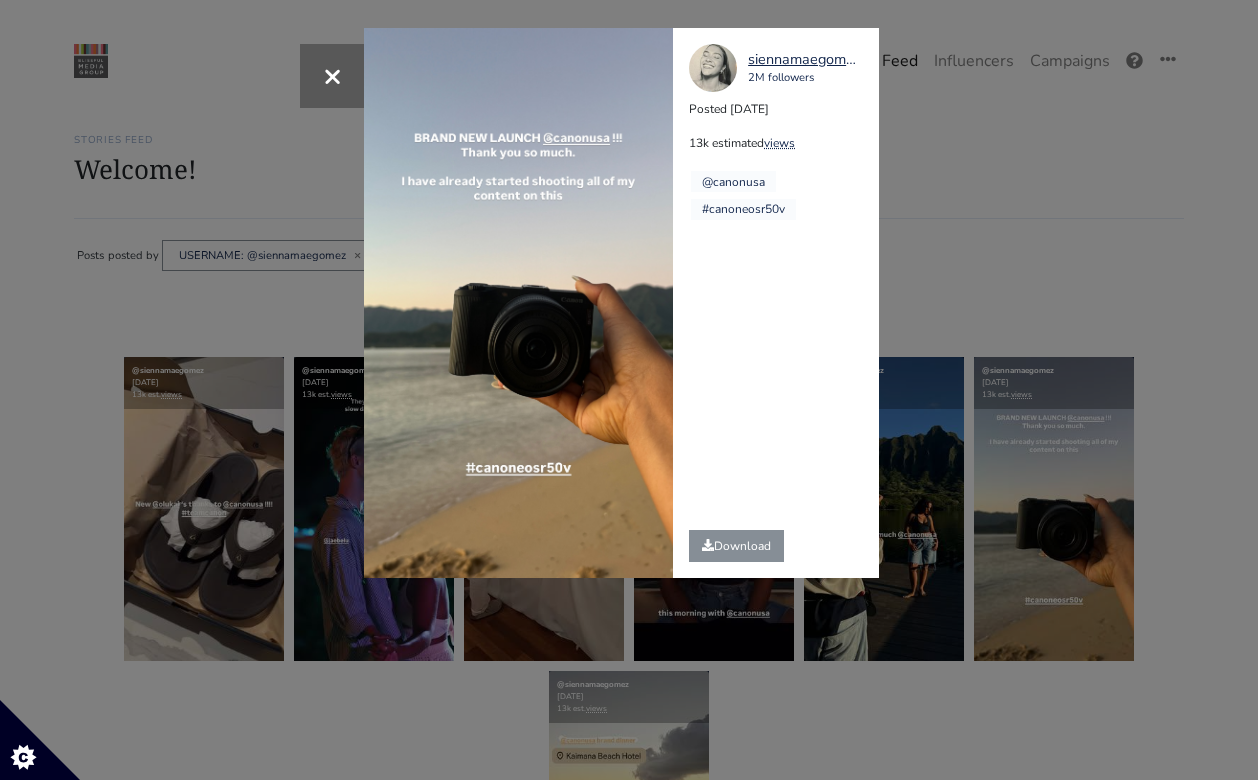 click on "×
siennamaegomez
2M followers
Posted 2025-03-26
13k
estimated
views
@canonusa" at bounding box center [629, 390] 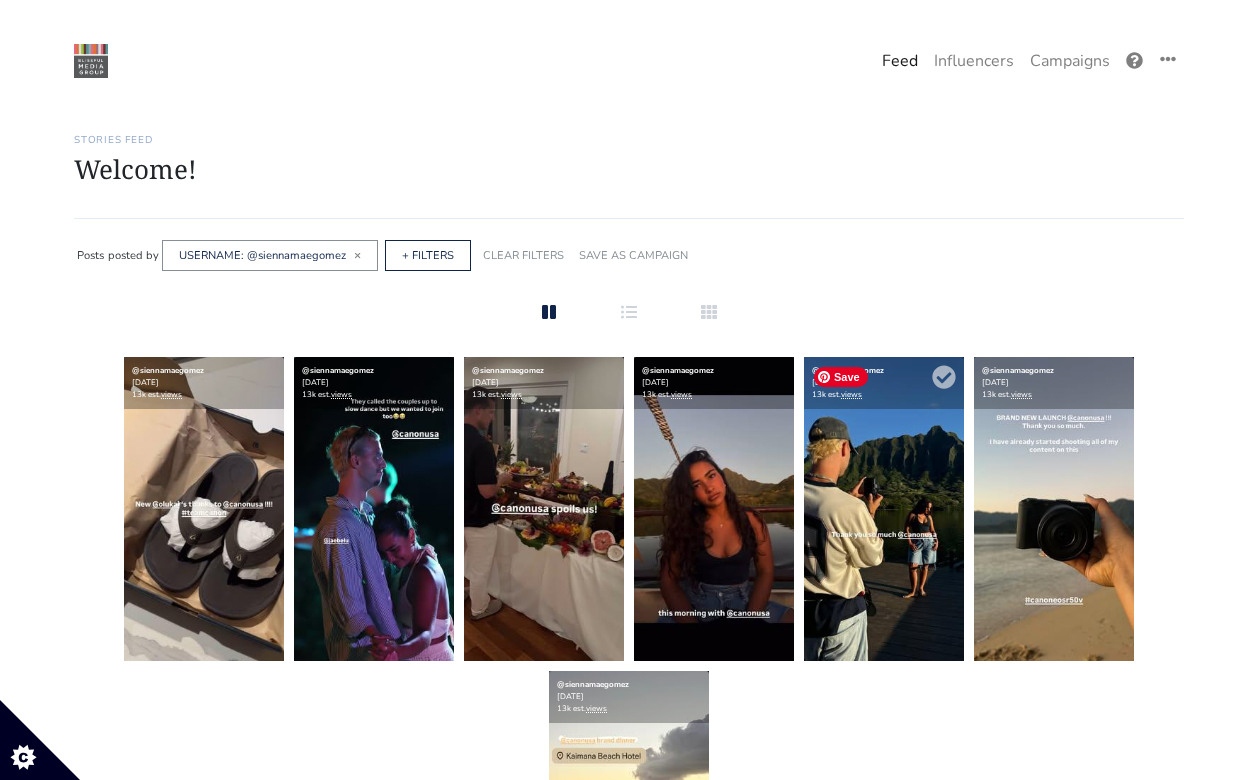 click at bounding box center [884, 509] 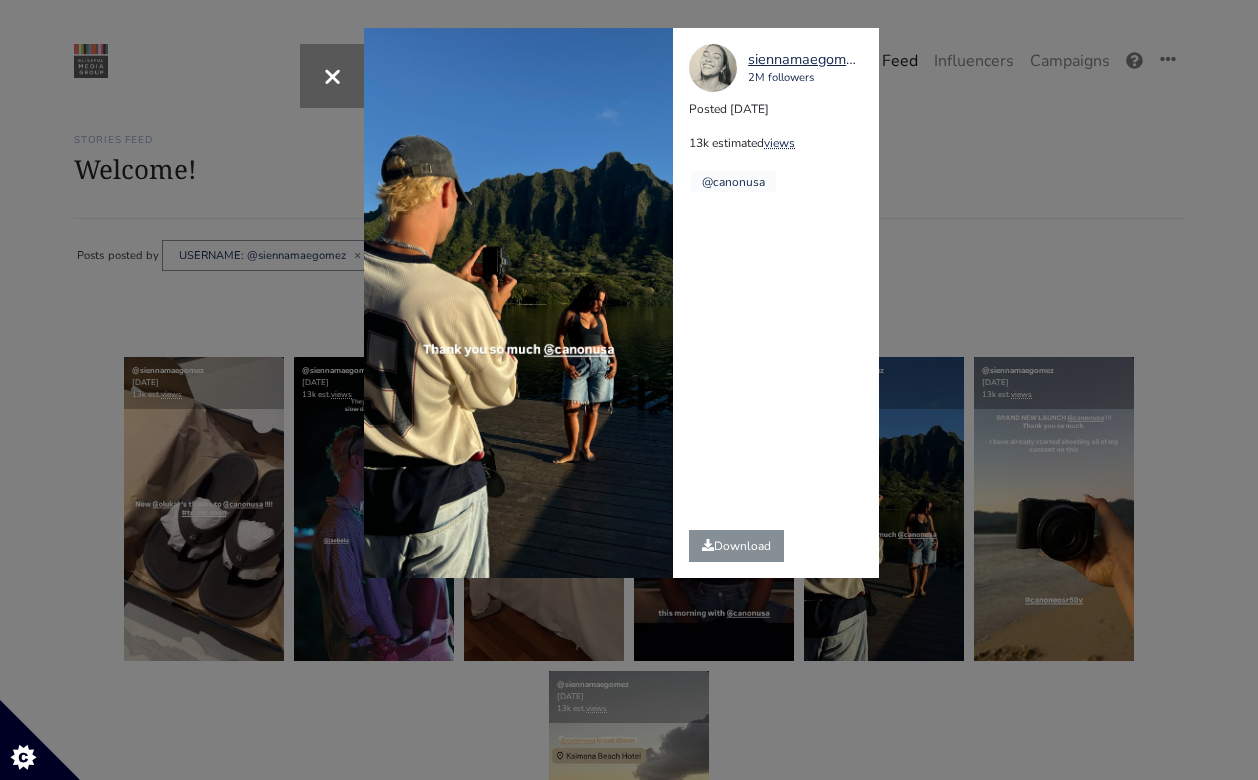 click on "×
siennamaegomez
2M followers
Posted 2025-03-26
13k
estimated
views
@canonusa" at bounding box center [629, 390] 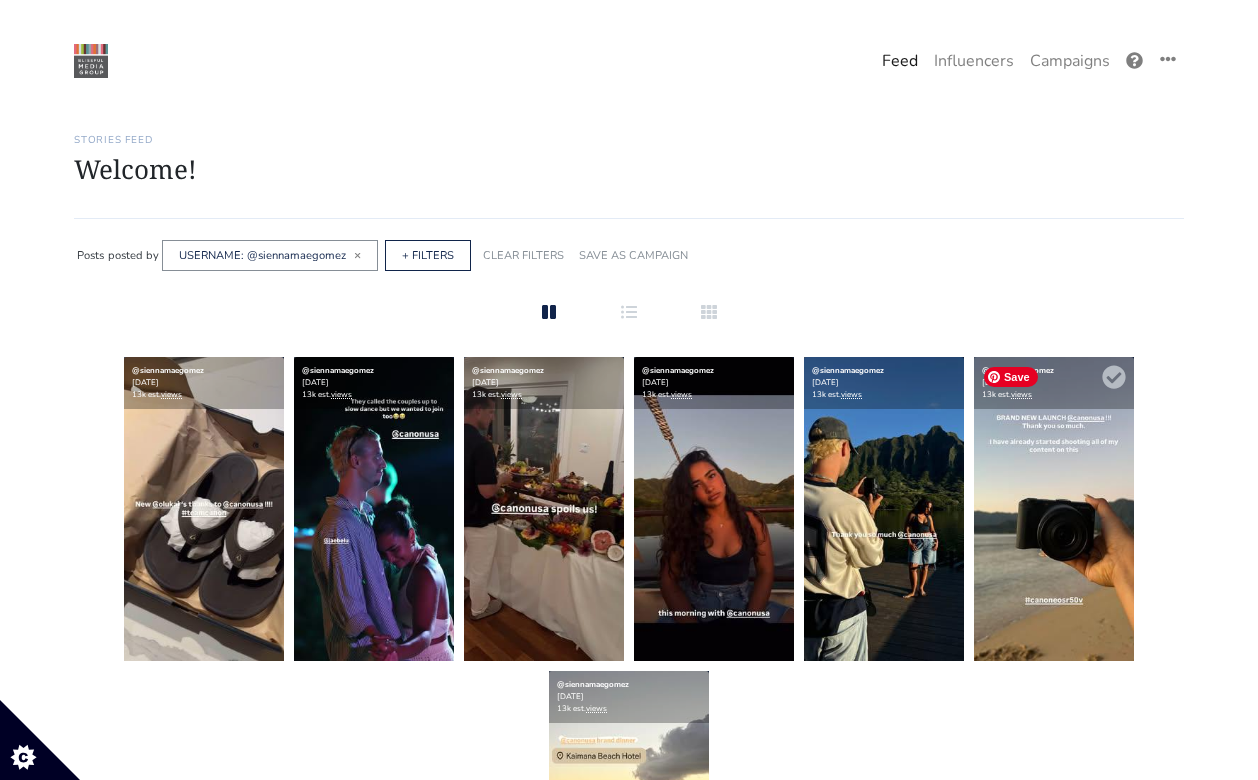 click at bounding box center (1054, 509) 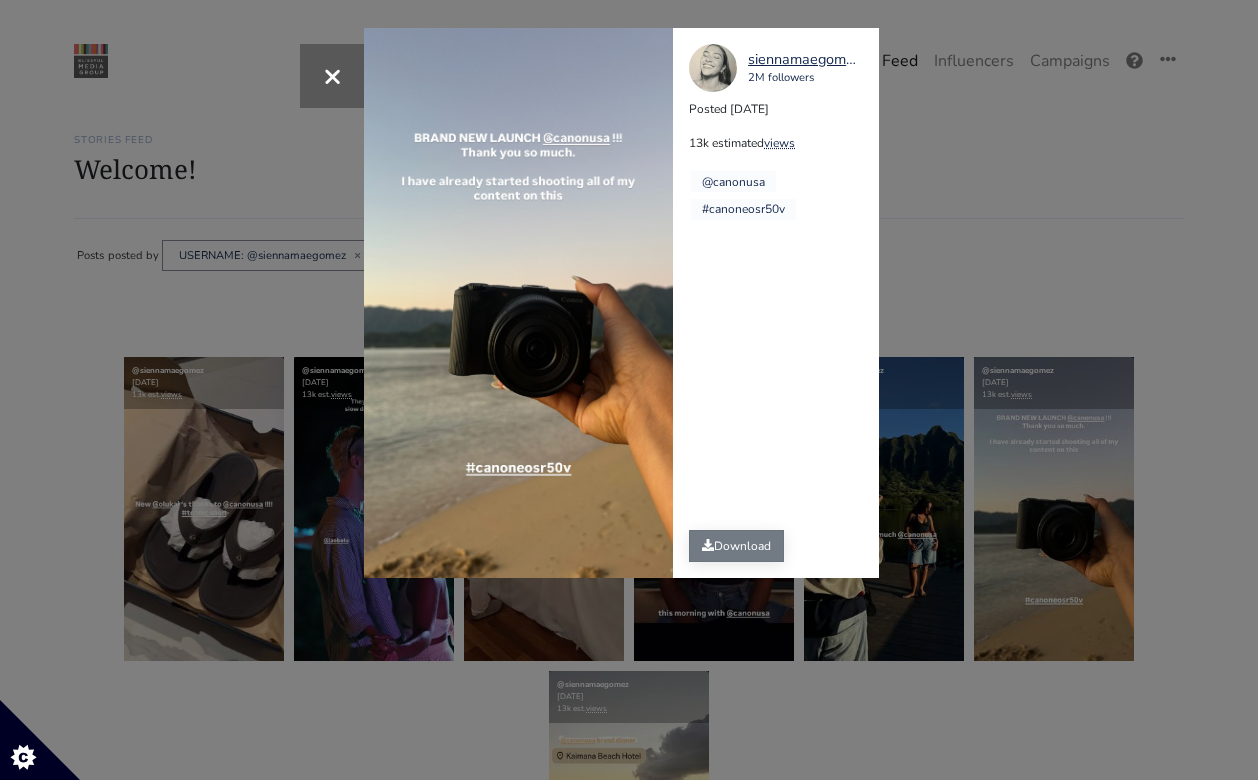 click on "Download" at bounding box center [736, 546] 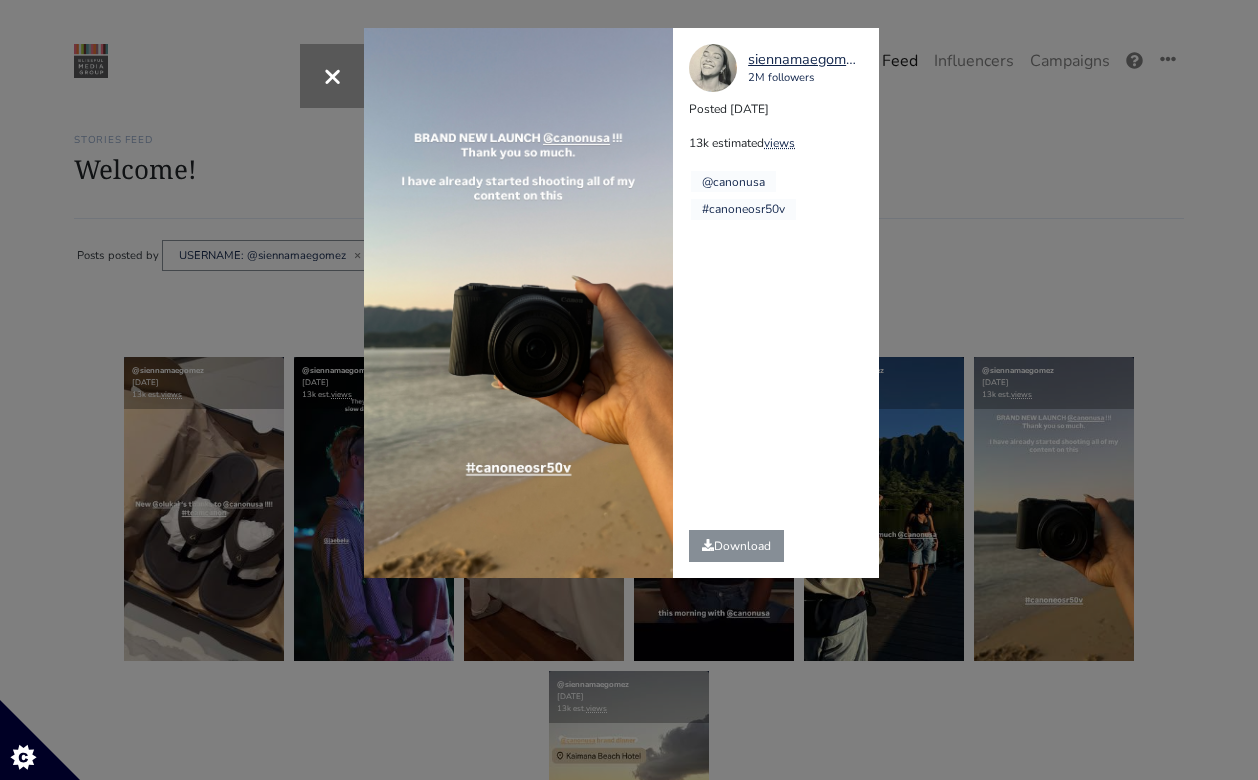 click on "×
siennamaegomez
2M followers
Posted 2025-03-26
13k
estimated
views
@canonusa" at bounding box center [629, 390] 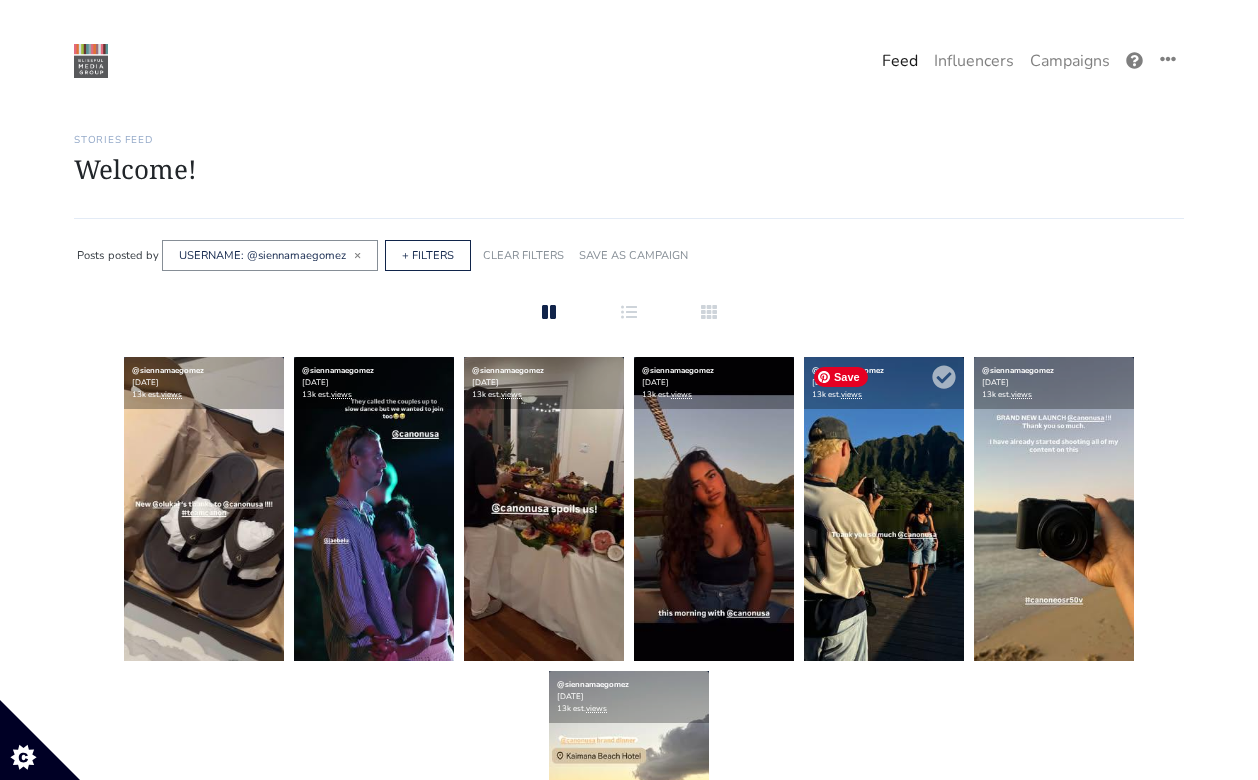 click at bounding box center (884, 509) 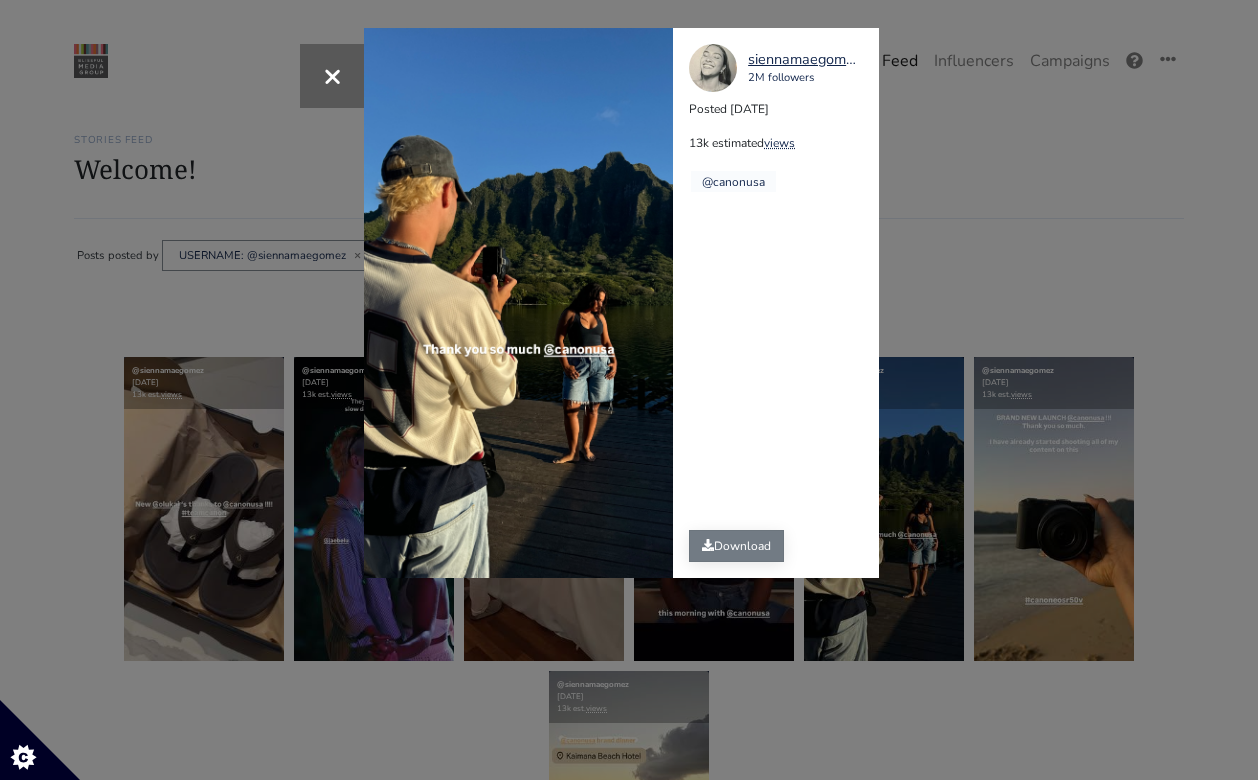 click on "Download" at bounding box center [736, 546] 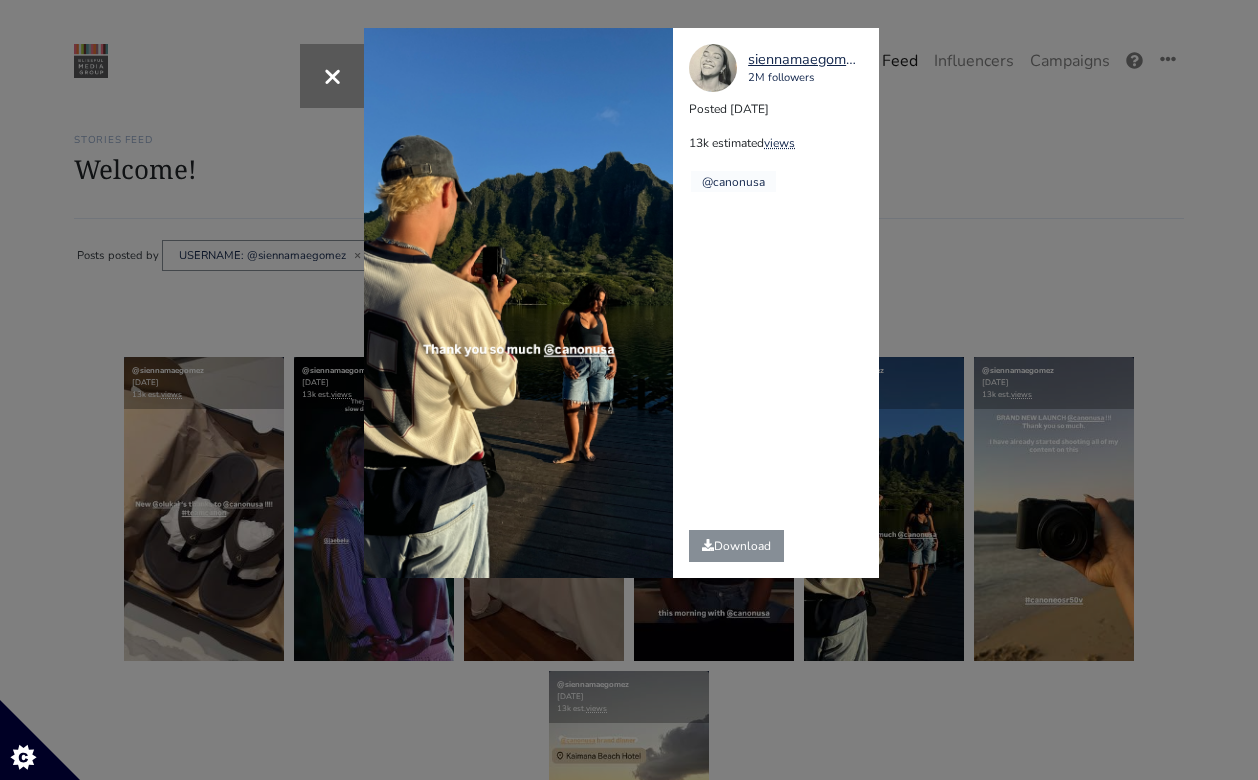 click on "×
siennamaegomez
2M followers
Posted 2025-03-26
13k
estimated
views
@canonusa" at bounding box center [629, 390] 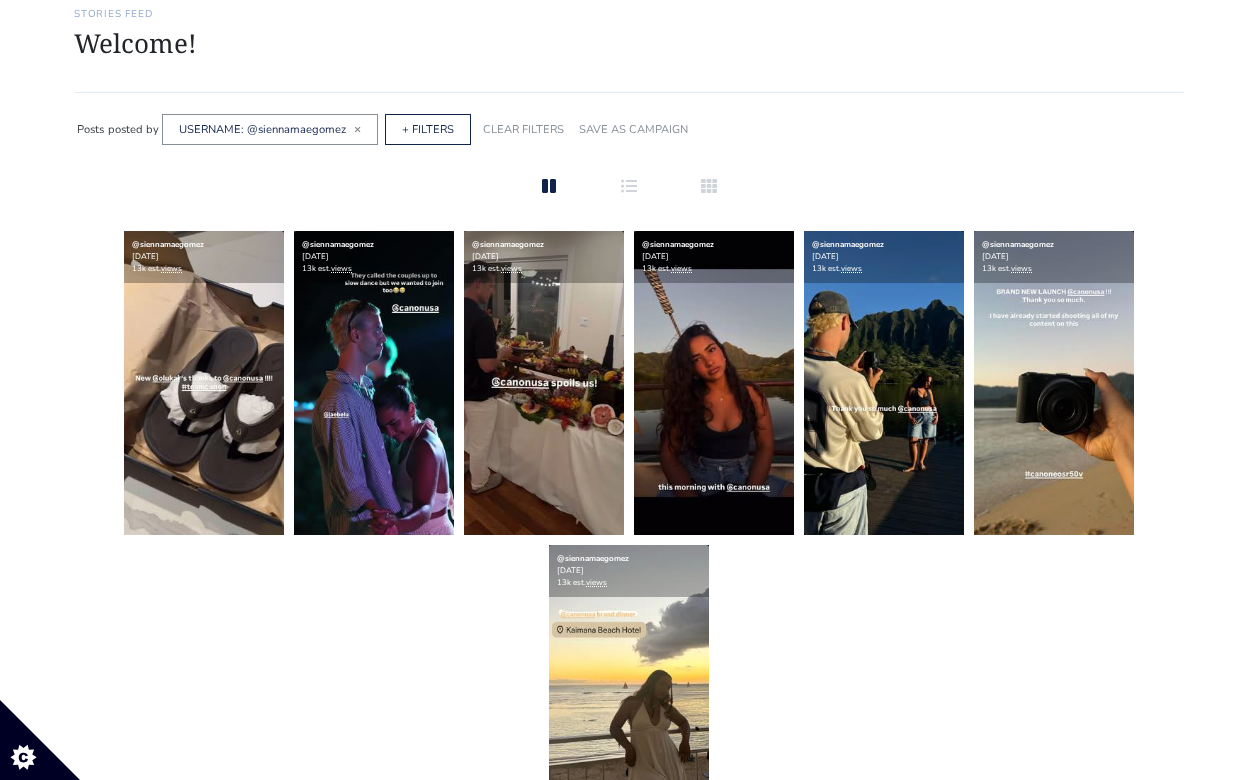scroll, scrollTop: 391, scrollLeft: 0, axis: vertical 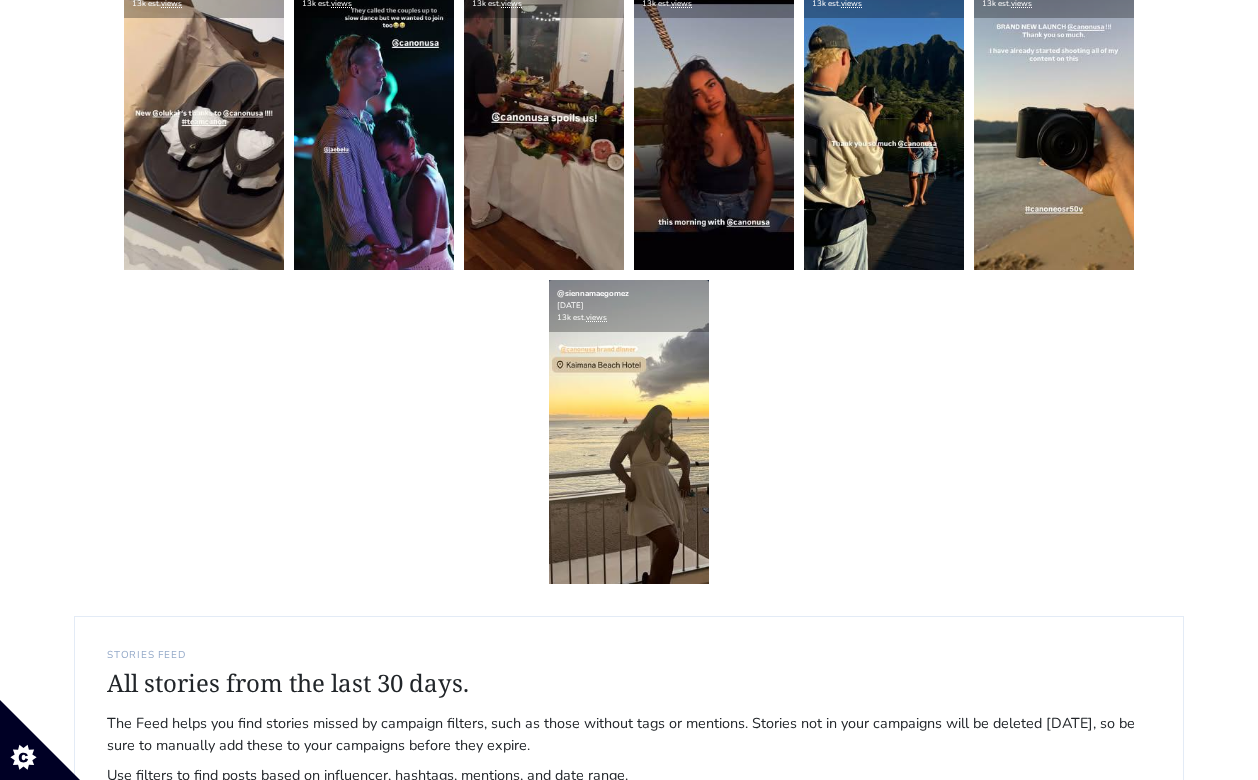 click at bounding box center (714, 118) 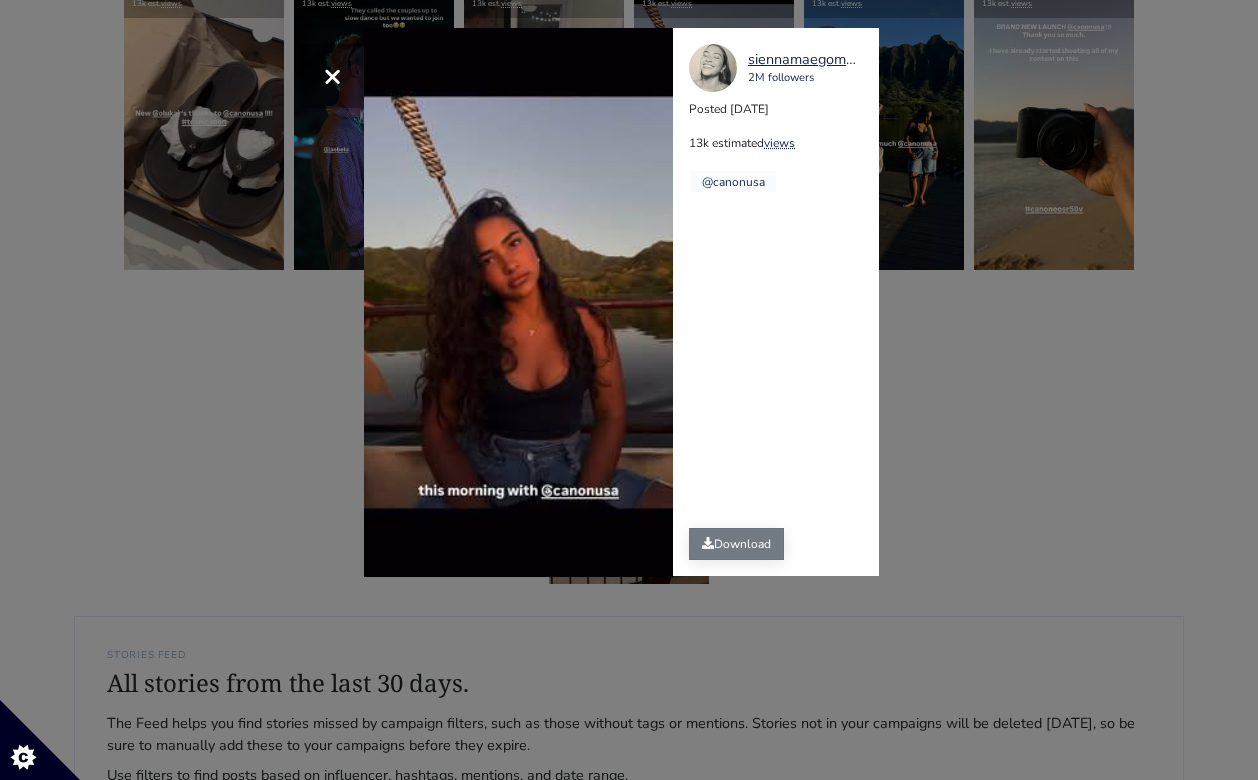 click on "Download" at bounding box center (736, 544) 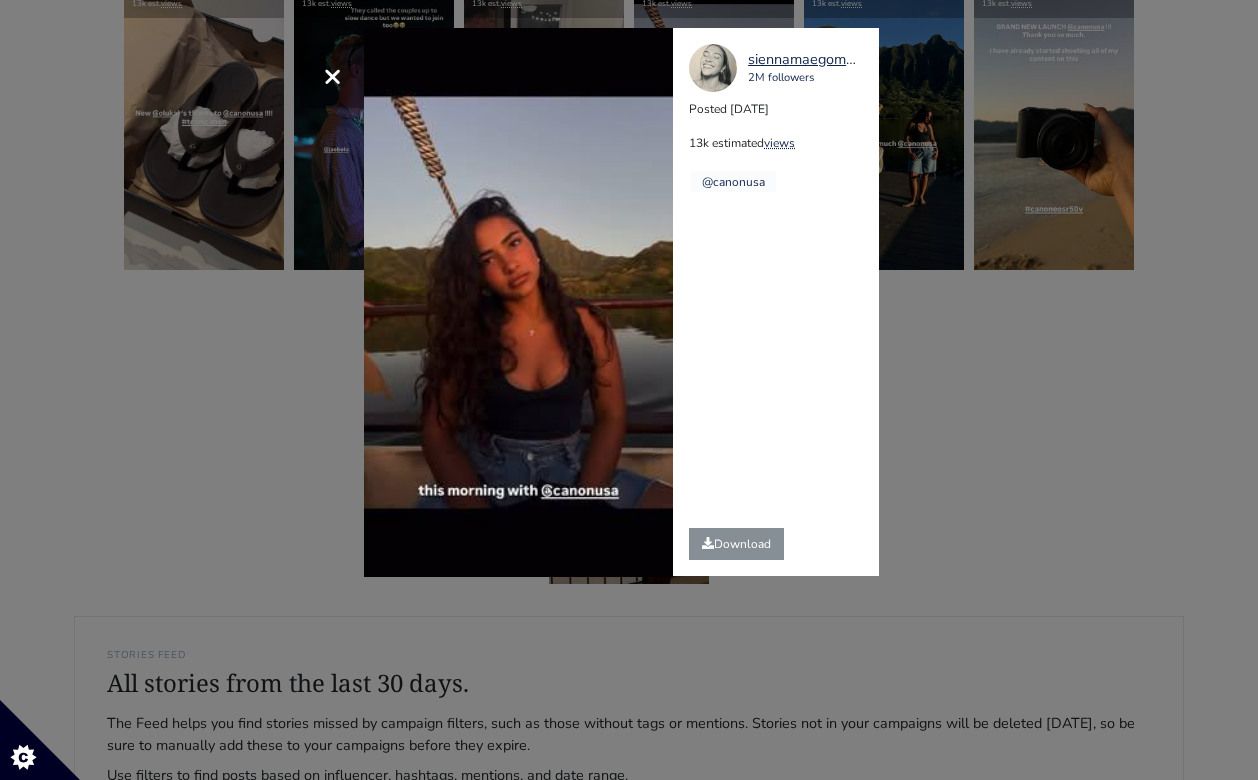 click on "×
Your browser does not support HTML5 video.
siennamaegomez
2M followers
Posted 2025-03-27
13k
estimated
views
@canonusa" at bounding box center [629, 390] 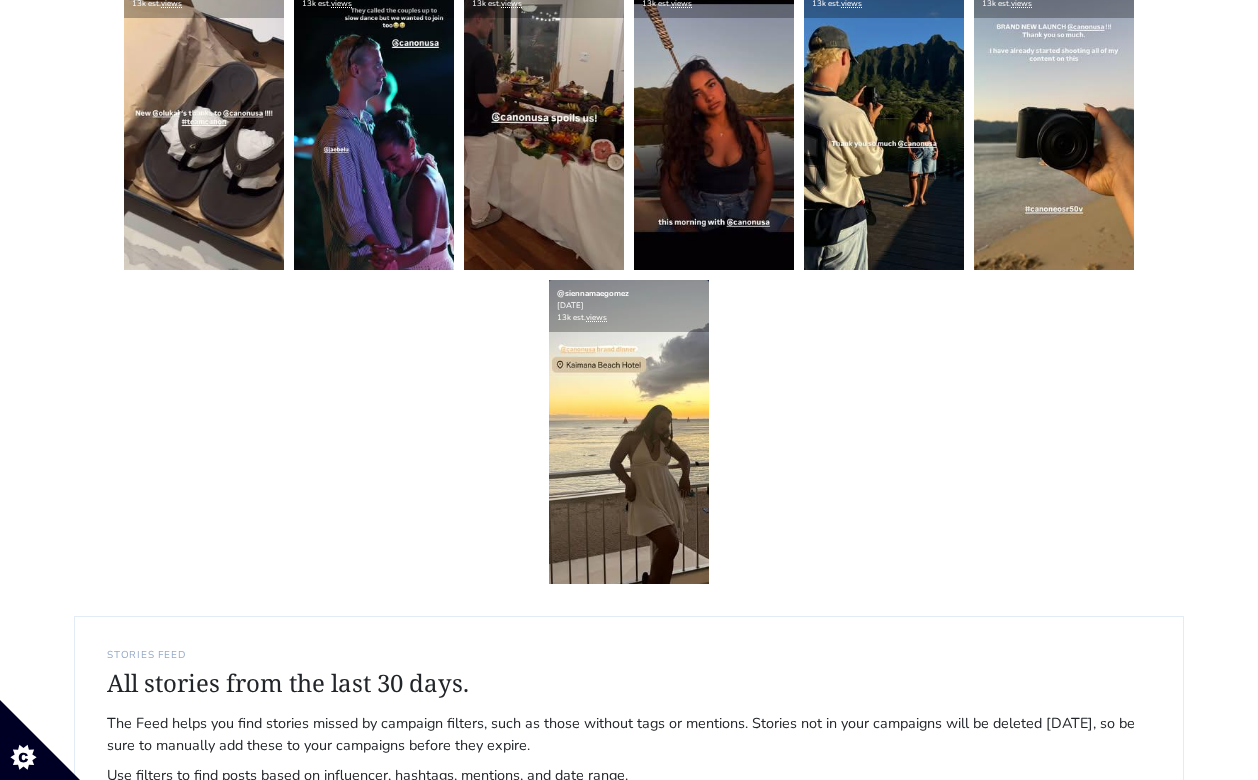 click at bounding box center [544, 118] 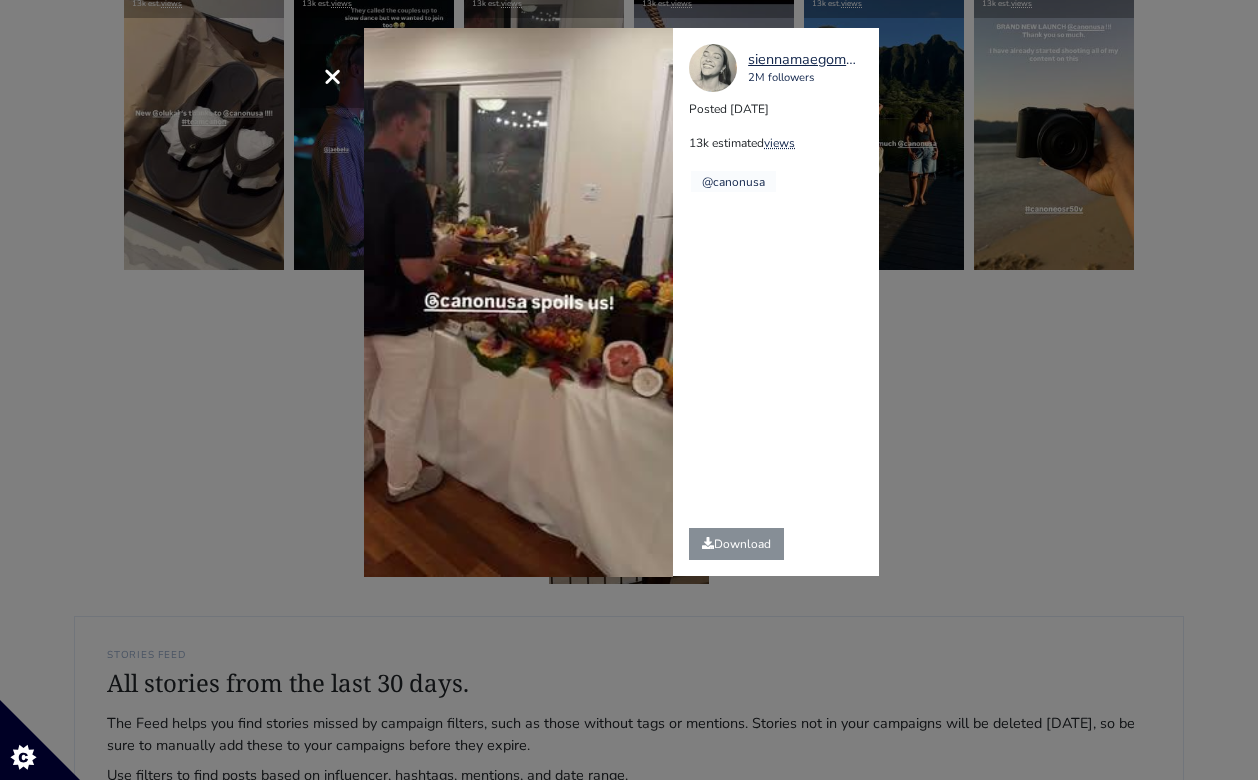 click on "Your browser does not support HTML5 video." at bounding box center [518, 302] 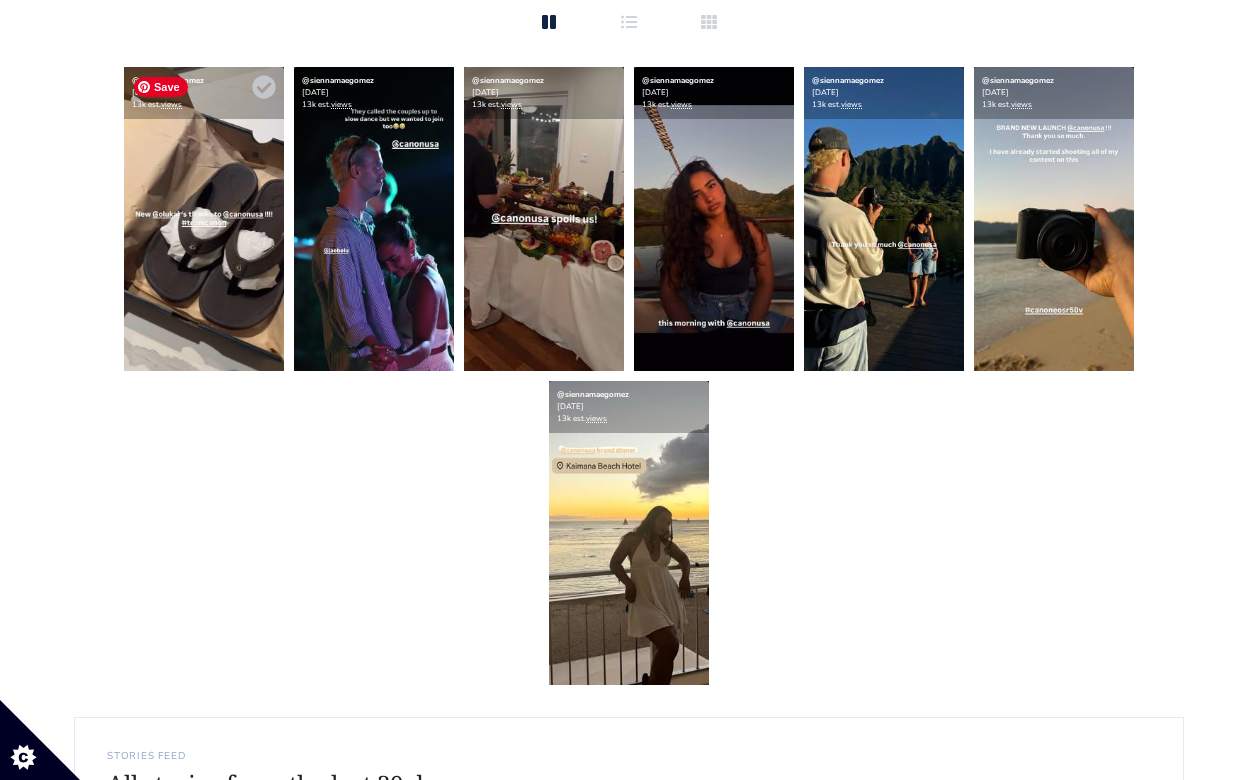scroll, scrollTop: 287, scrollLeft: 0, axis: vertical 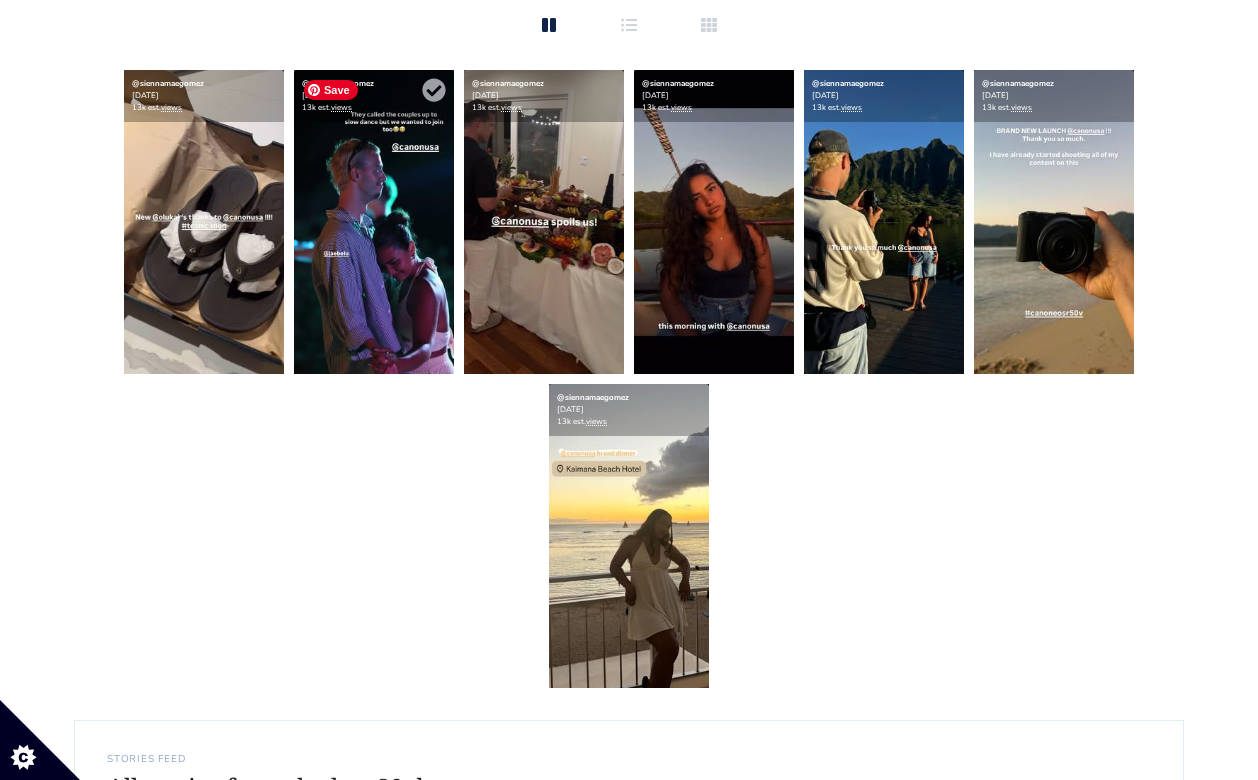 click at bounding box center [374, 222] 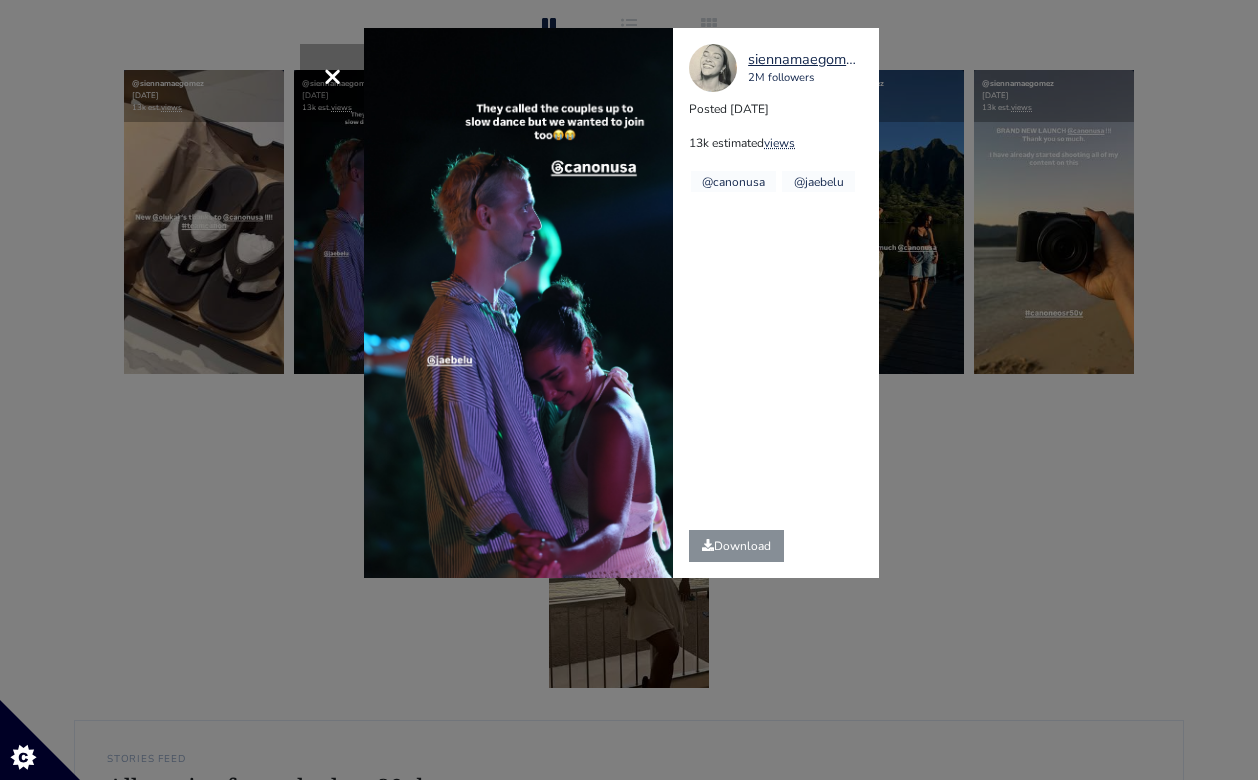 click on "×
siennamaegomez
2M followers
Posted 2025-03-28
13k
estimated
views
@canonusa" at bounding box center [629, 390] 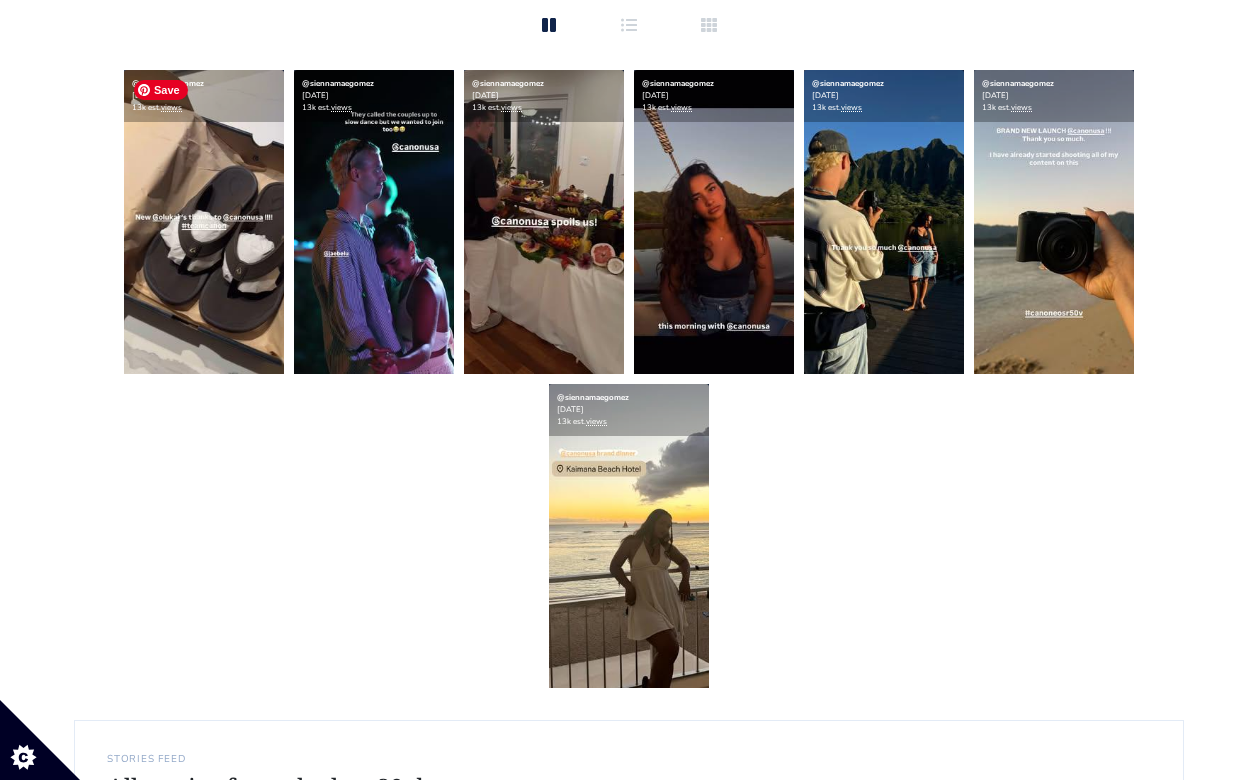 click at bounding box center (204, 222) 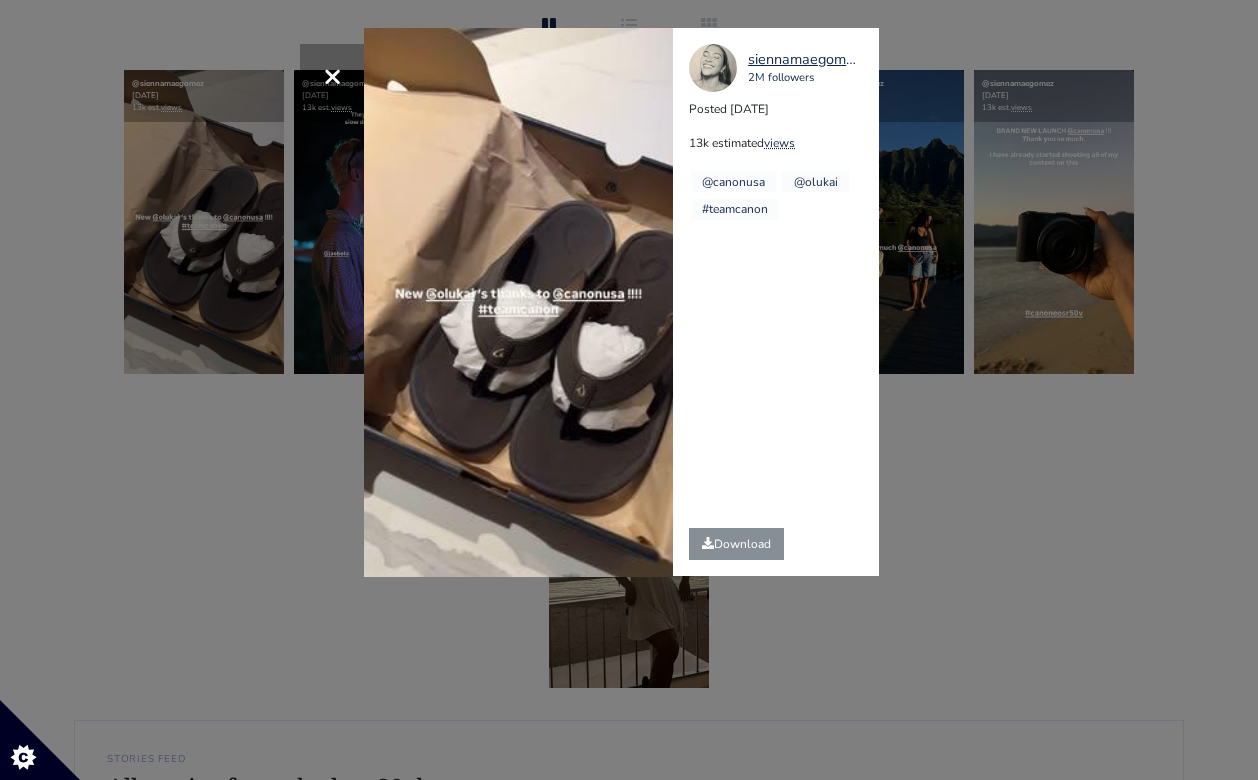 click on "×
Your browser does not support HTML5 video.
siennamaegomez
2M followers
Posted 2025-03-28
13k
estimated
views
@canonusa" at bounding box center (629, 390) 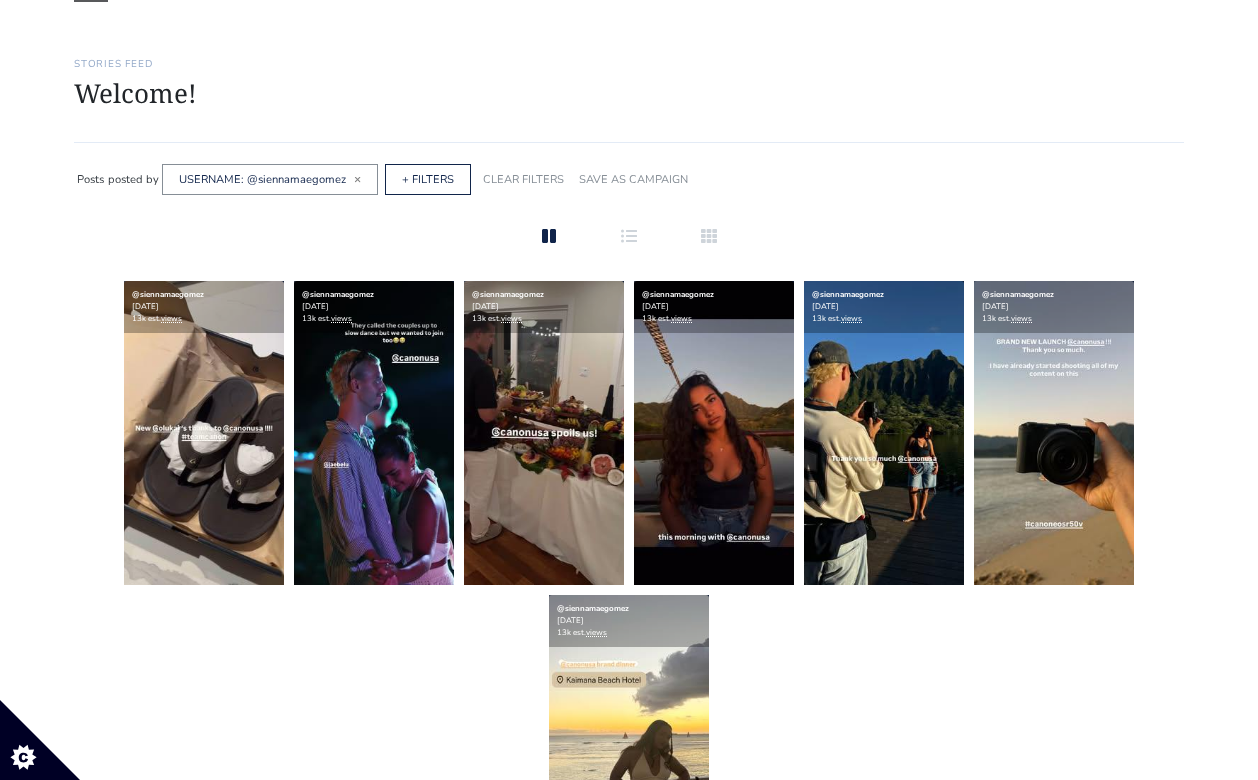 scroll, scrollTop: 0, scrollLeft: 0, axis: both 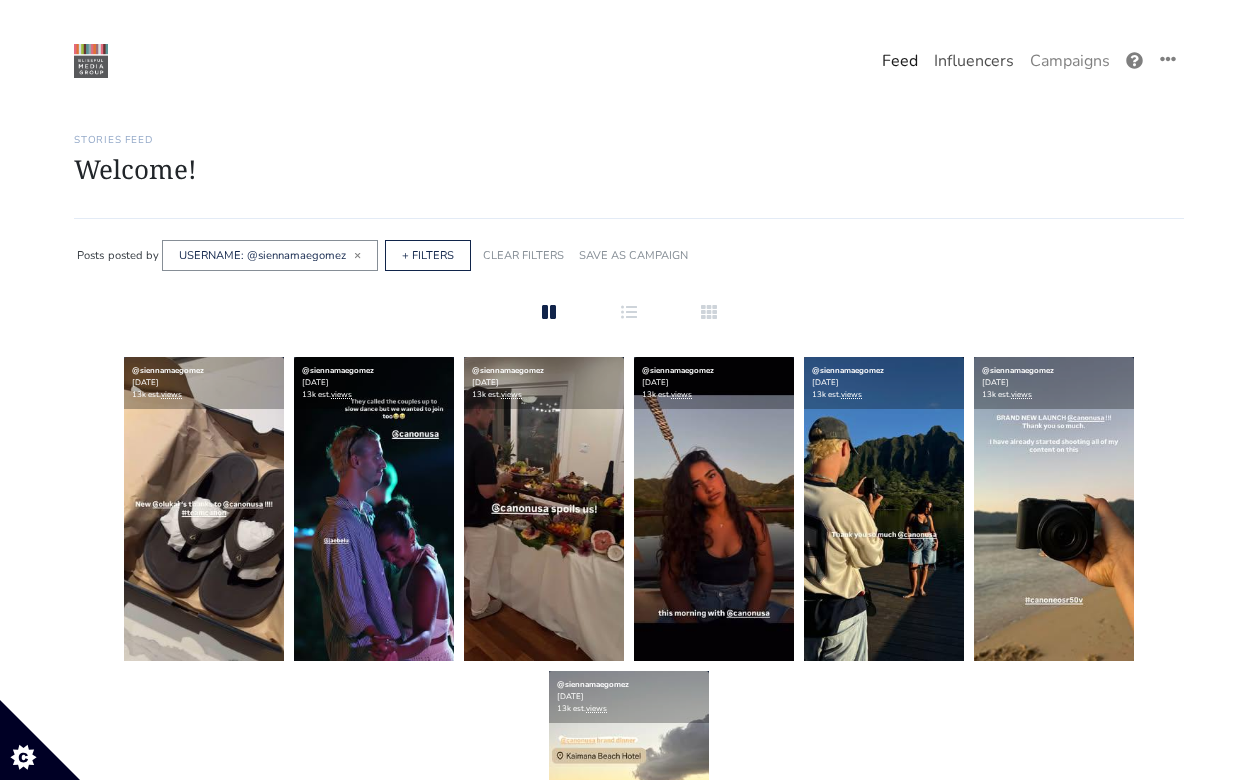 click on "Influencers" at bounding box center (974, 61) 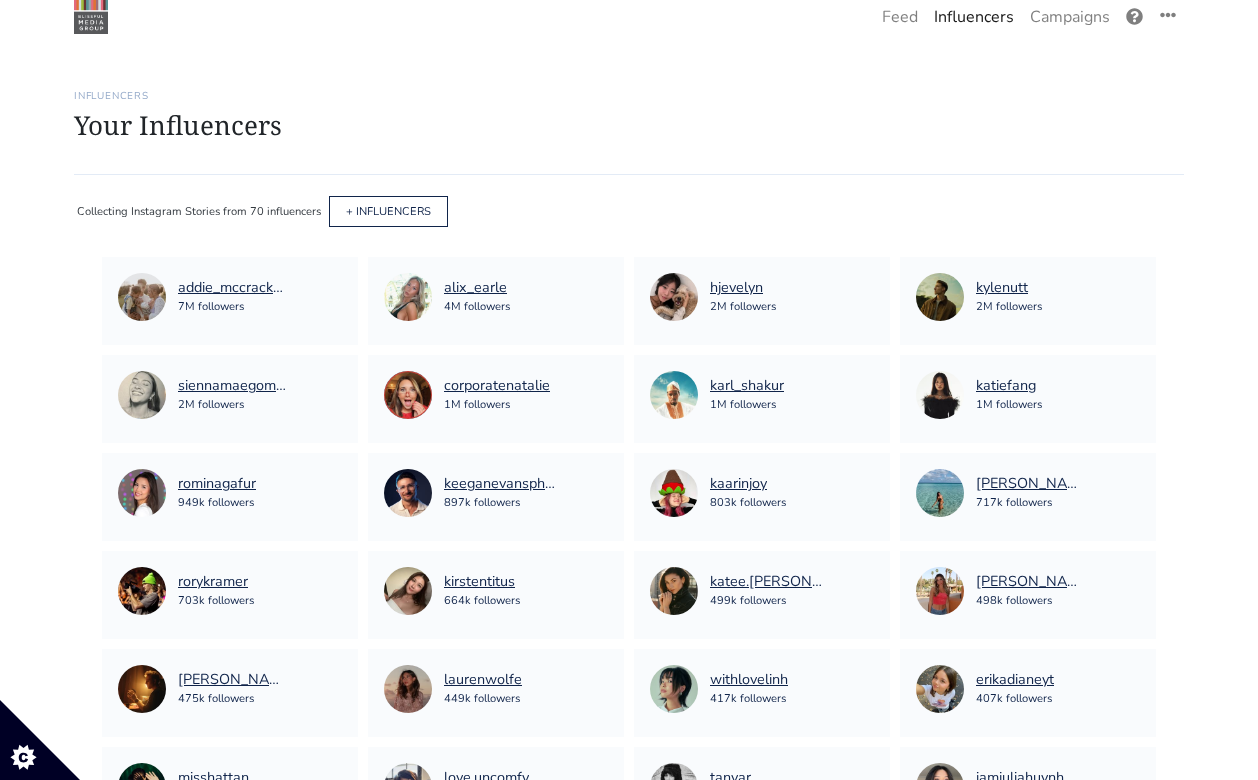 scroll, scrollTop: 45, scrollLeft: 0, axis: vertical 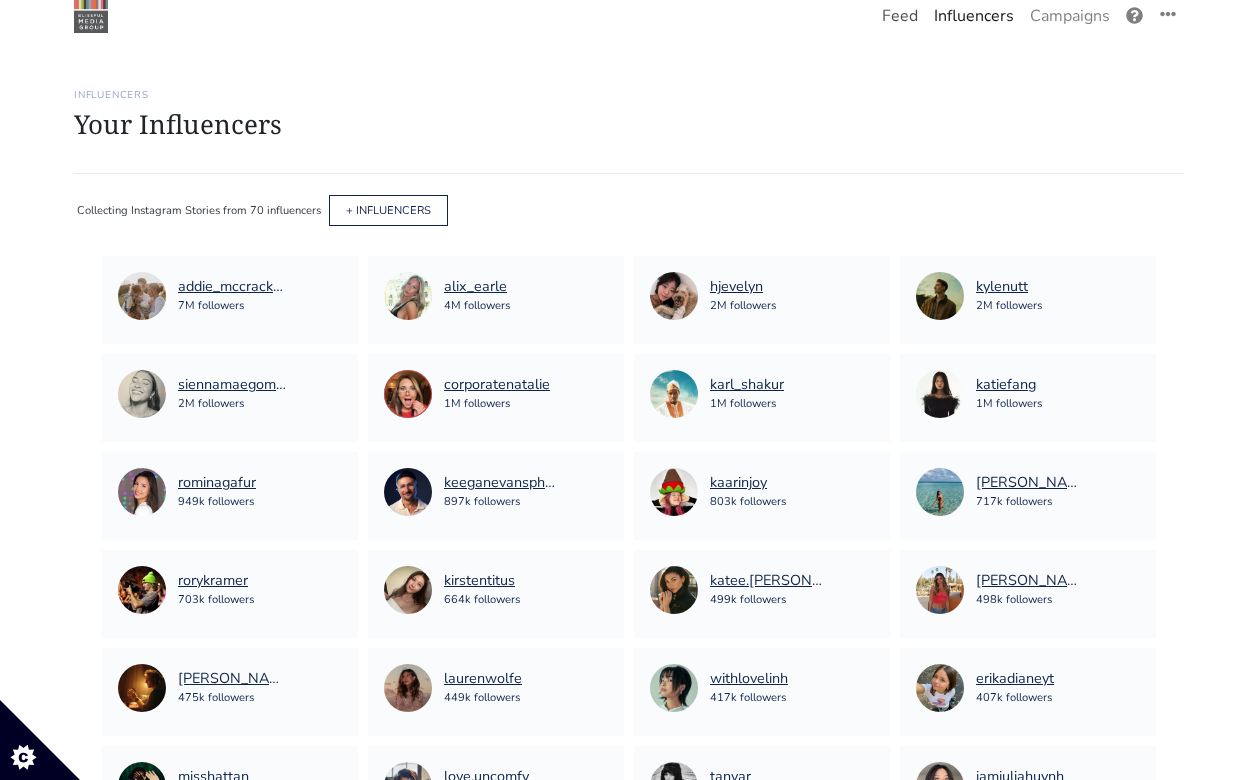 click on "Feed" at bounding box center (900, 16) 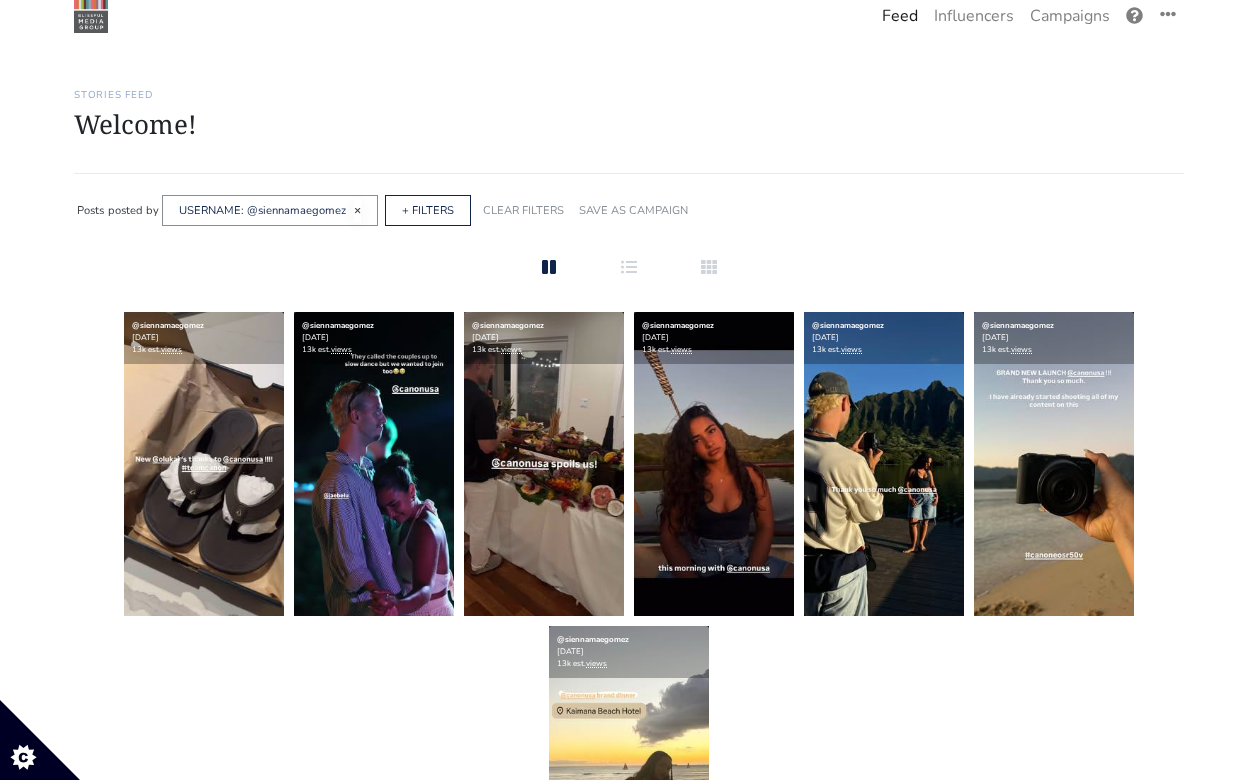 click on "×" at bounding box center [357, 210] 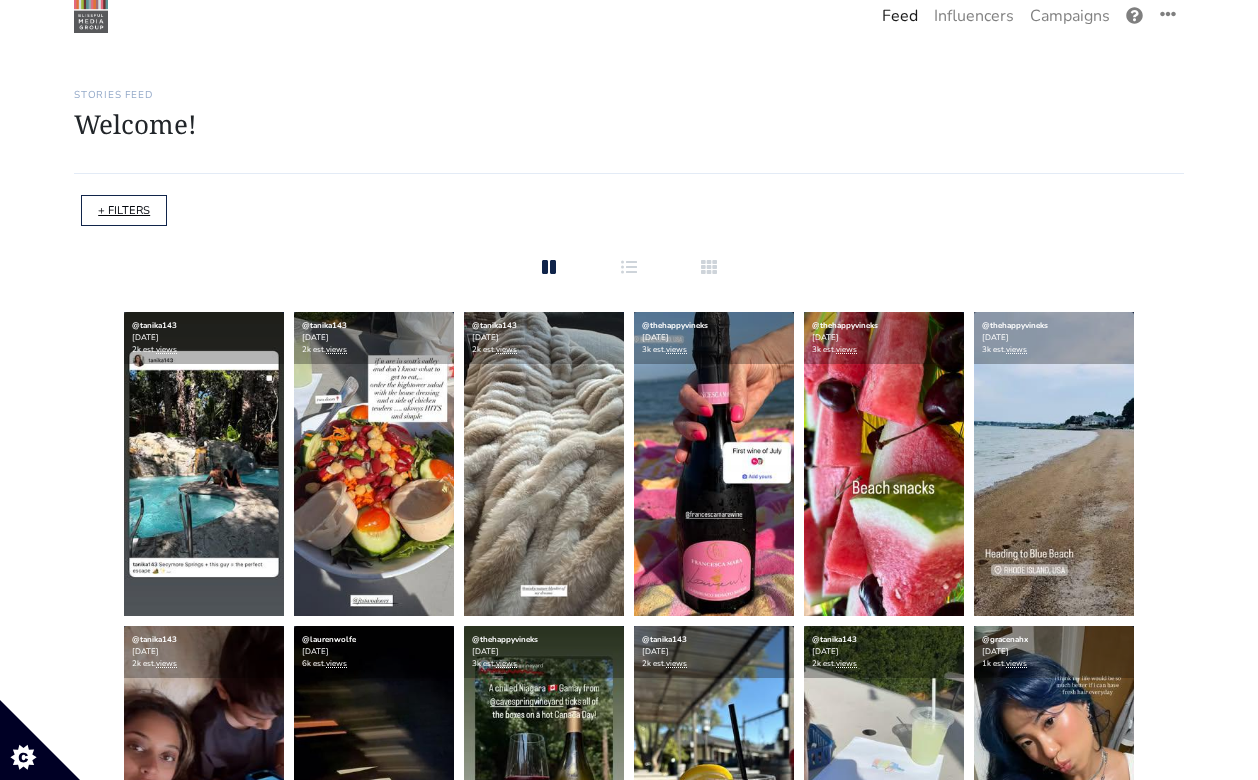 click on "+ FILTERS" at bounding box center [124, 210] 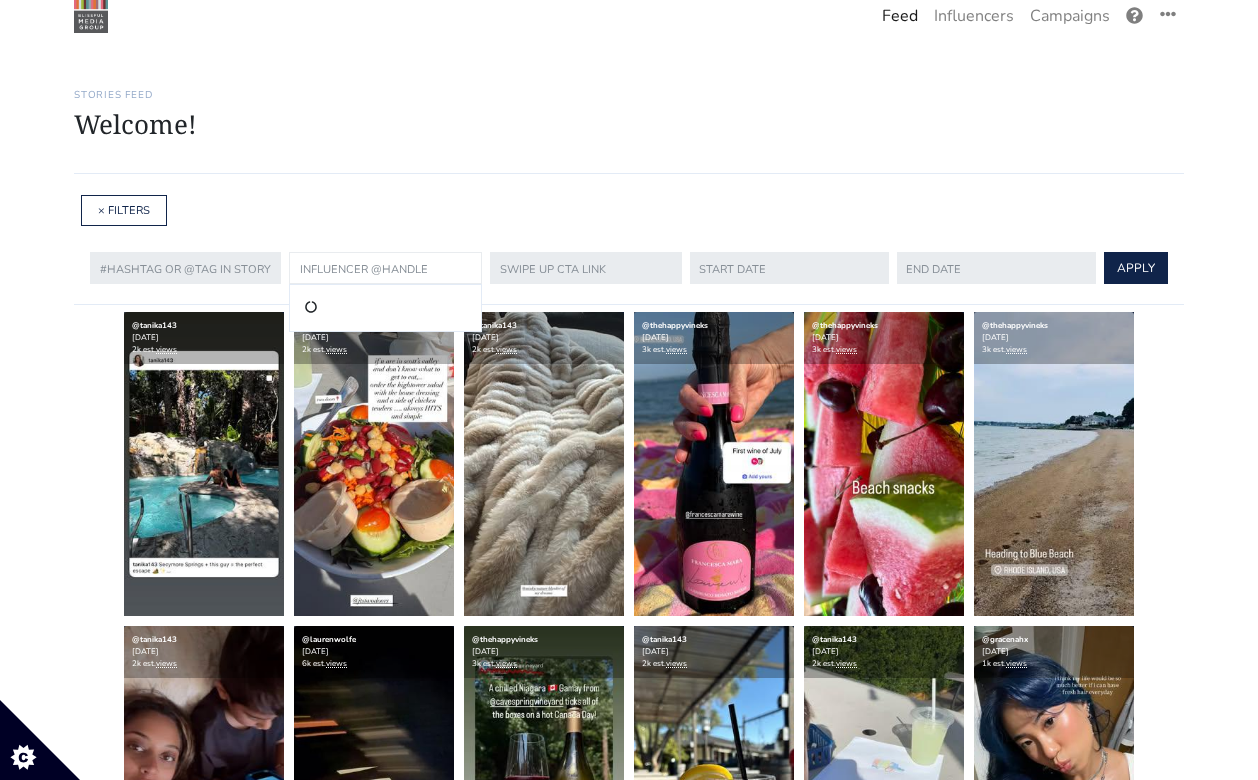 click at bounding box center [385, 268] 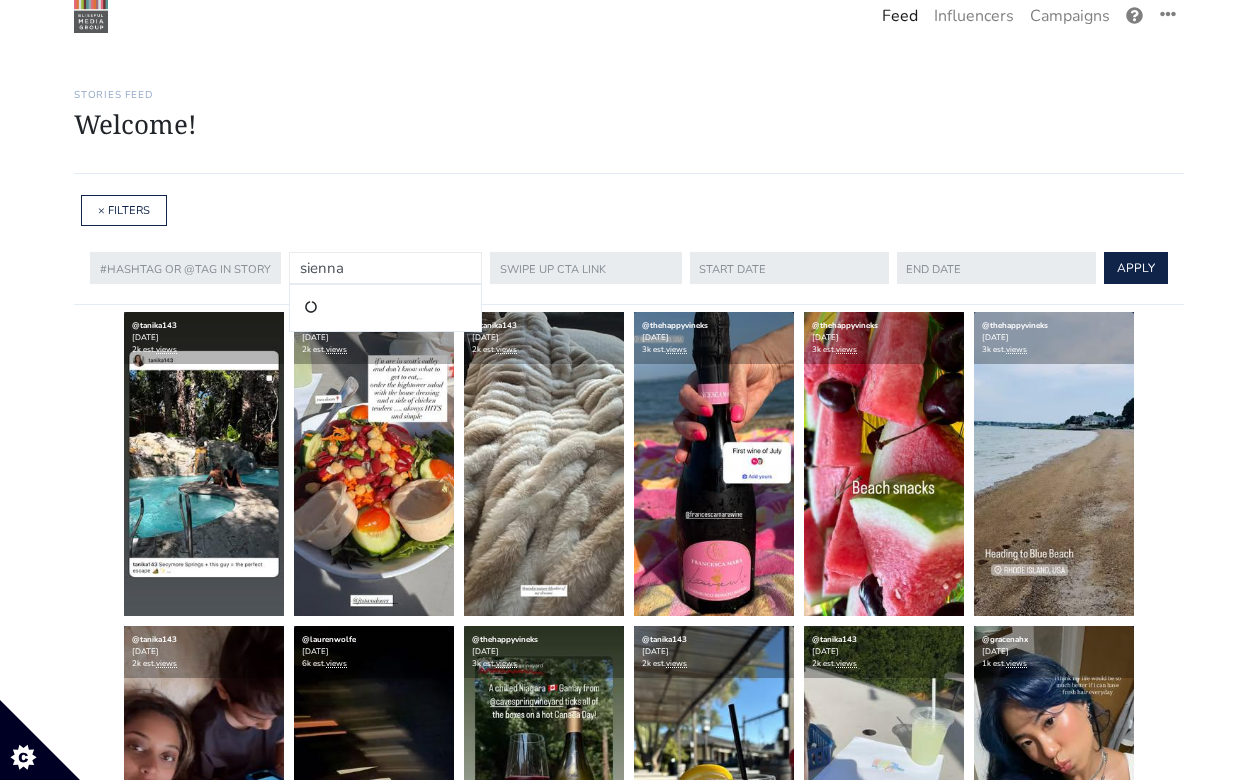 type on "sienna" 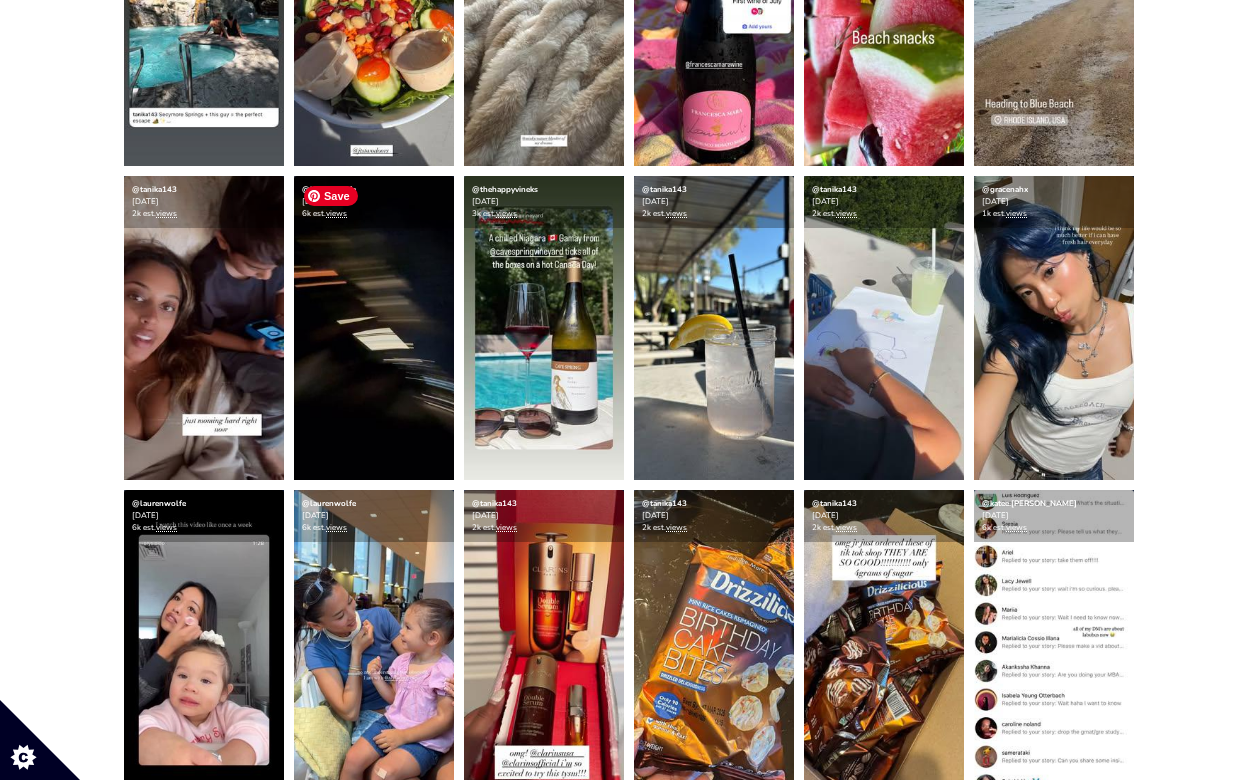 scroll, scrollTop: 496, scrollLeft: 0, axis: vertical 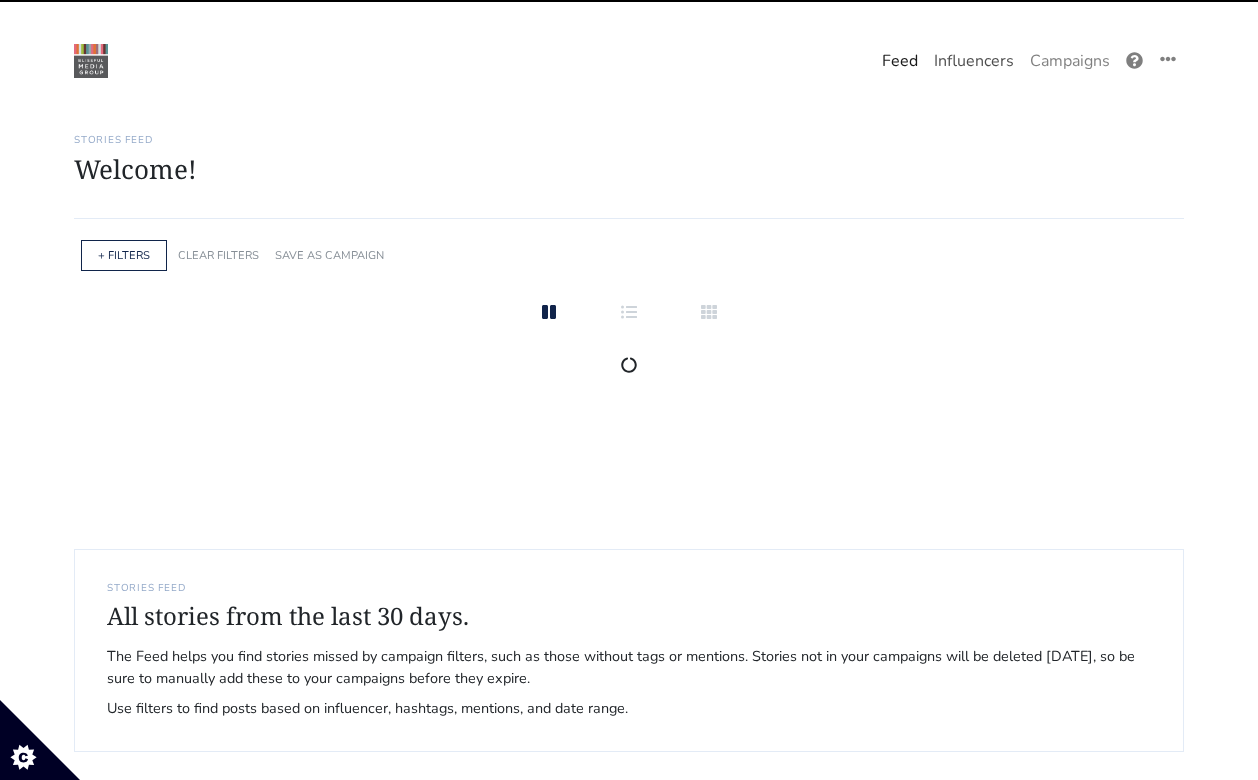 click on "Influencers" at bounding box center [974, 61] 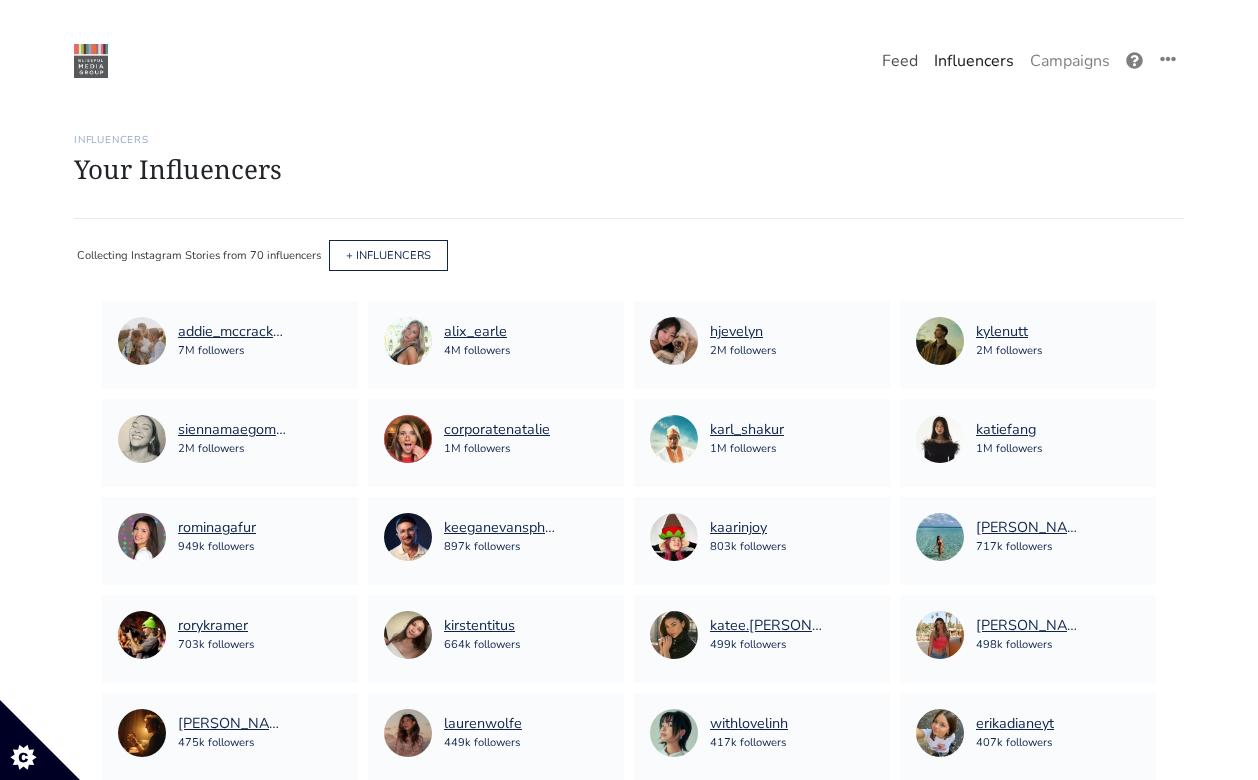 click on "Feed" at bounding box center (900, 61) 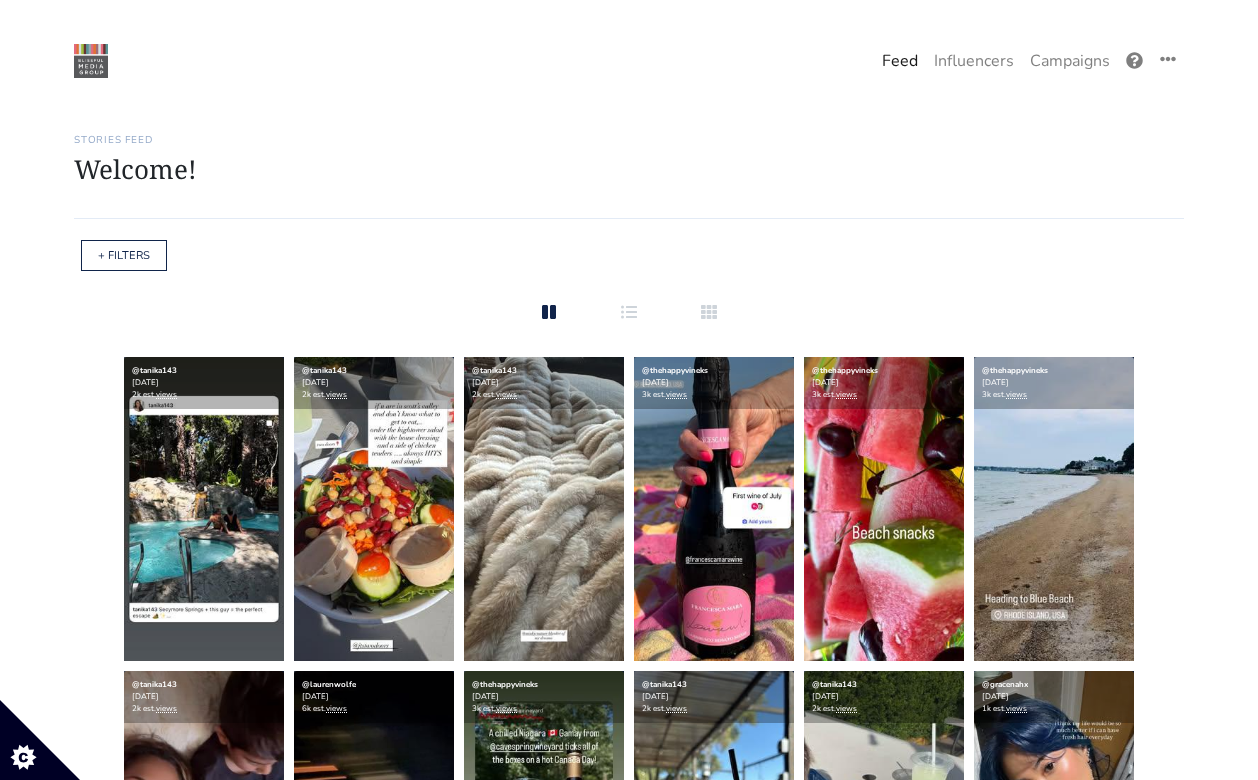 click on "Stories Feed
Welcome!
Get the most out of your [URL] account
Continue setting up your account »
0  of 4 steps complete
1
Upload influencers you're working with
Copy and paste a list of influencer handles or profile links into your account
Never miss a story
Stories in your account within 12 hours
a certain number of" at bounding box center [629, 1952] 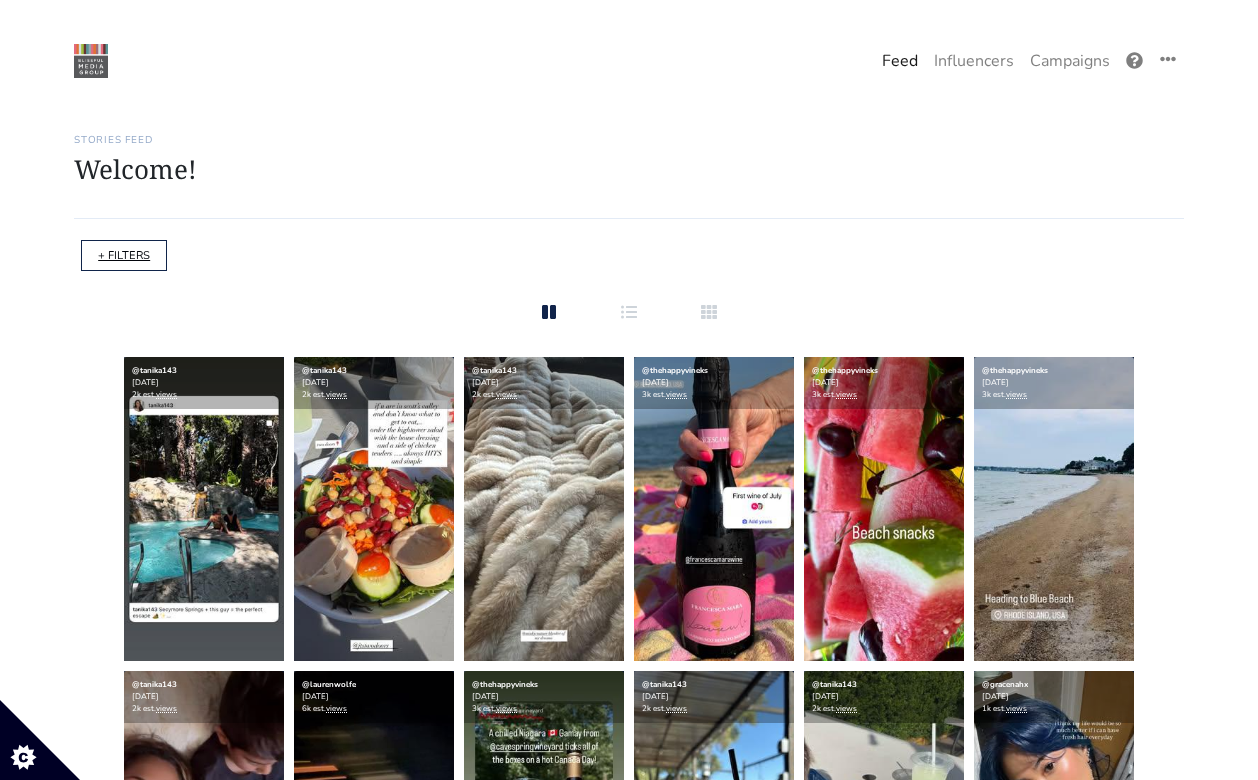 click on "+ FILTERS" at bounding box center [124, 255] 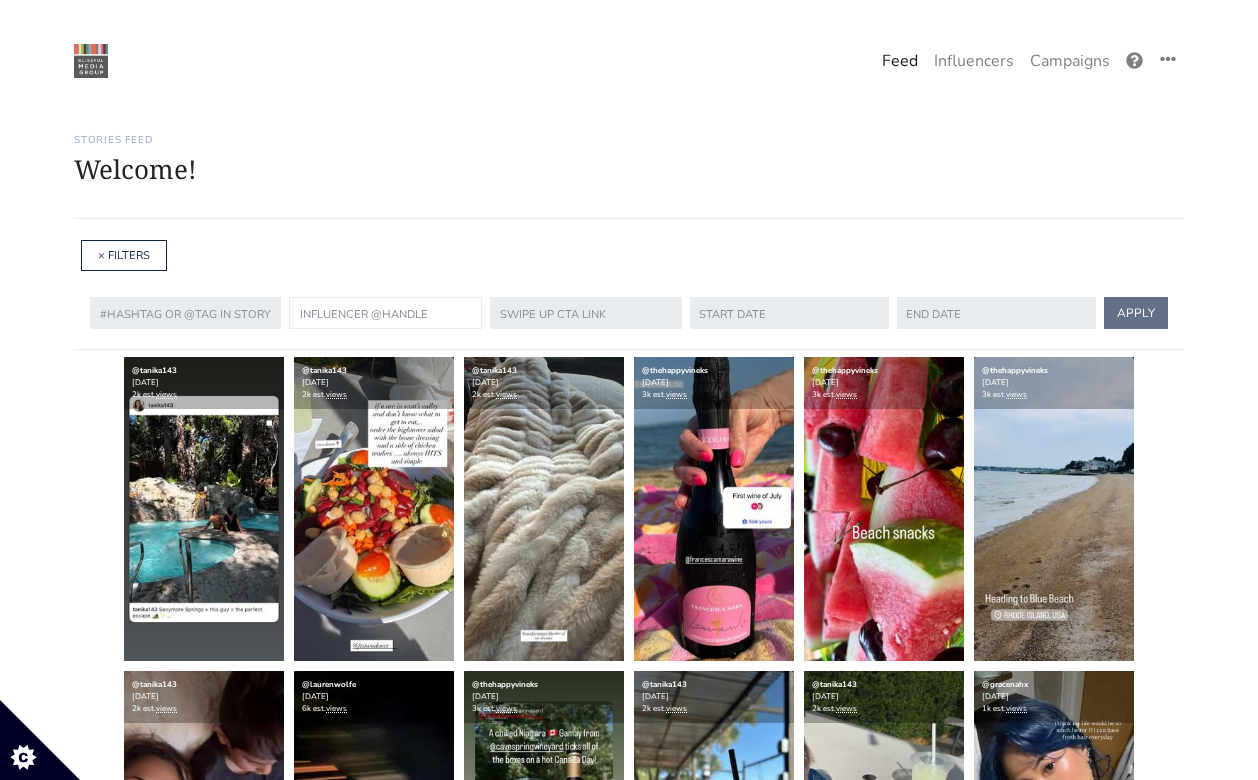 click at bounding box center [385, 313] 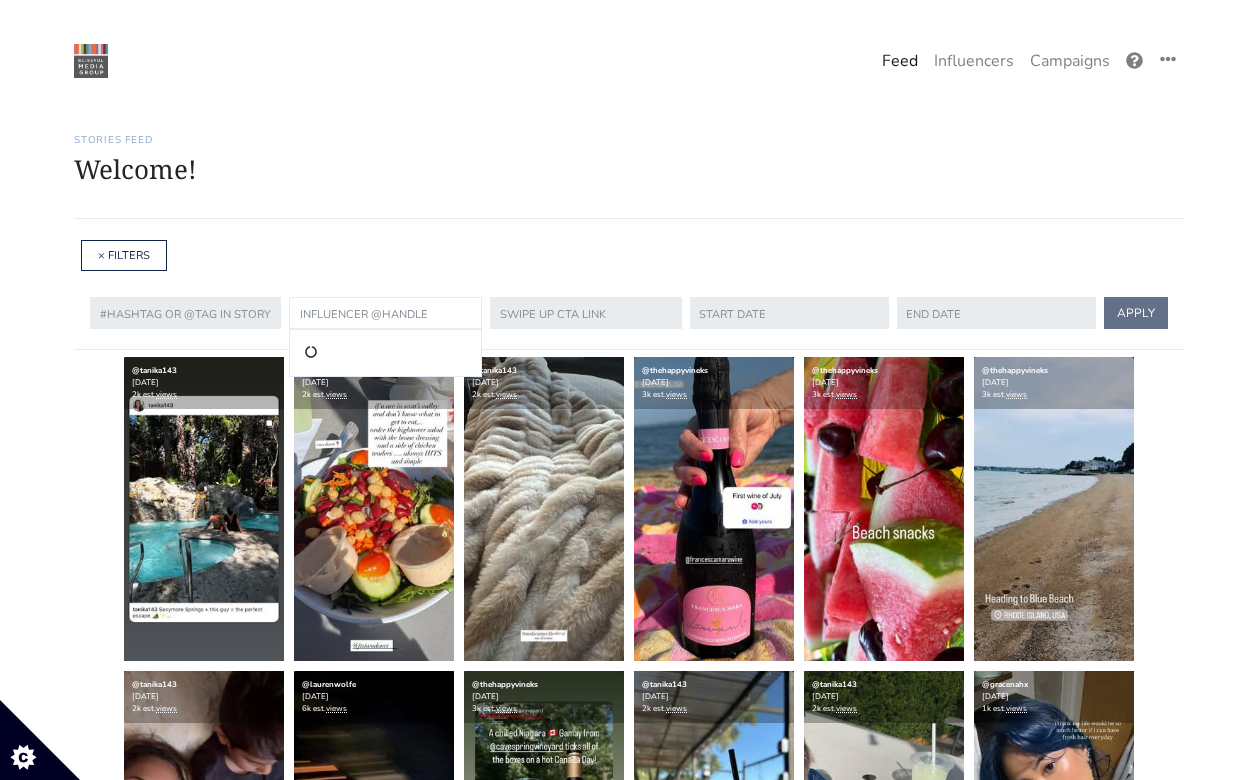 paste on "iamjuliahuynh" 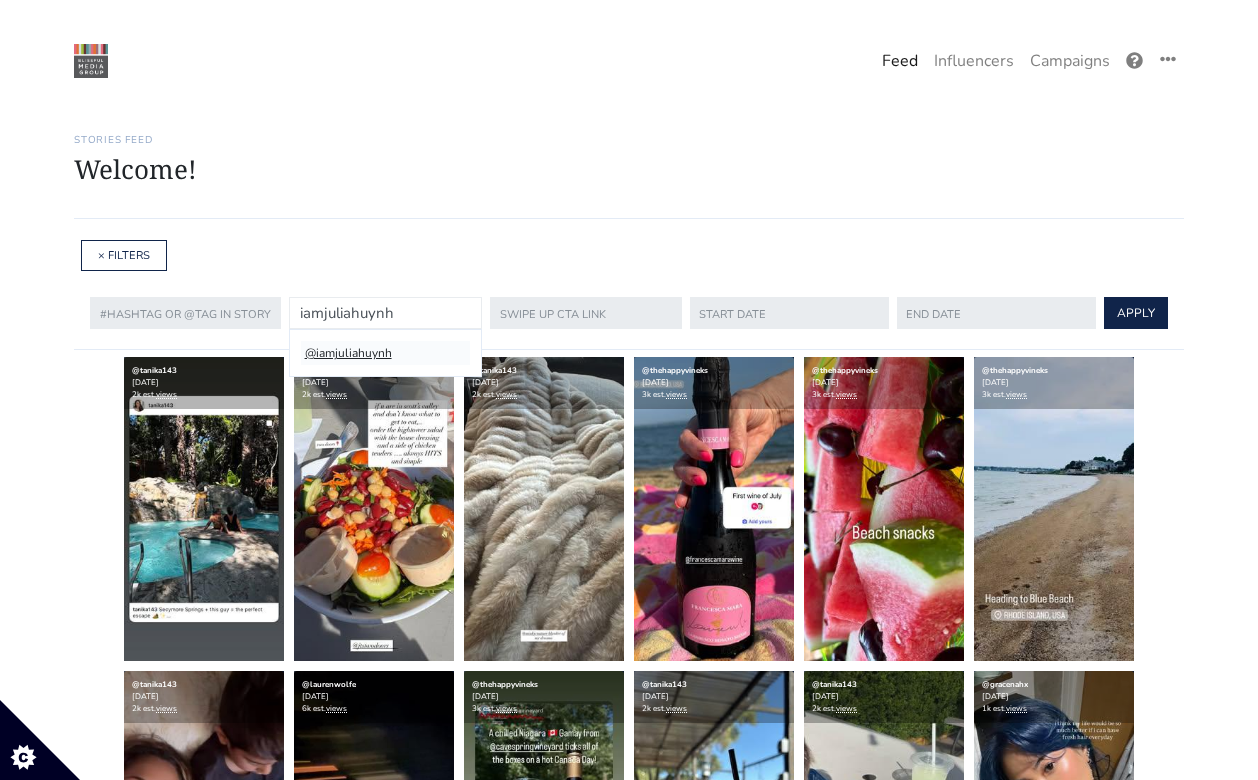 type on "iamjuliahuynh" 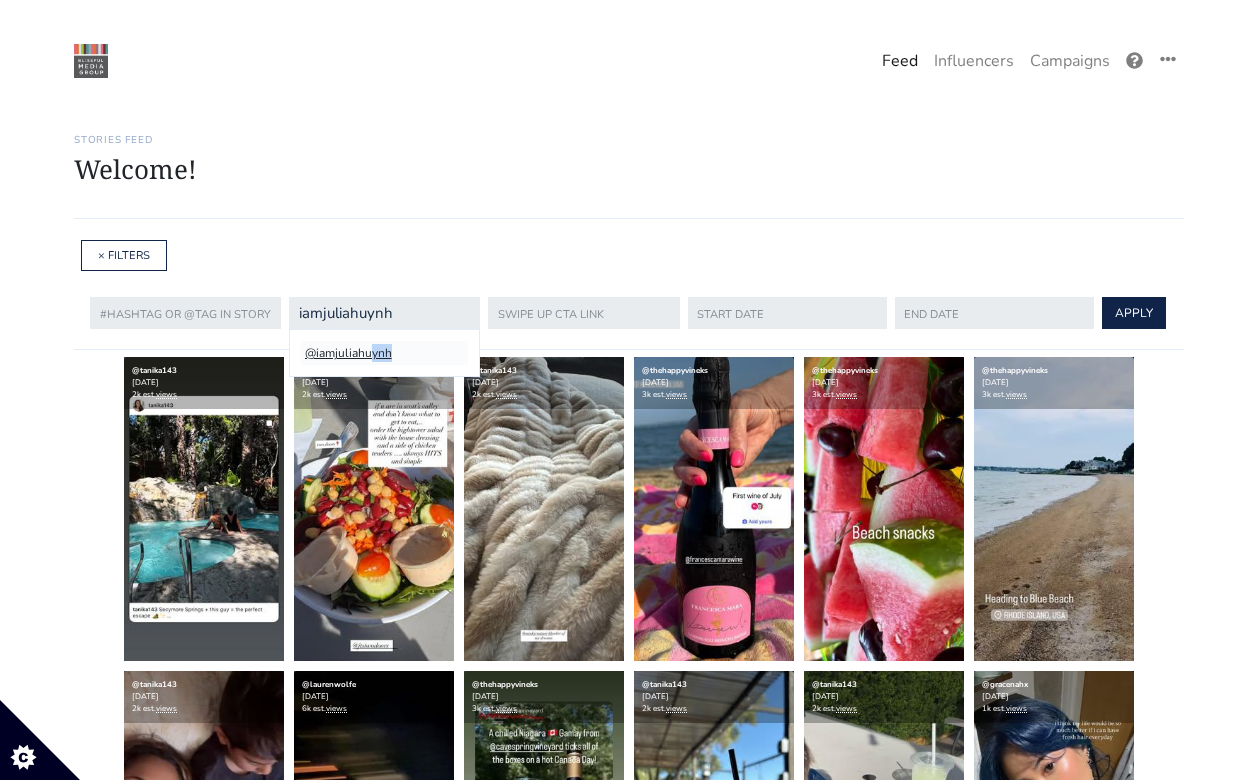 click on "@iamjuliahuynh" at bounding box center (384, 353) 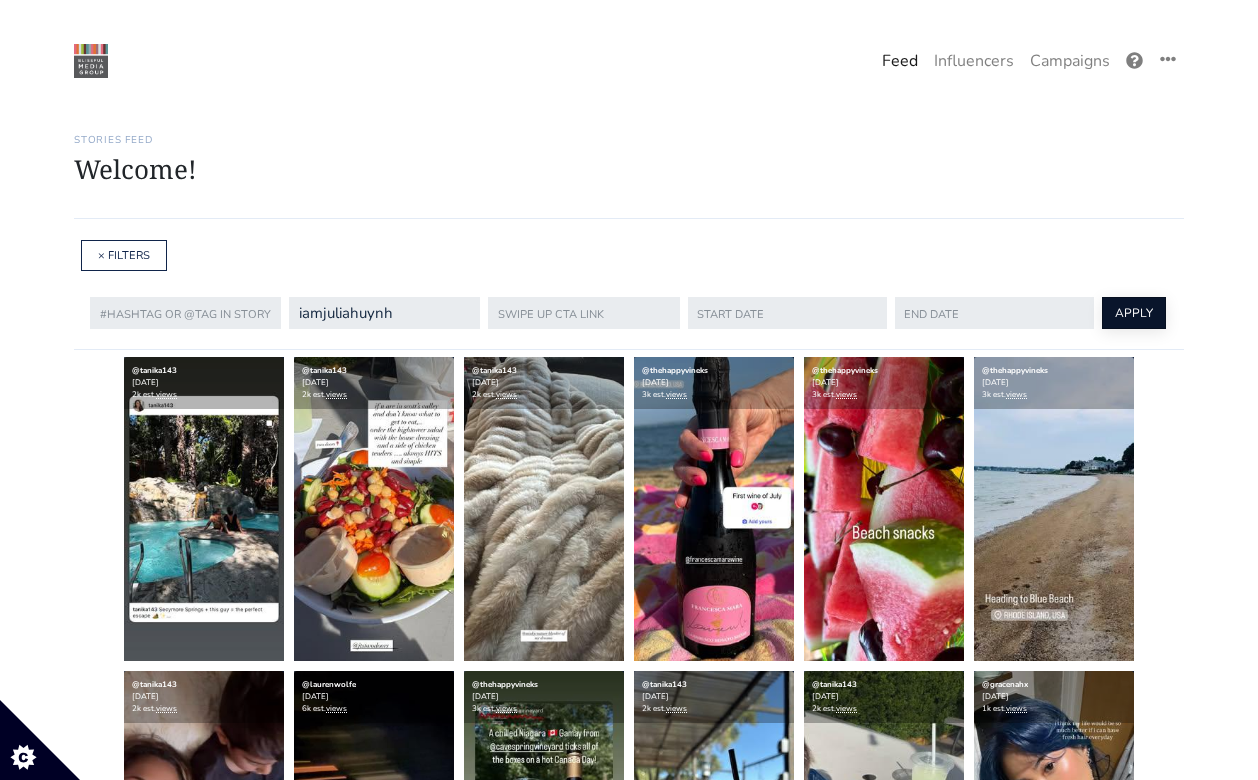 click on "APPLY" at bounding box center (1134, 313) 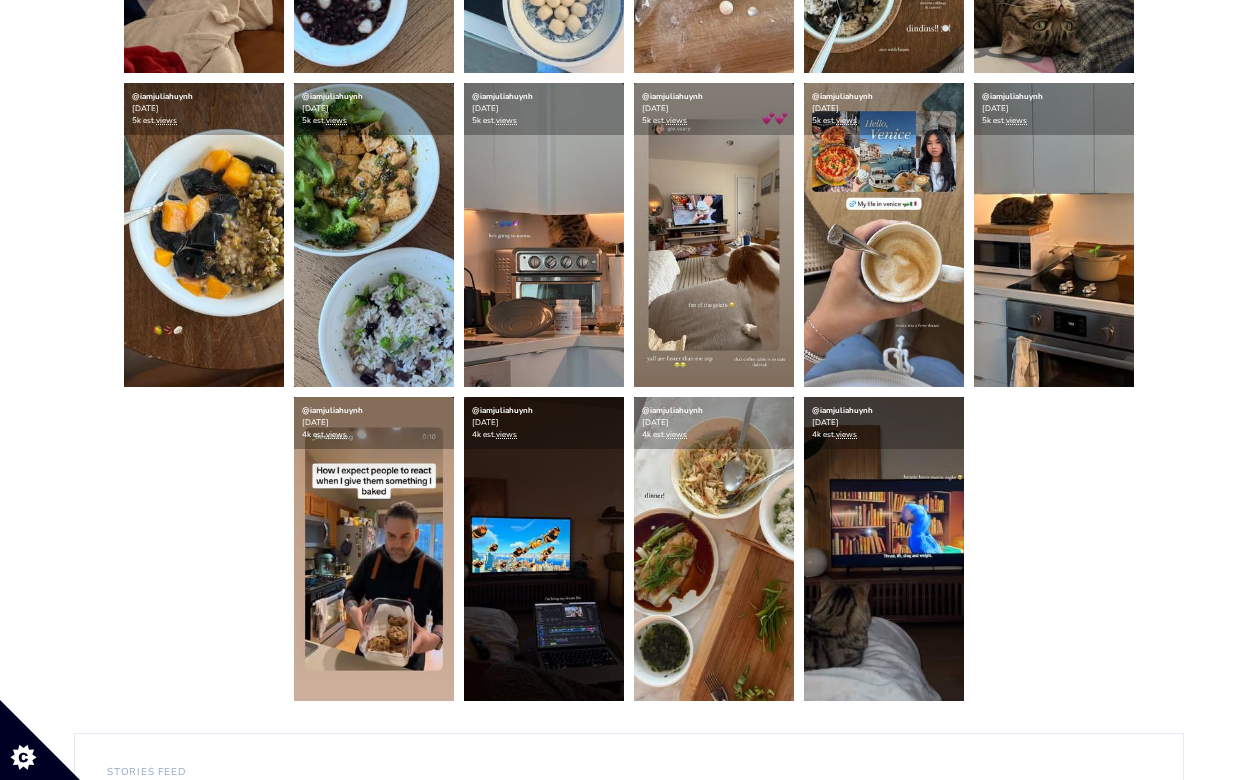 scroll, scrollTop: 589, scrollLeft: 0, axis: vertical 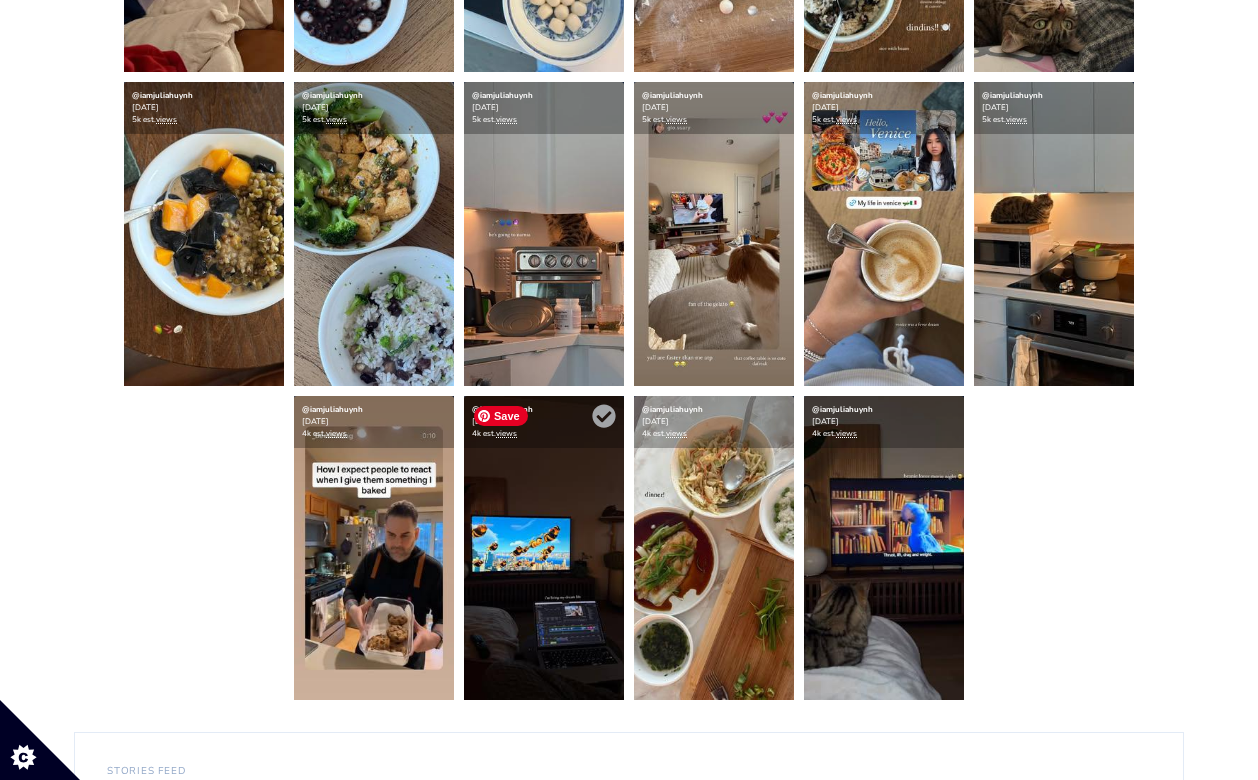 click at bounding box center [544, 548] 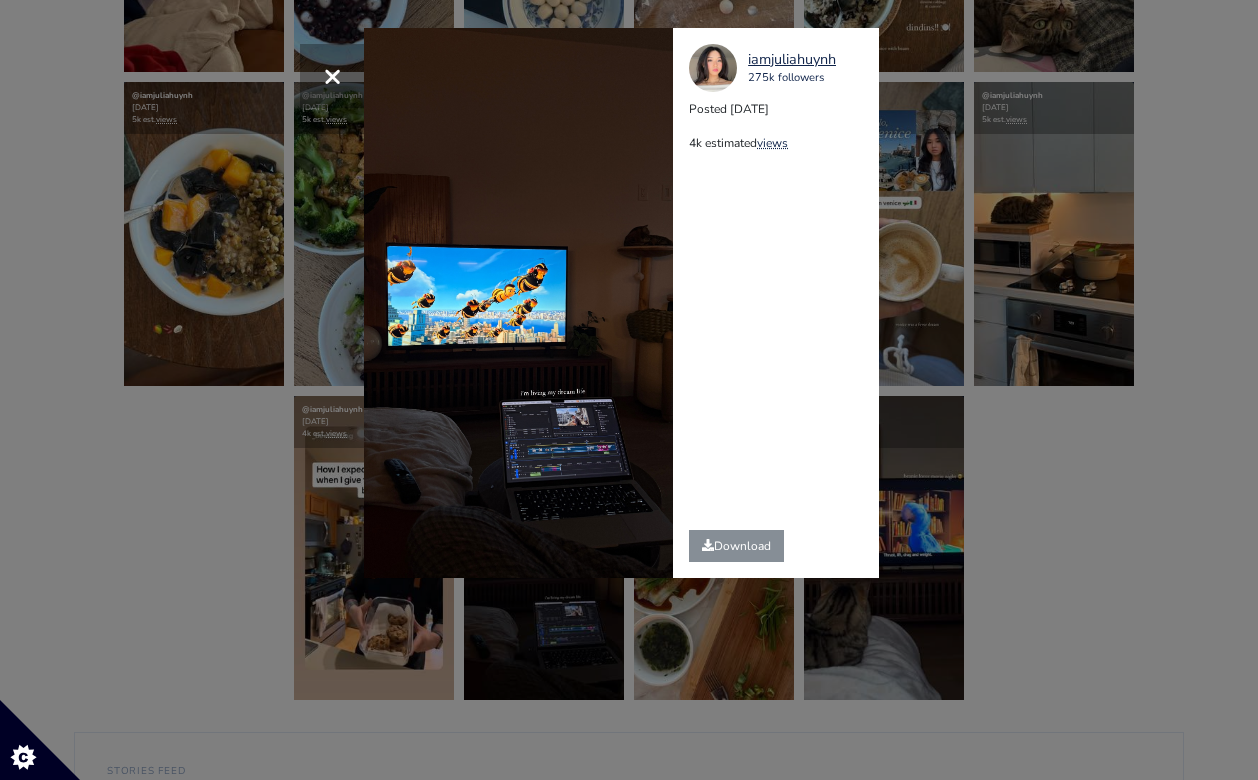 click on "×
iamjuliahuynh
275k followers
Posted [DATE]
4k
estimated
views" at bounding box center [629, 390] 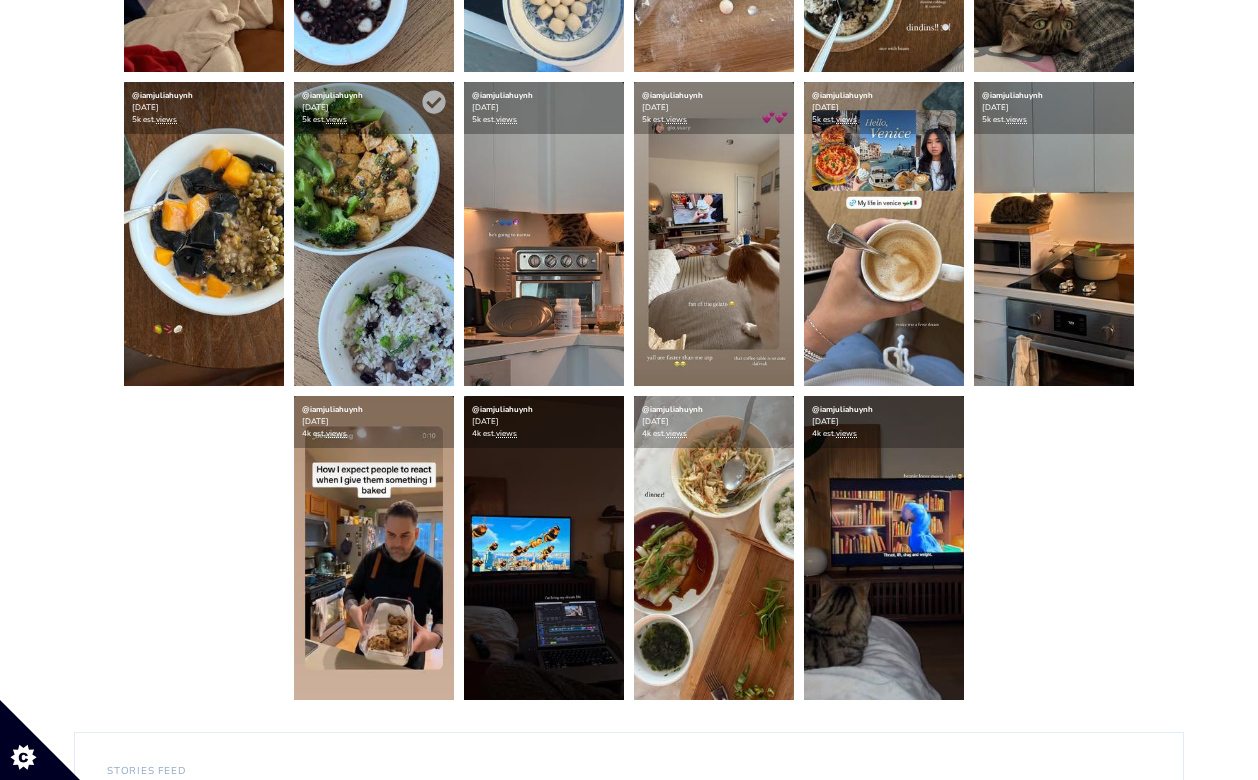 scroll, scrollTop: 0, scrollLeft: 0, axis: both 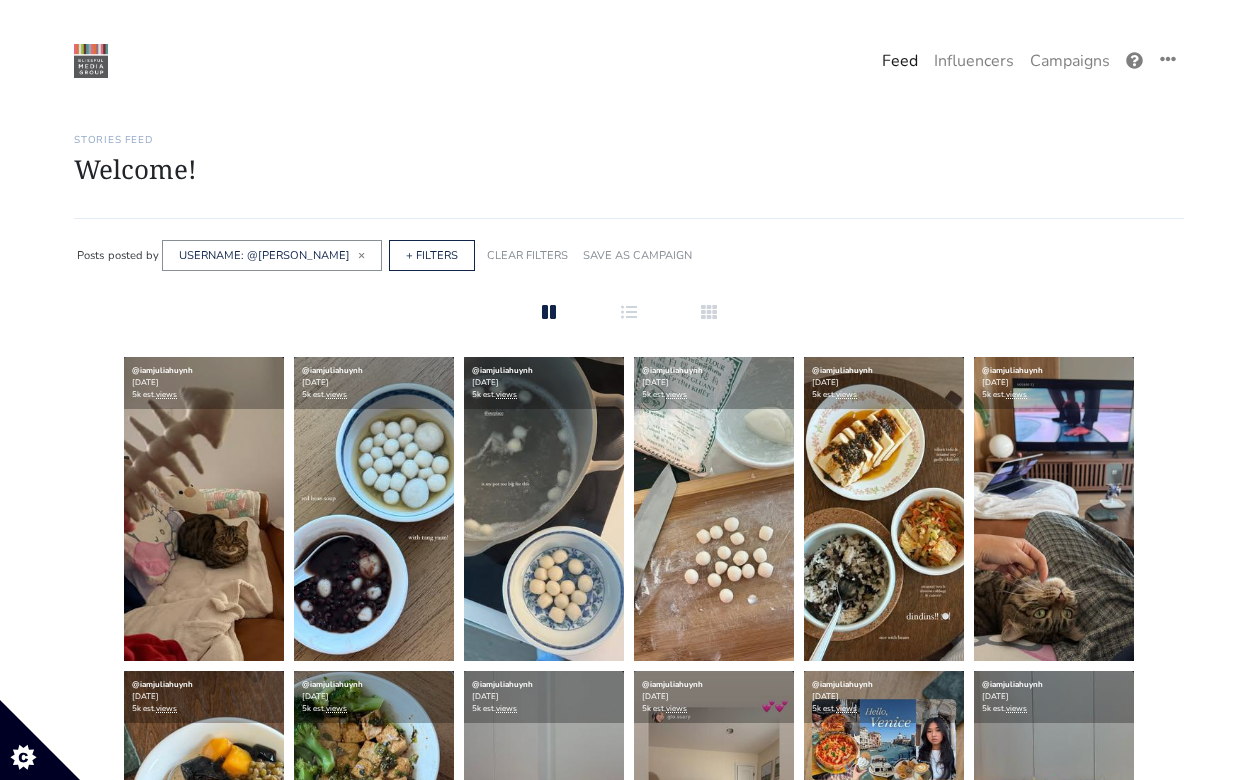 click on "USERNAME: @[PERSON_NAME]
×" at bounding box center (272, 255) 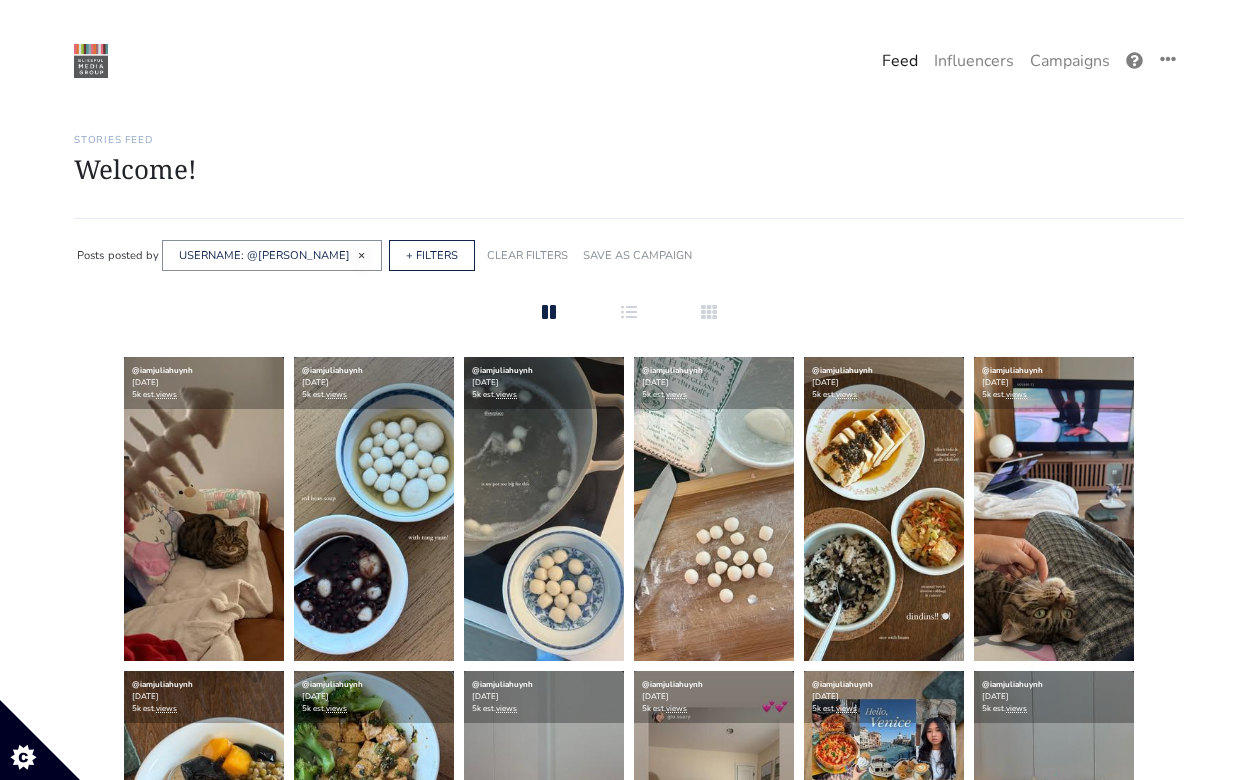 click on "×" at bounding box center [361, 255] 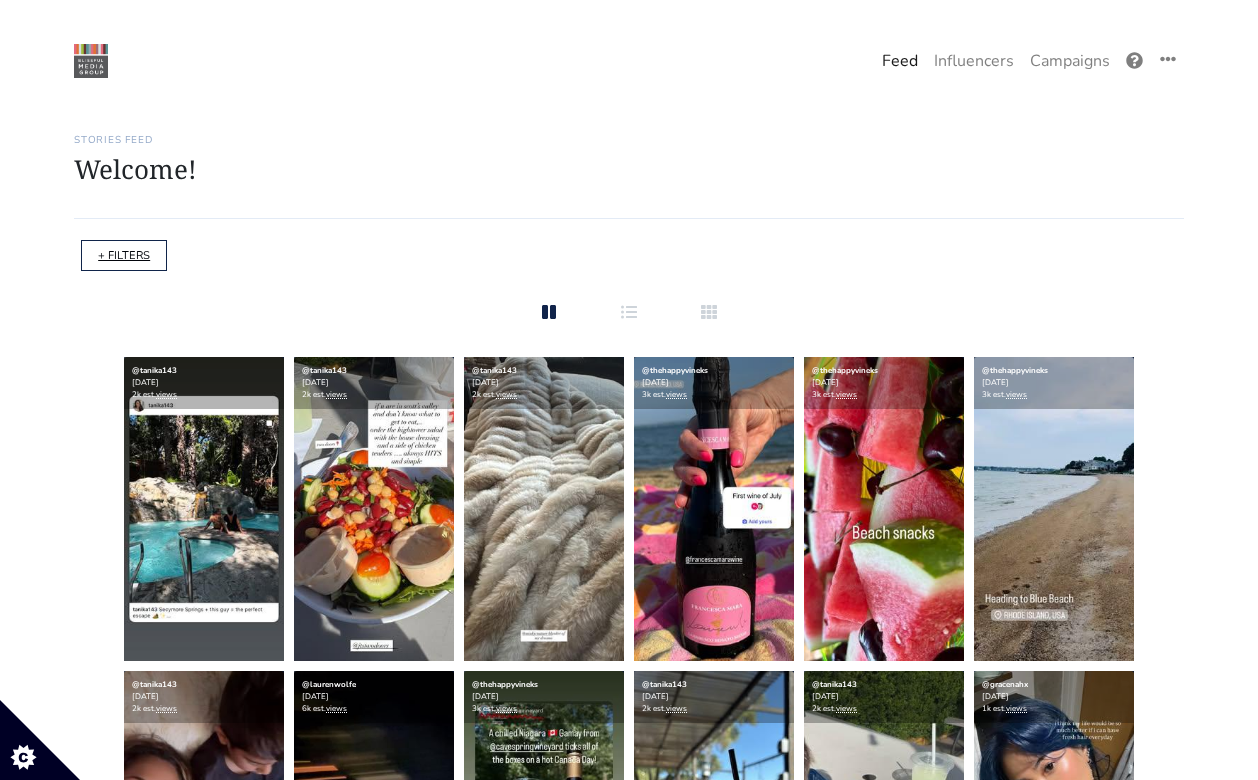 click on "+ FILTERS" at bounding box center [124, 255] 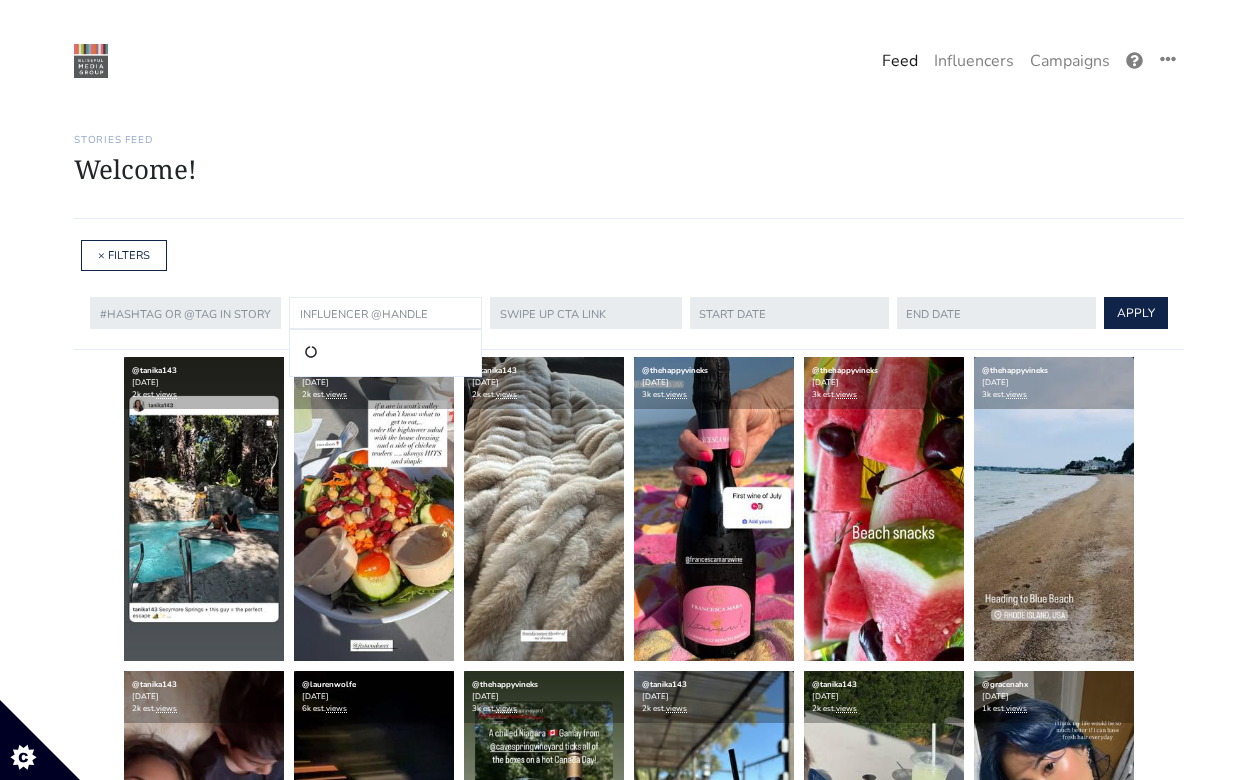 click at bounding box center [385, 313] 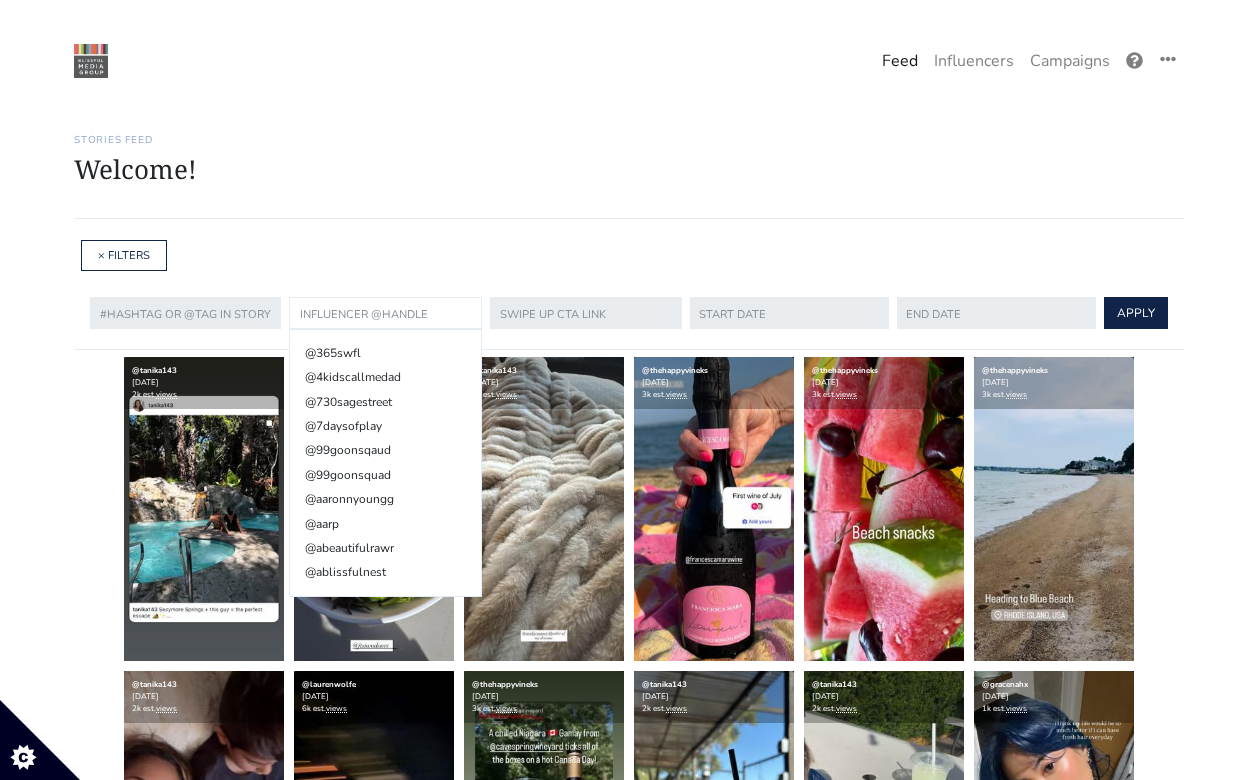 paste on "[PERSON_NAME]" 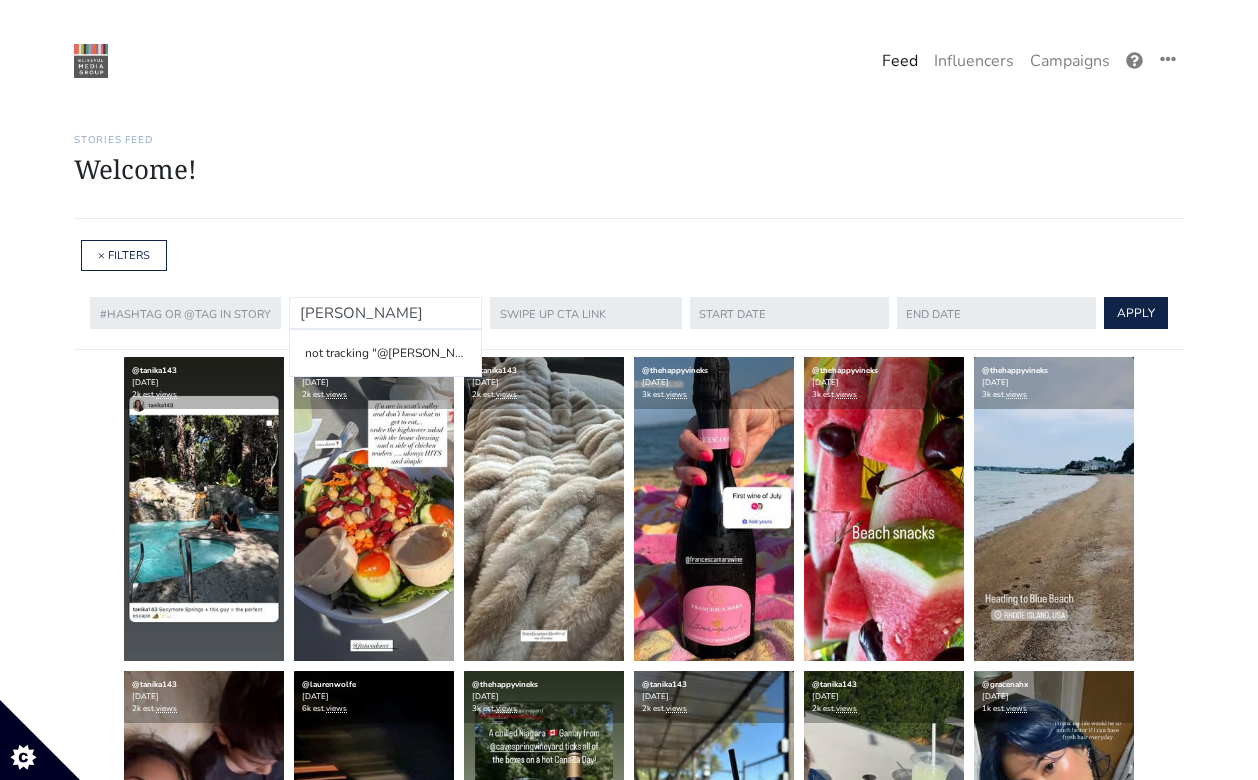 click on "[PERSON_NAME]" at bounding box center (385, 313) 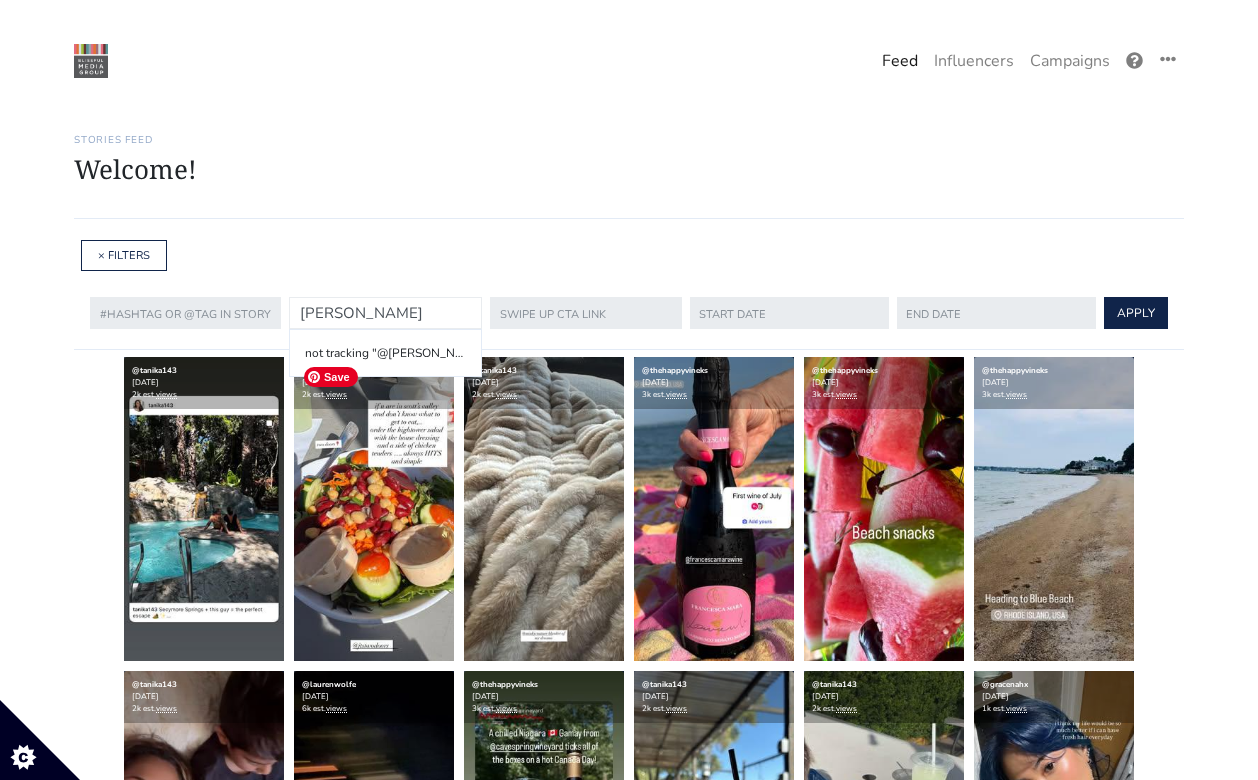paste on "jlinh" 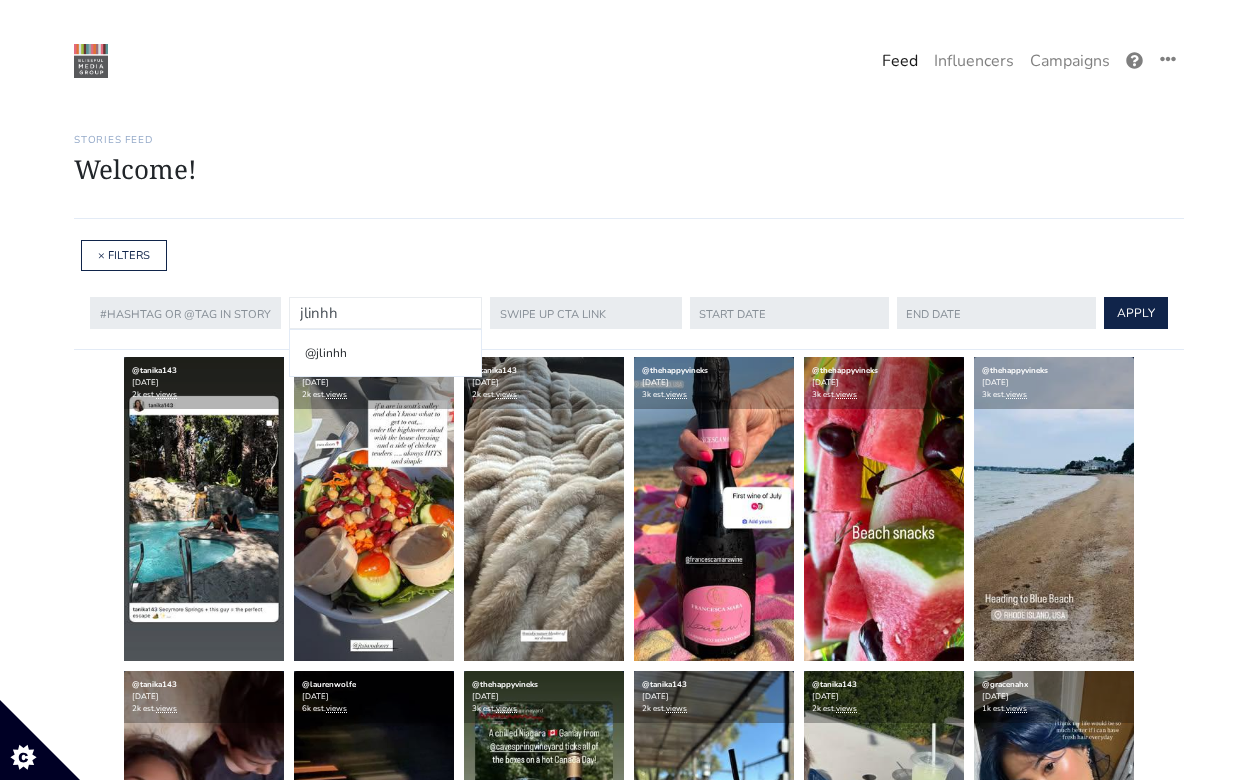 type on "jlinhh" 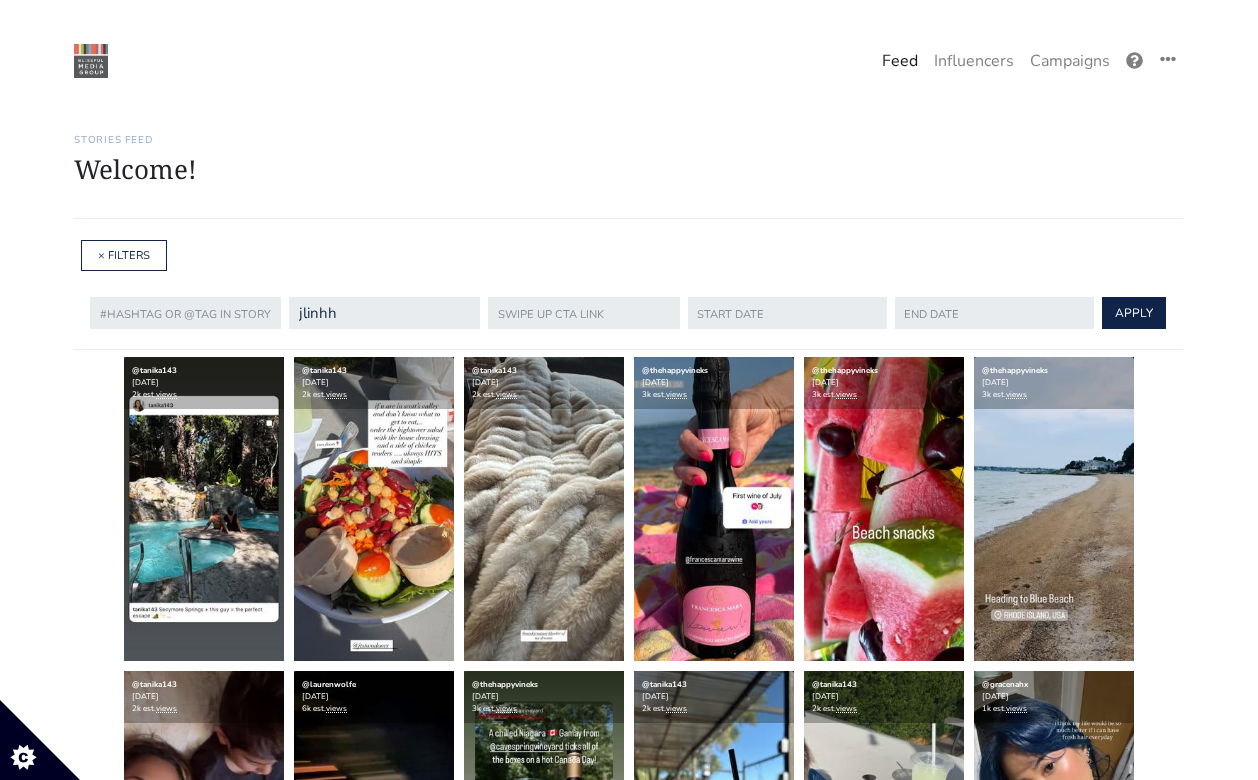 click on "@jlinhh jlinhh
APPLY" at bounding box center [629, 313] 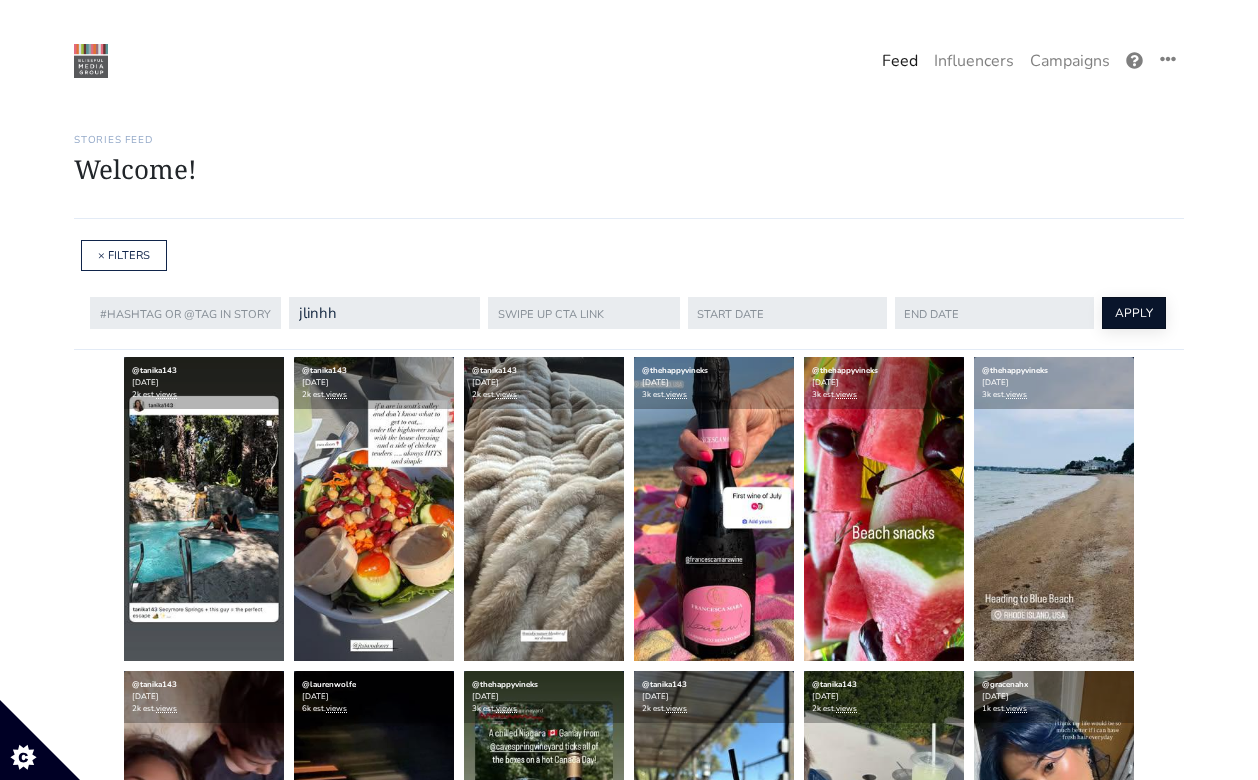 click on "APPLY" at bounding box center (1134, 313) 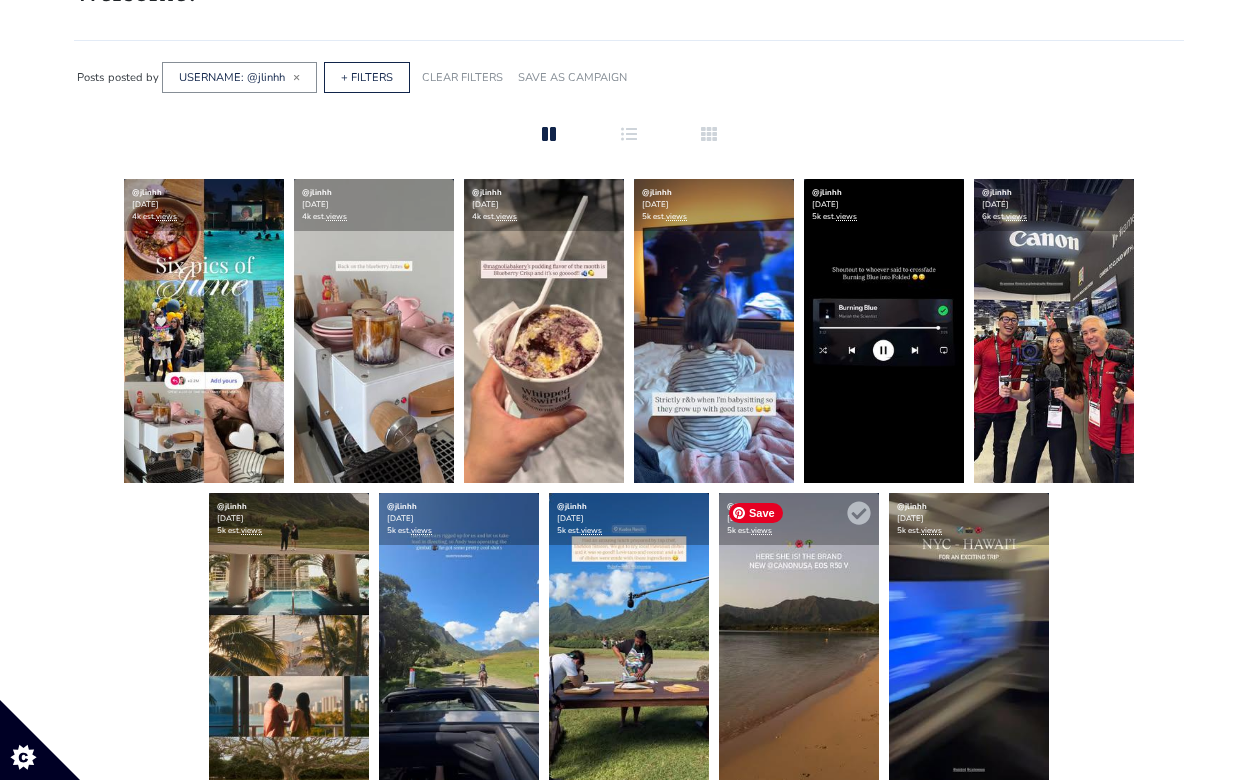 scroll, scrollTop: 0, scrollLeft: 0, axis: both 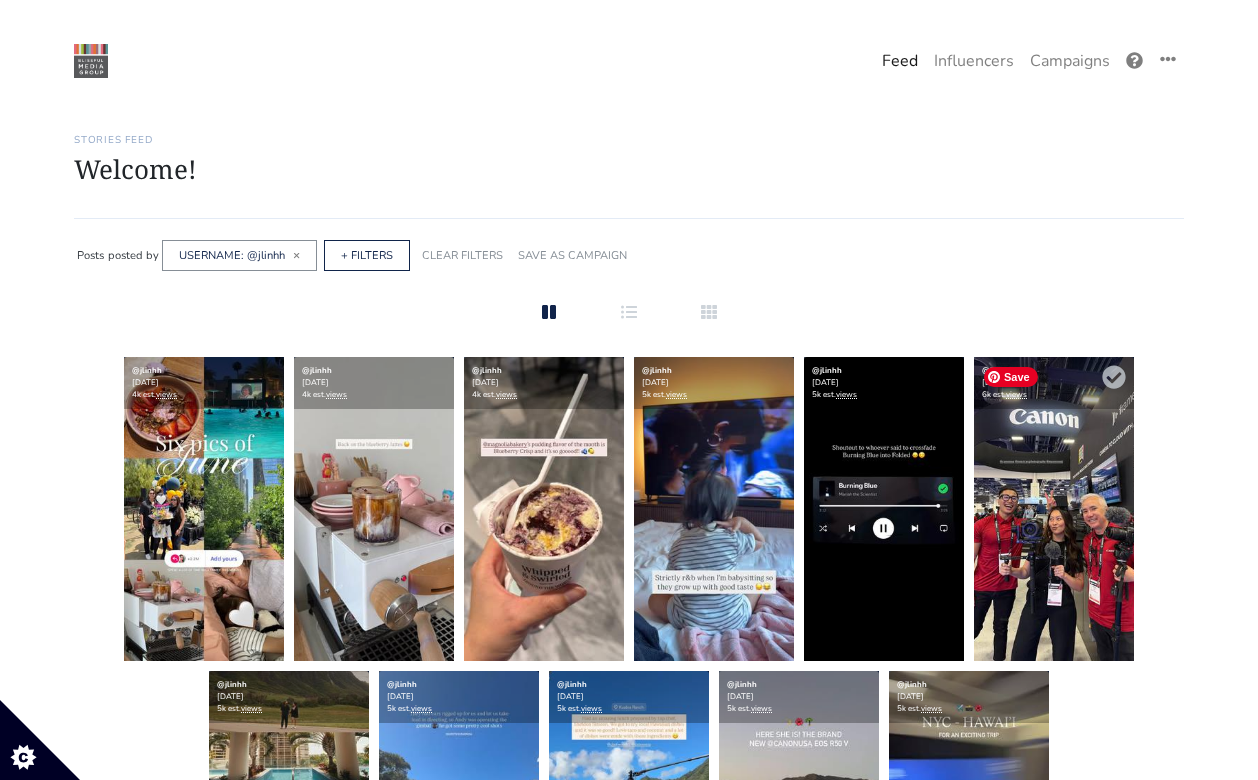 click at bounding box center [1054, 509] 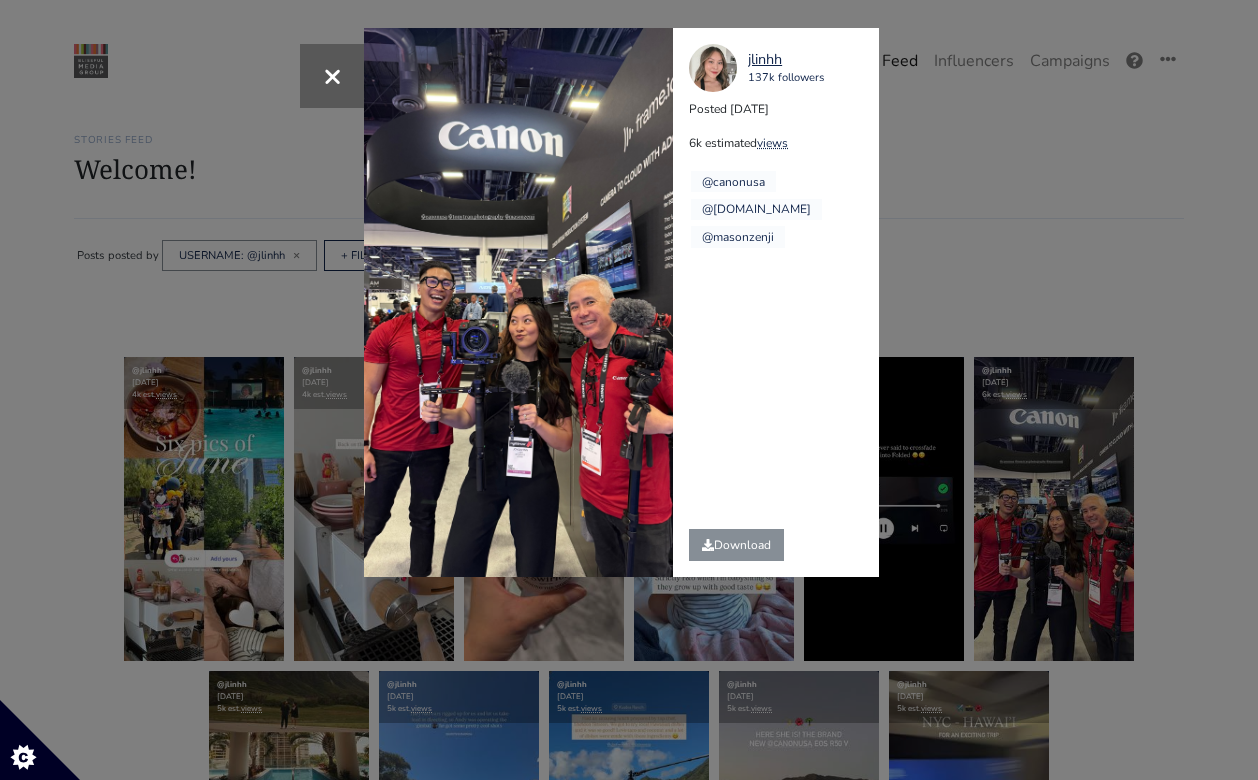 click on "×
jlinhh
137k followers
Posted 2025-04-06
6k
estimated
views
@canonusa" at bounding box center (629, 390) 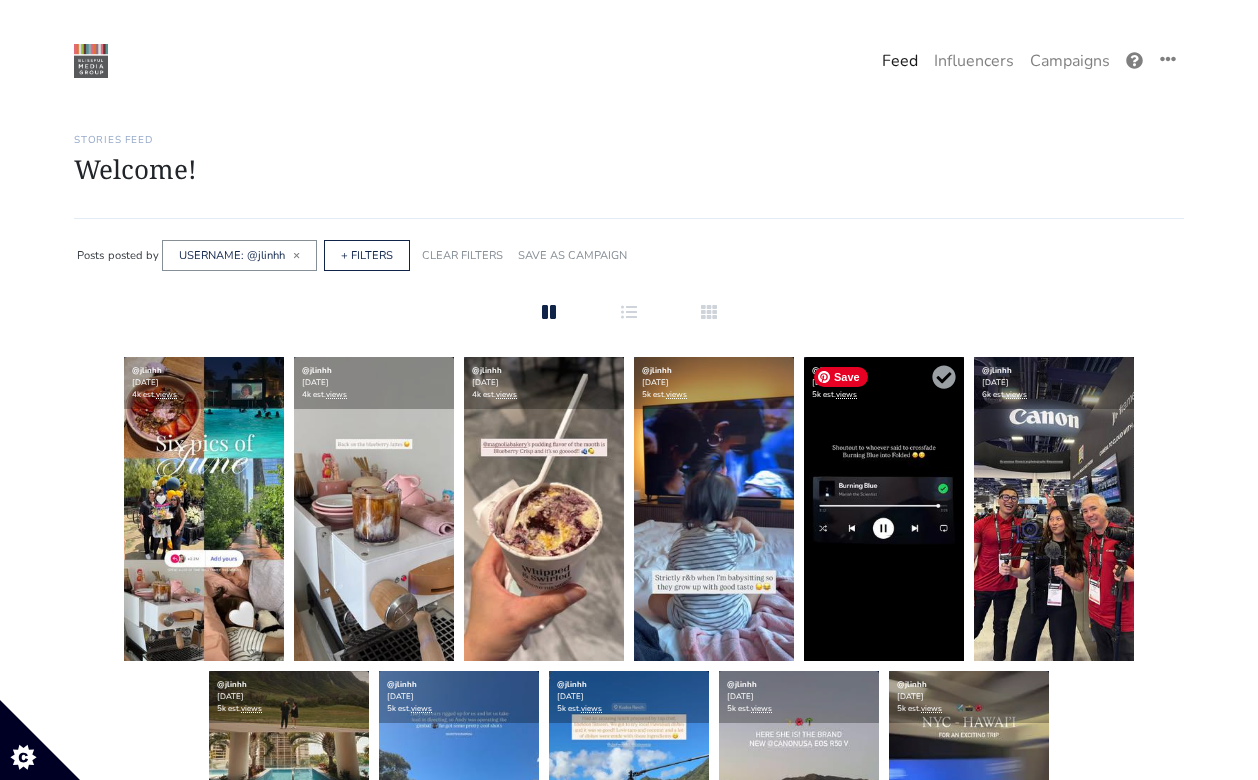 click at bounding box center [884, 509] 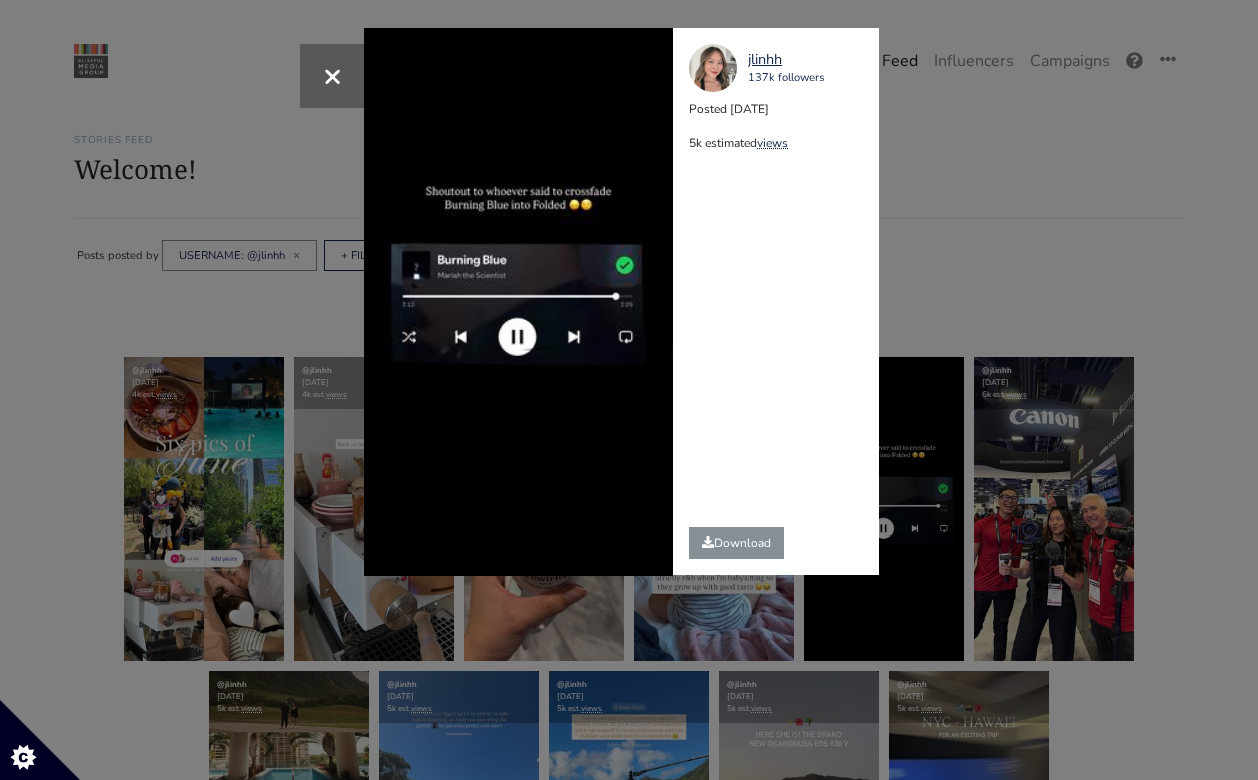 click on "×
Your browser does not support HTML5 video.
jlinhh
137k followers
Posted 2025-06-28
5k
estimated
views" at bounding box center (629, 390) 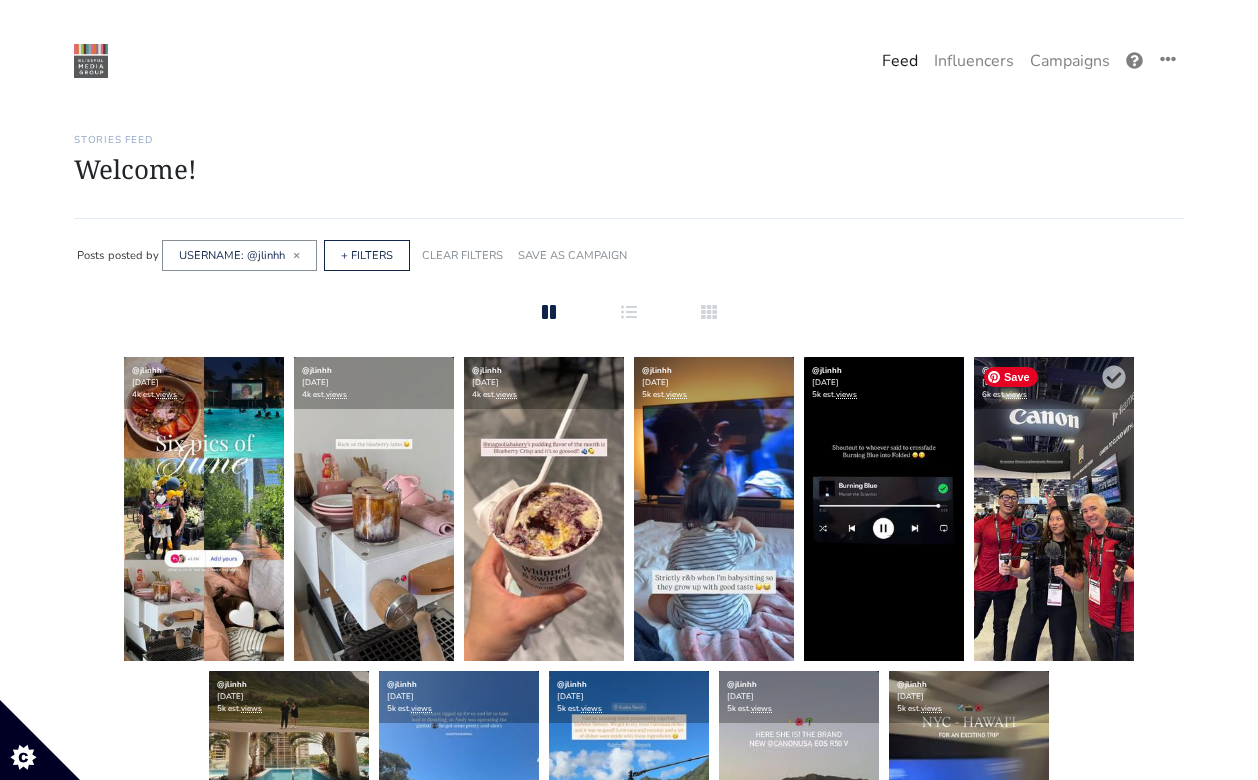 click at bounding box center (1054, 509) 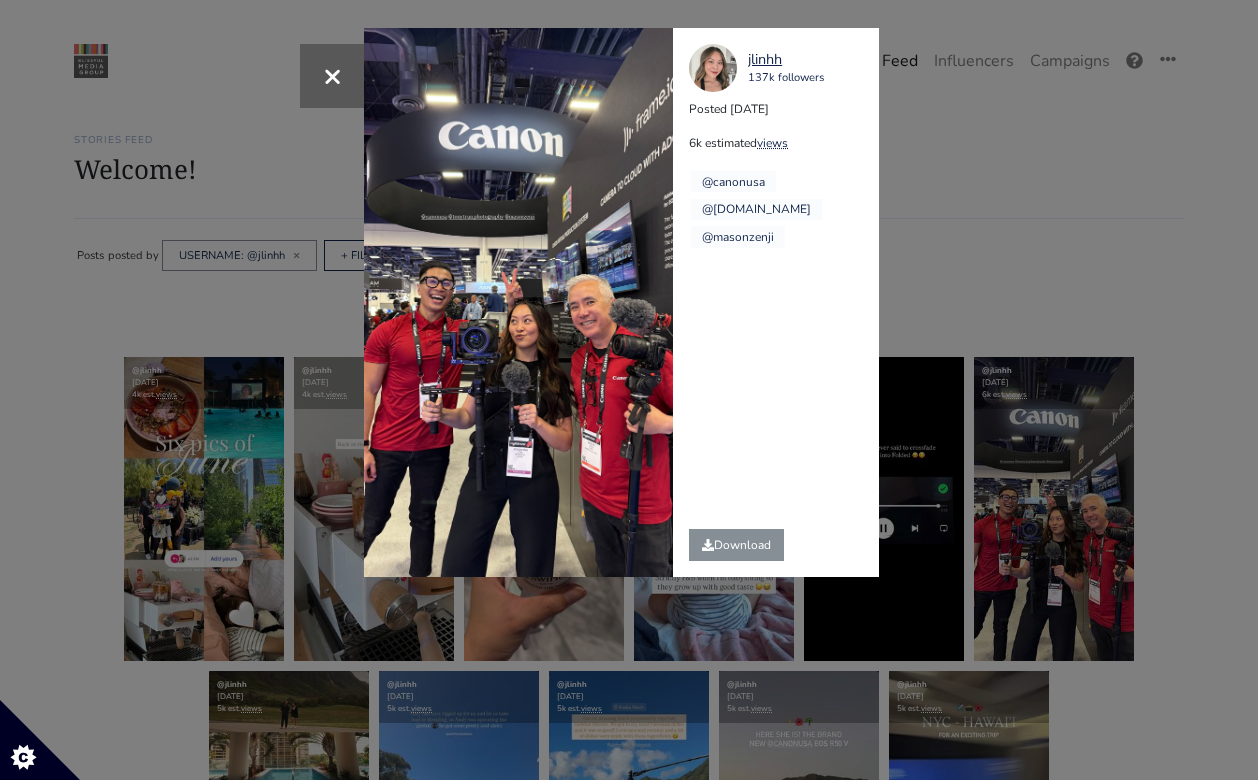 click on "×
jlinhh
137k followers
Posted 2025-04-06
6k
estimated
views
@canonusa" at bounding box center (629, 390) 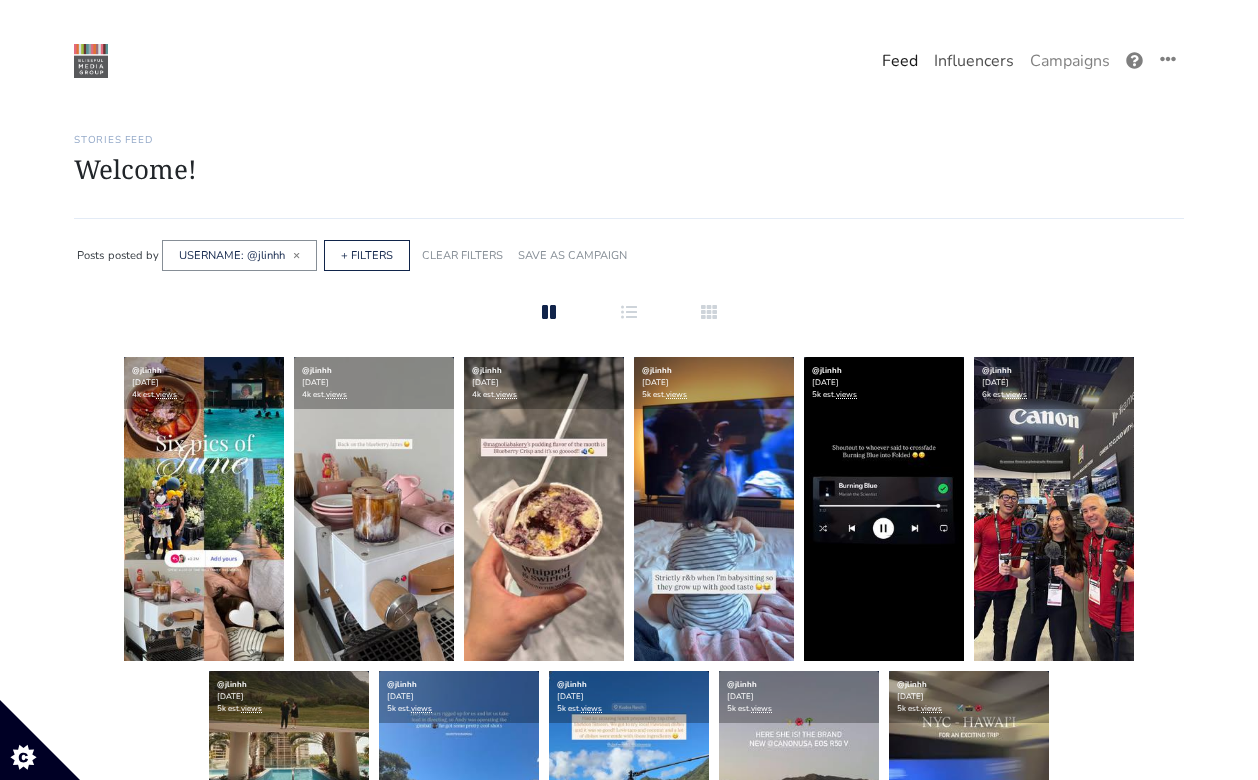 click on "Influencers" at bounding box center [974, 61] 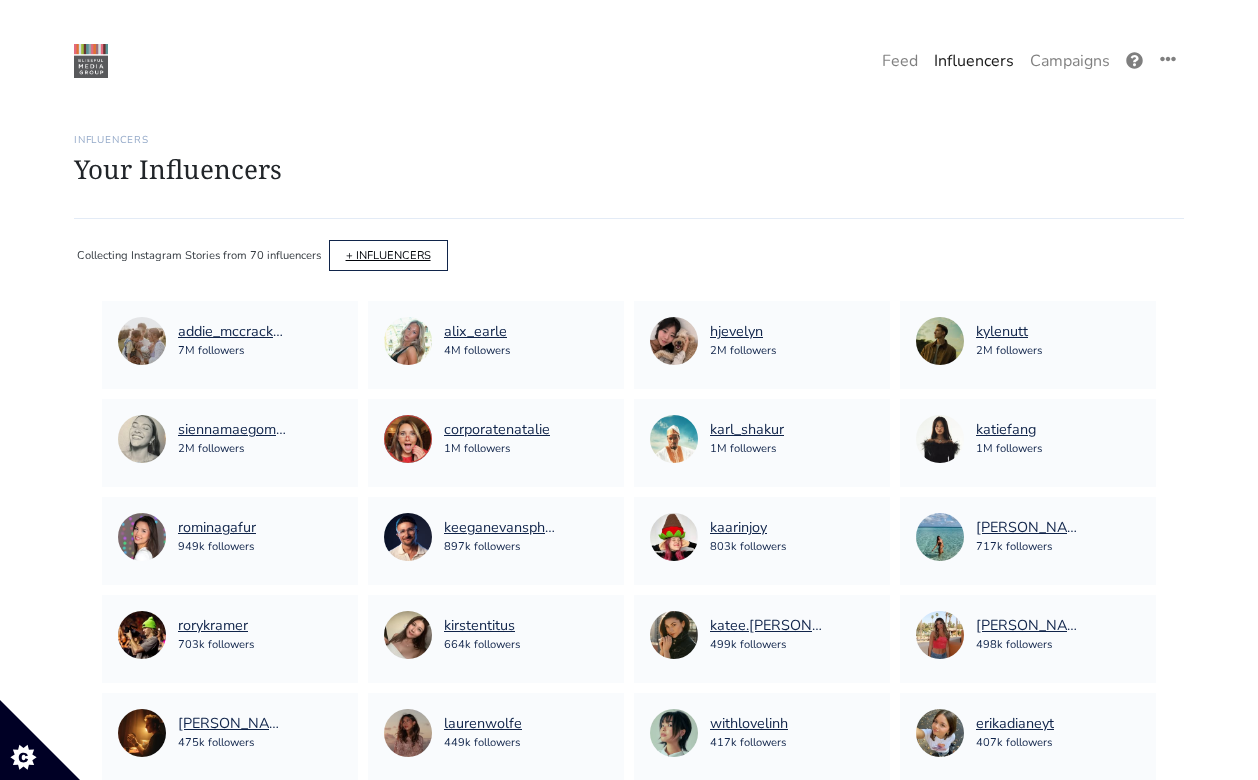 click on "+ INFLUENCERS" at bounding box center (388, 255) 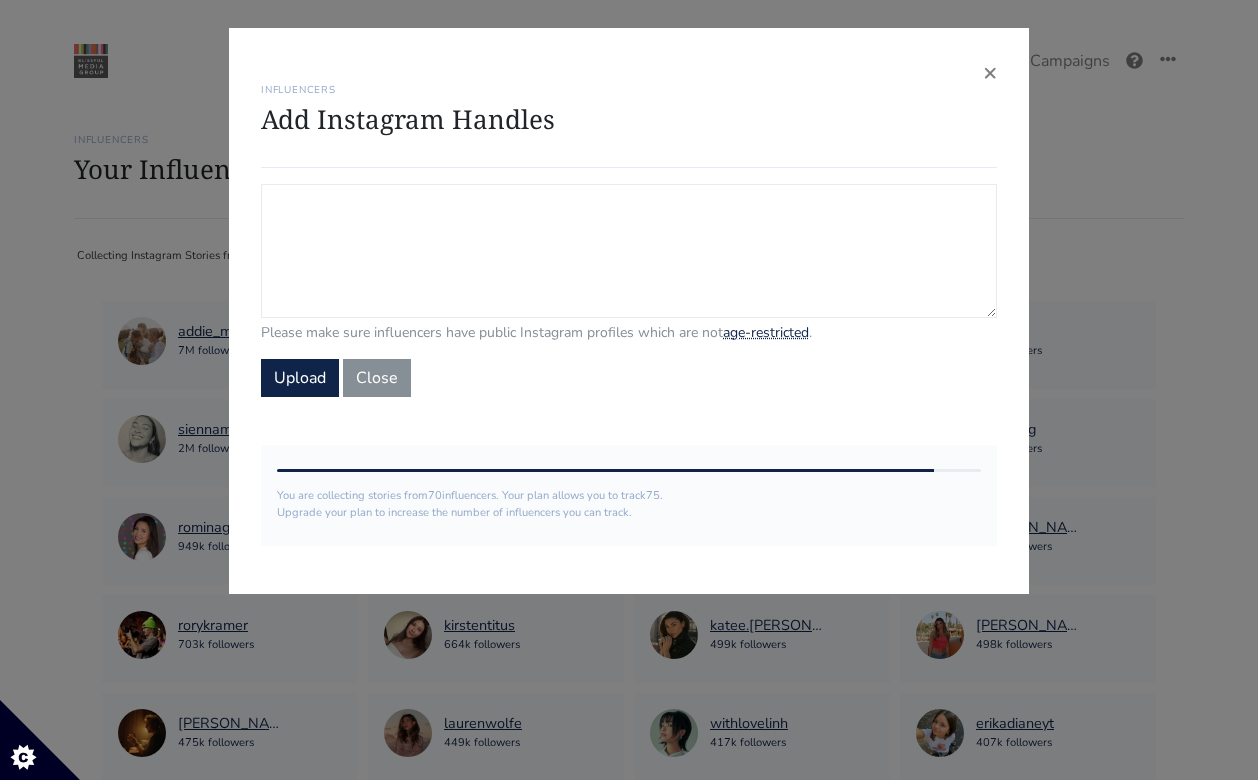 click on "Campaign Influencers
(optional) Only stories from these influencers will be included.
If blank, campaign will track stories from all influencers in your account." at bounding box center [629, 251] 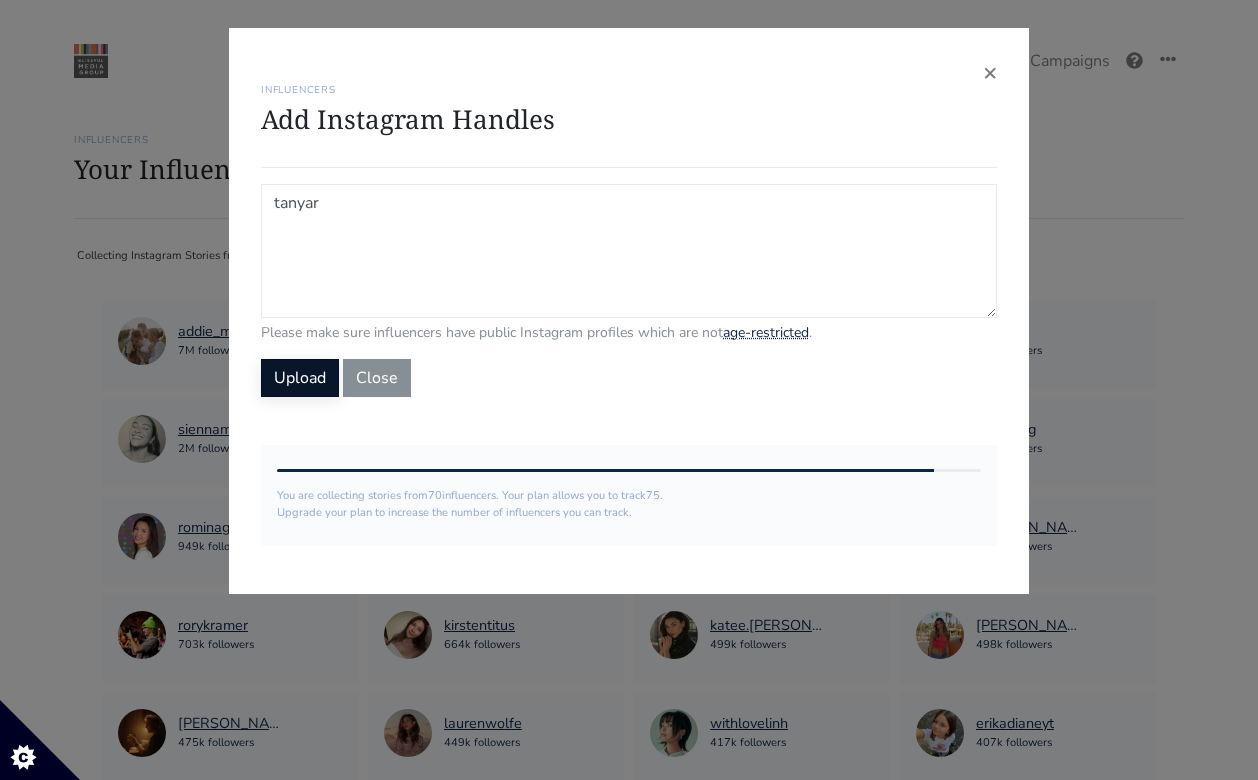 type on "tanyar" 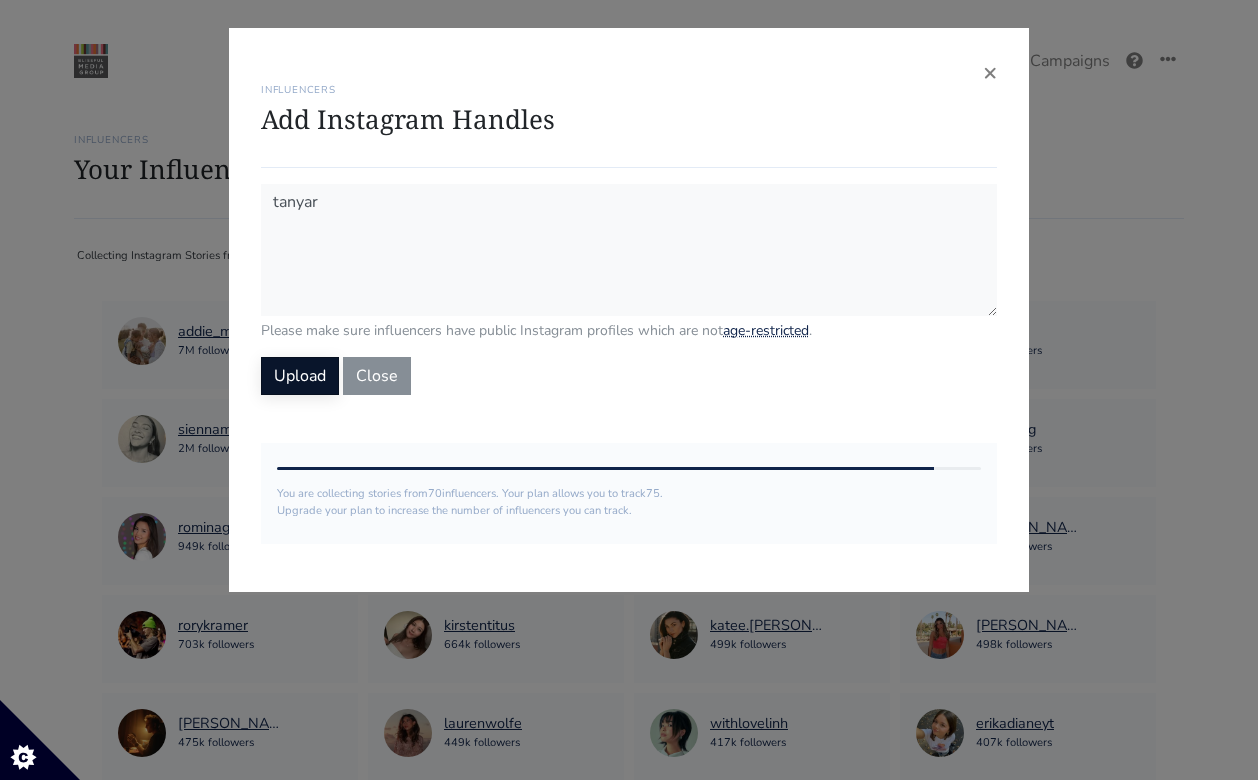 click on "Upload" at bounding box center (300, 376) 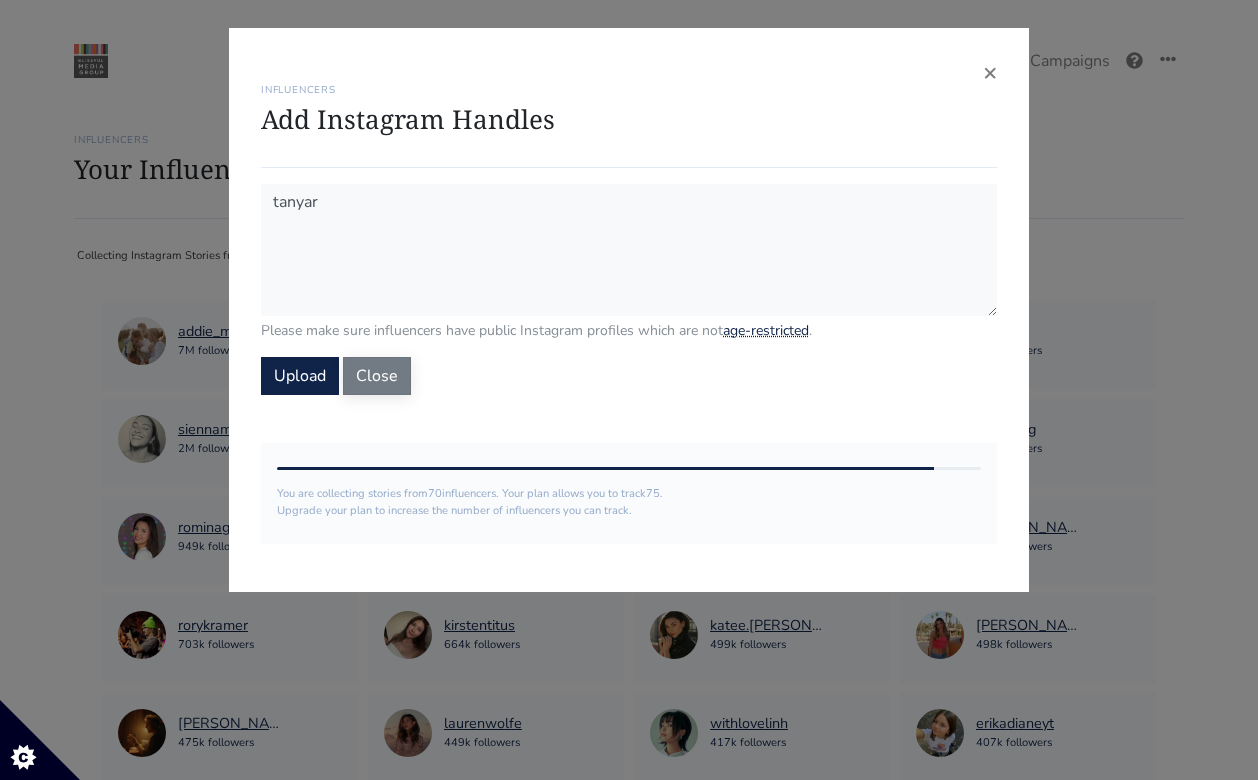 type 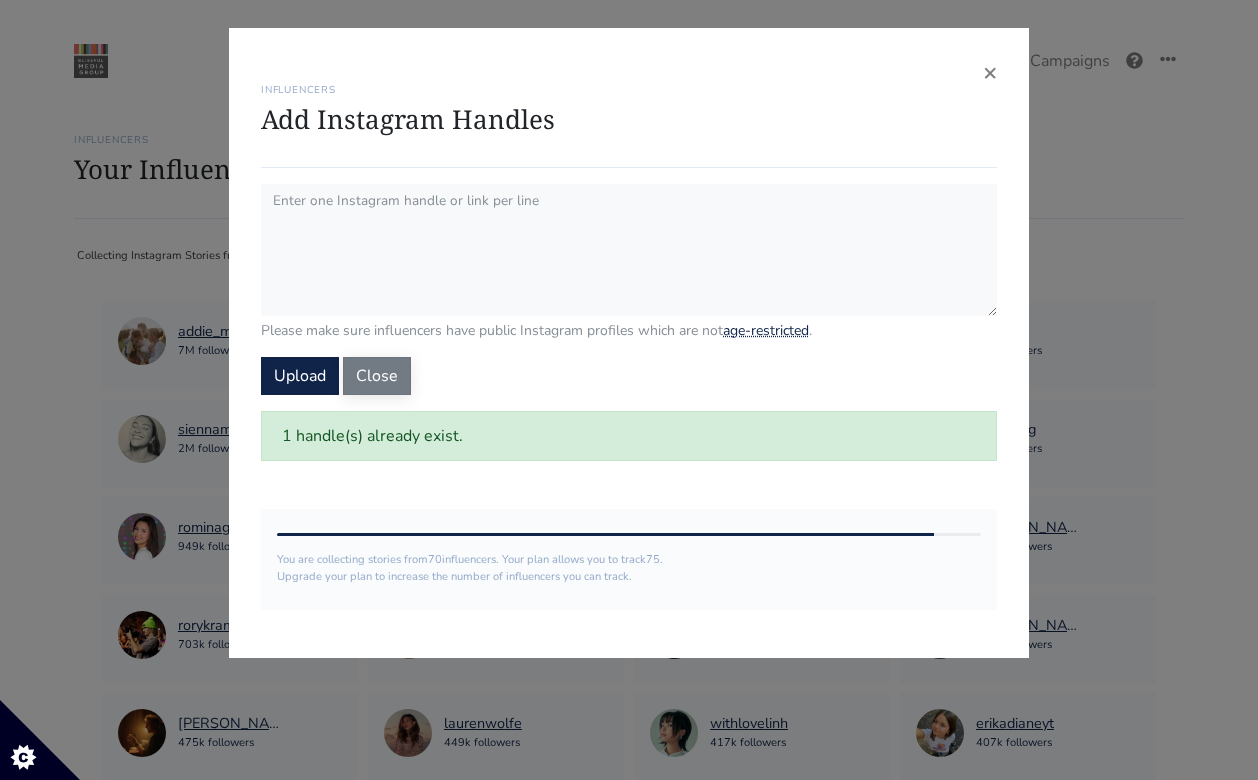 click on "Close" at bounding box center [377, 376] 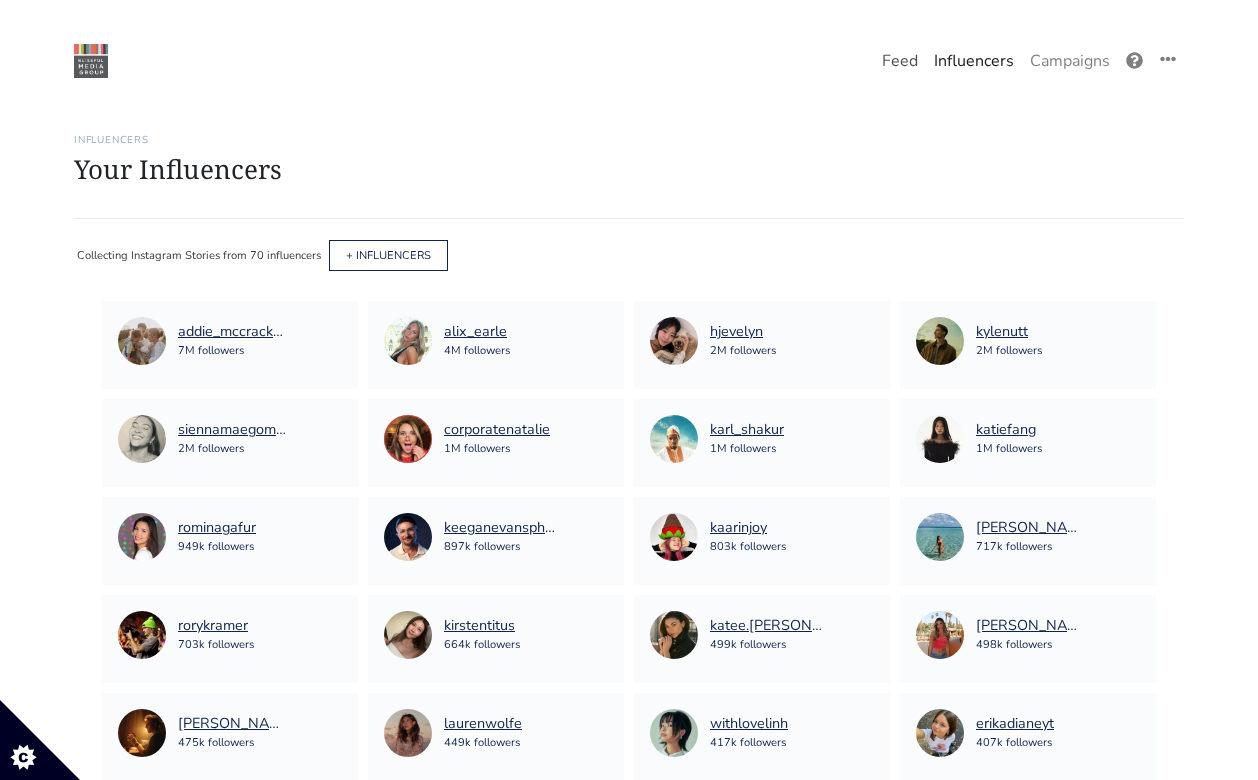 click on "Feed" at bounding box center (900, 61) 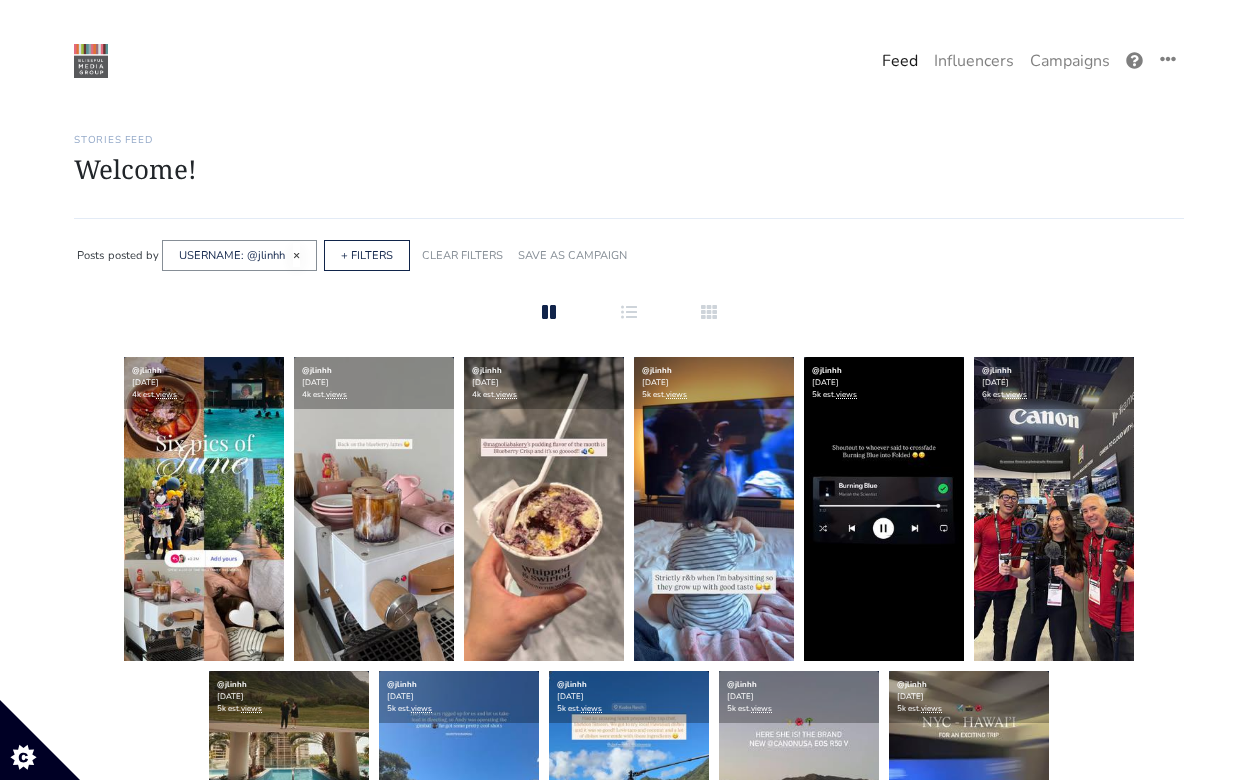 click on "×" at bounding box center (296, 255) 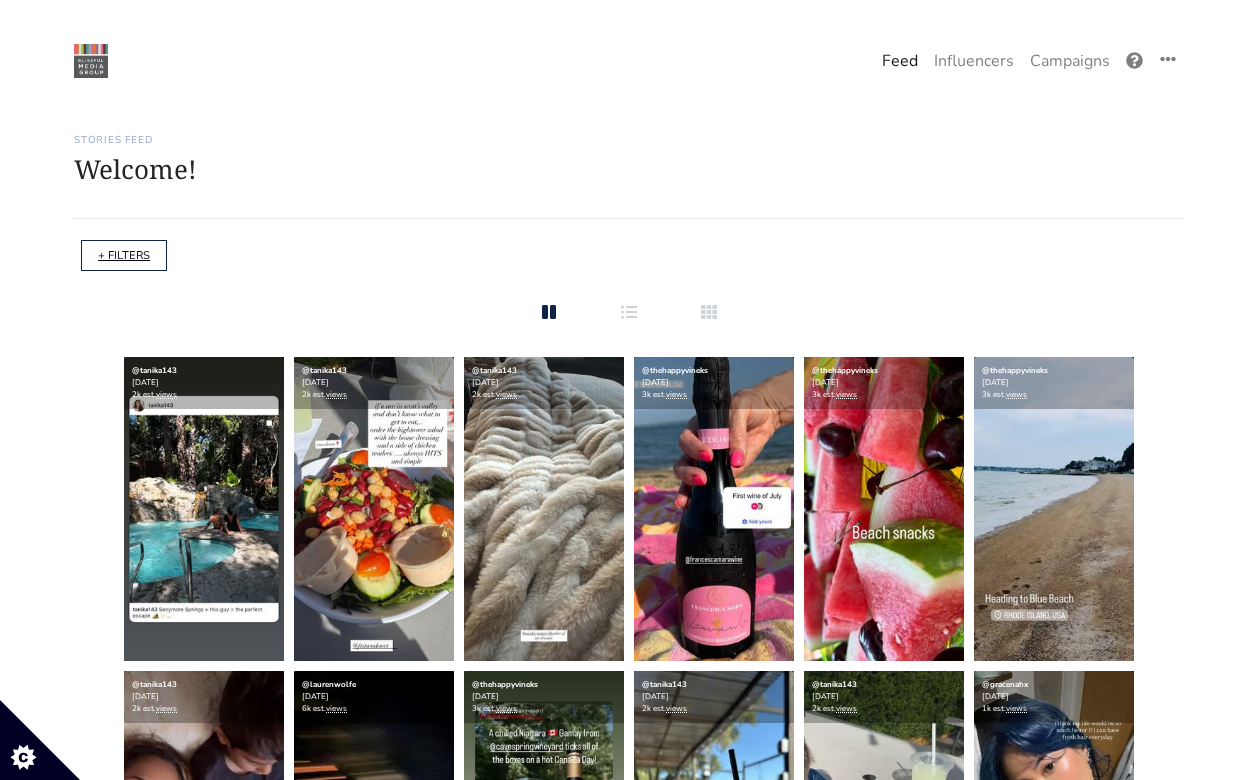 click on "+ FILTERS" at bounding box center (124, 255) 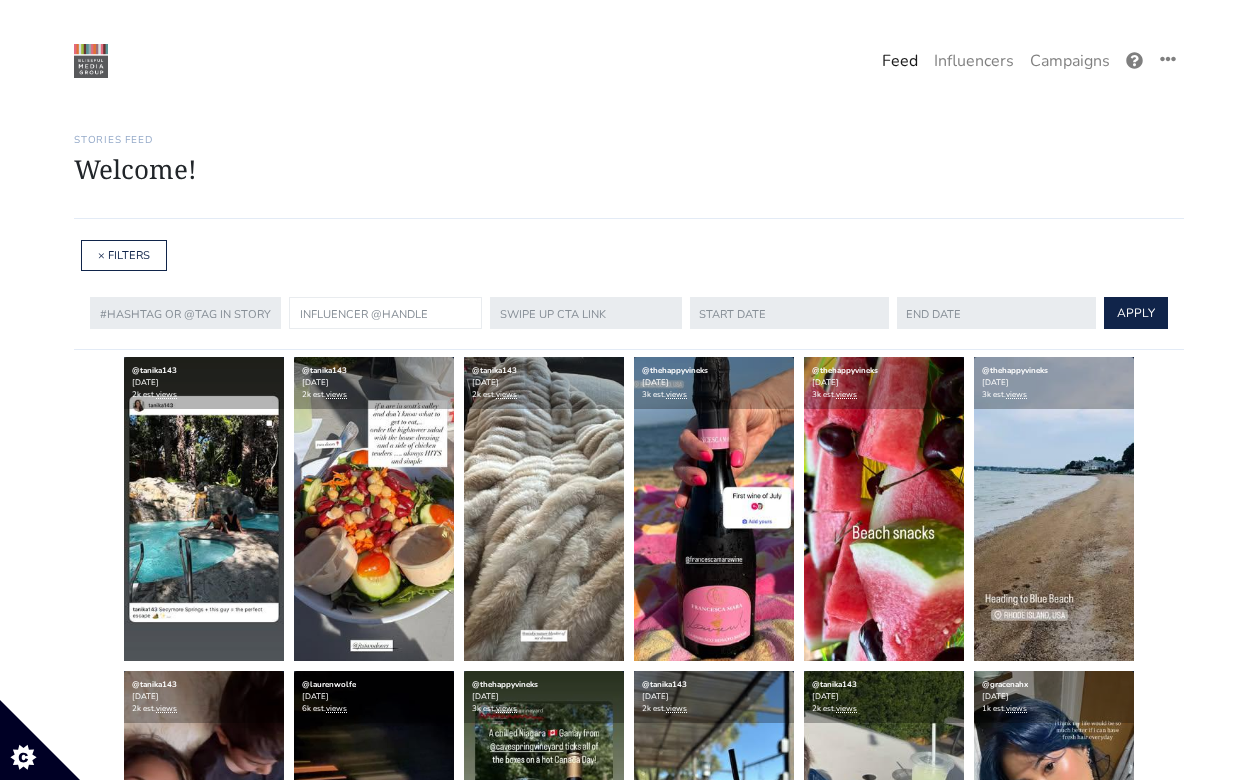 click at bounding box center (385, 313) 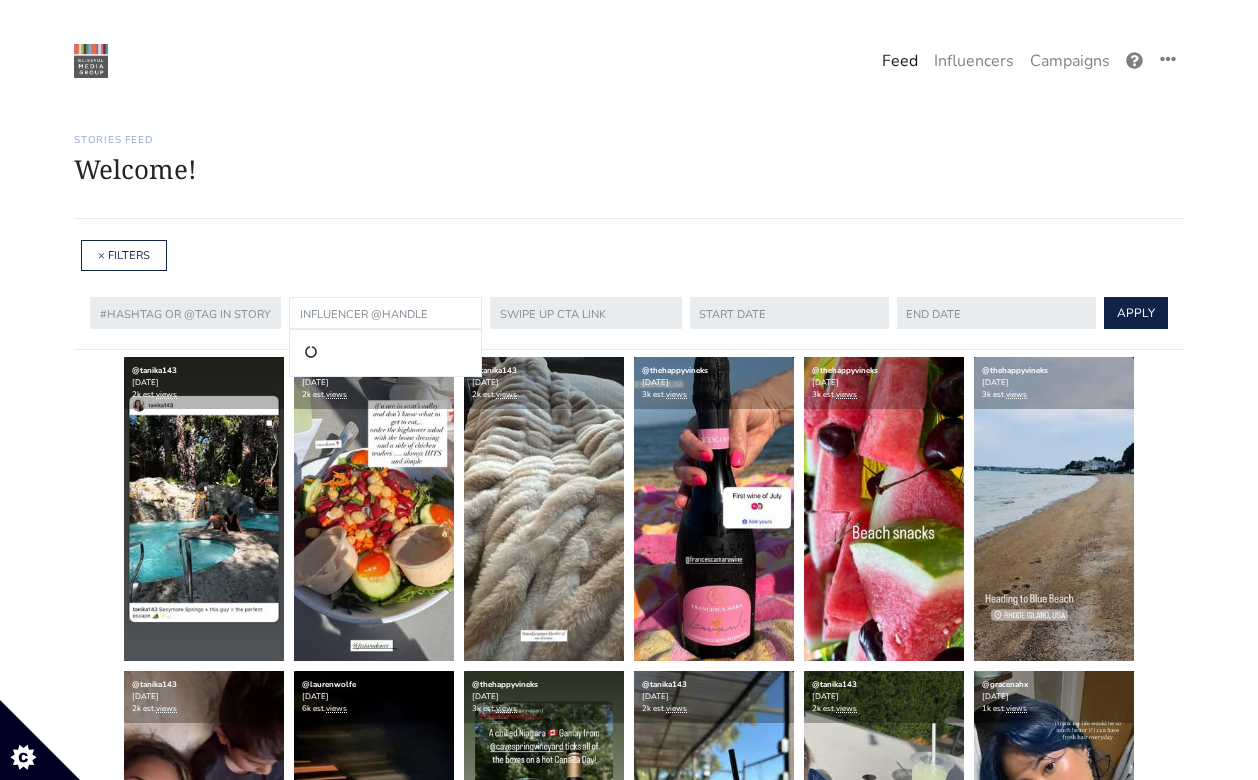 paste on "tanyar" 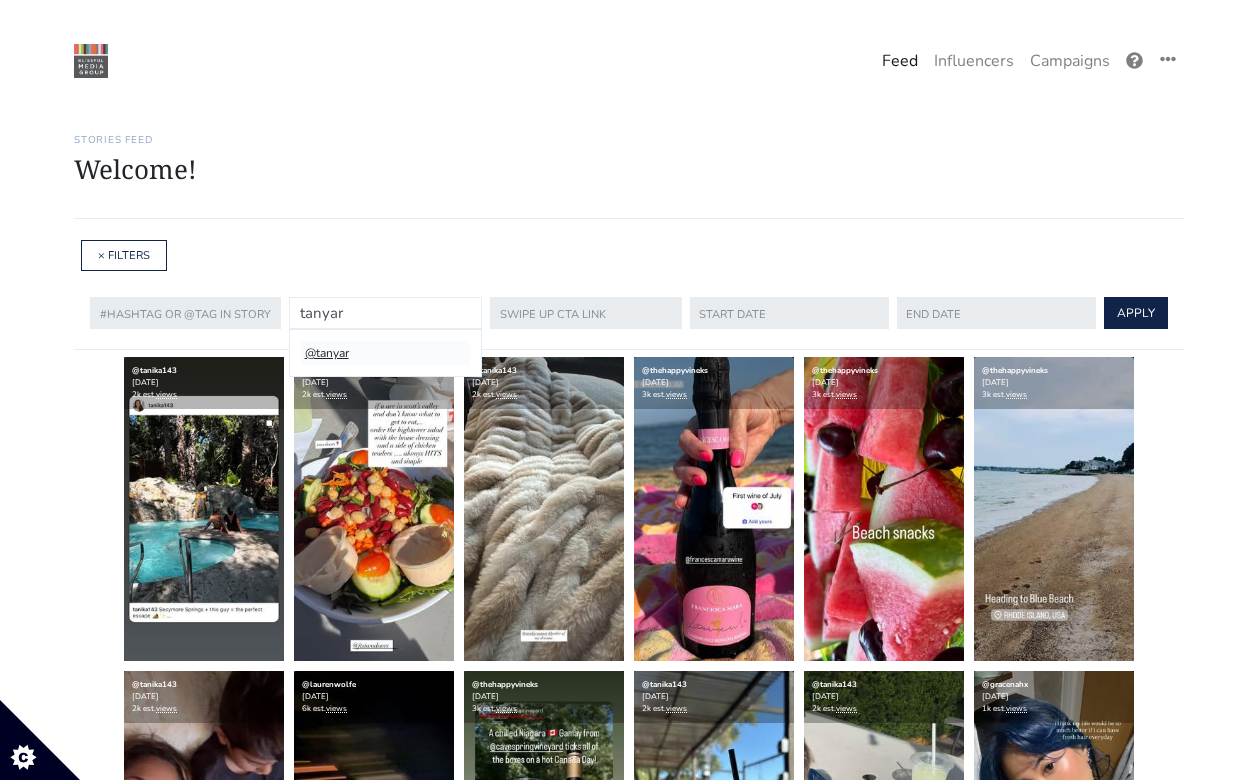 type on "tanyar" 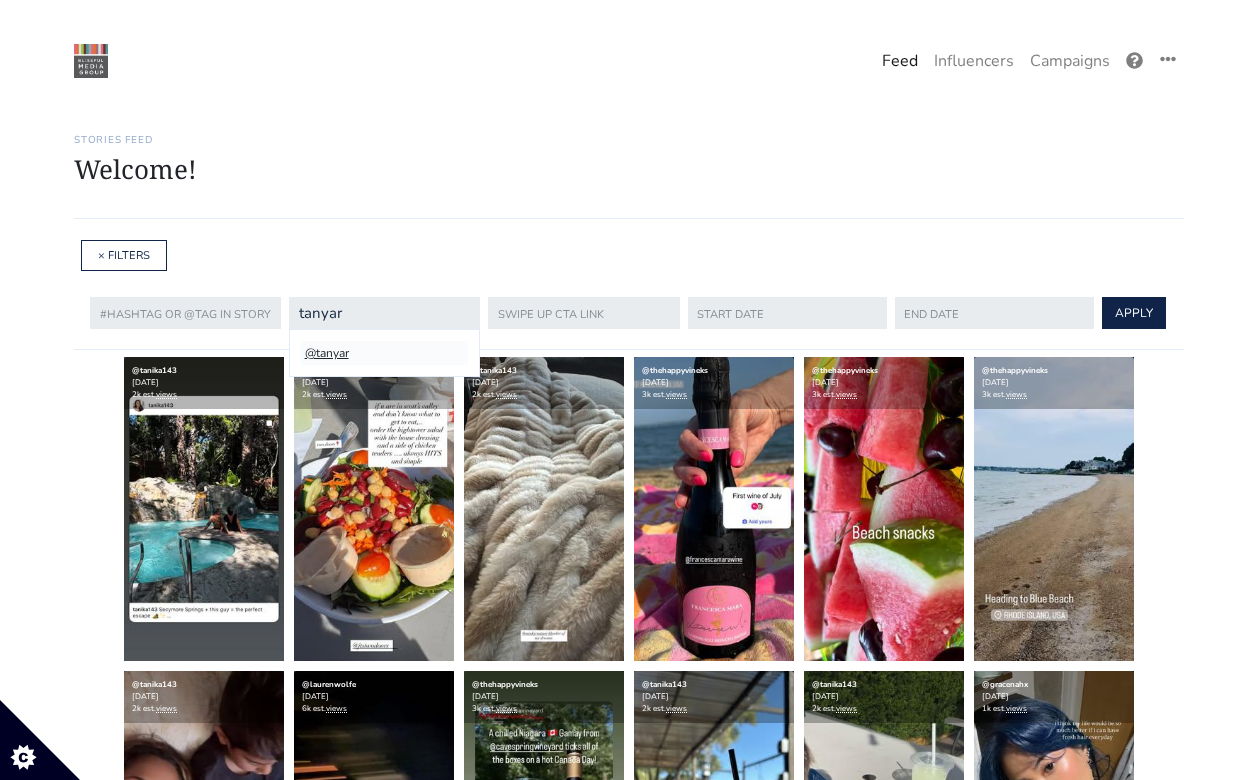 click on "@tanyar" at bounding box center (384, 353) 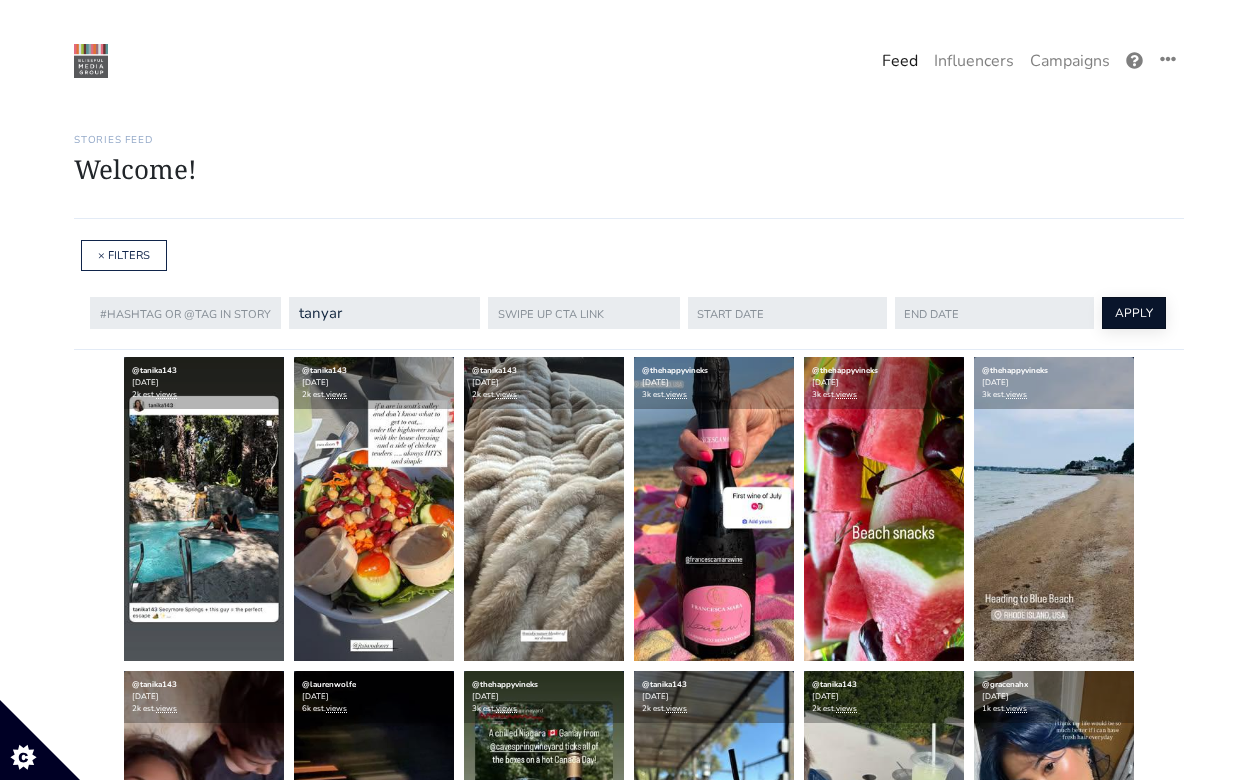 click on "APPLY" at bounding box center [1134, 313] 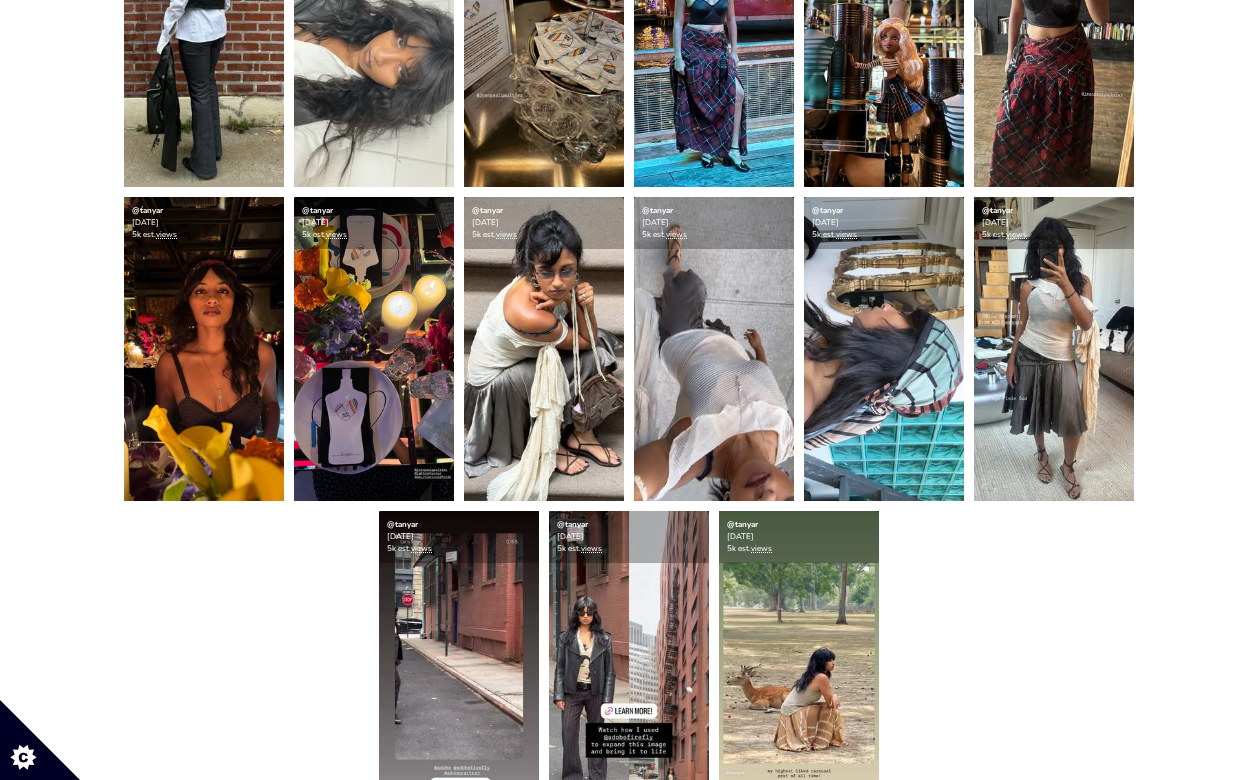 scroll, scrollTop: 0, scrollLeft: 0, axis: both 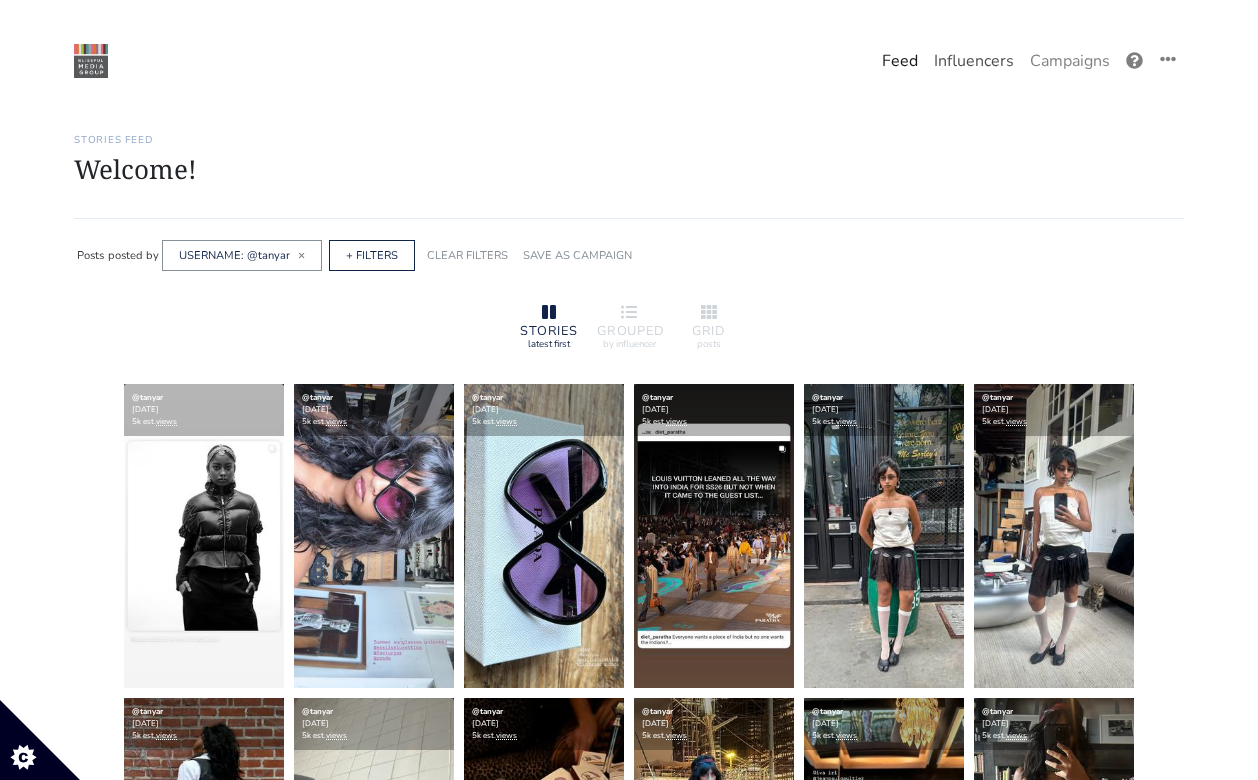click on "Influencers" at bounding box center [974, 61] 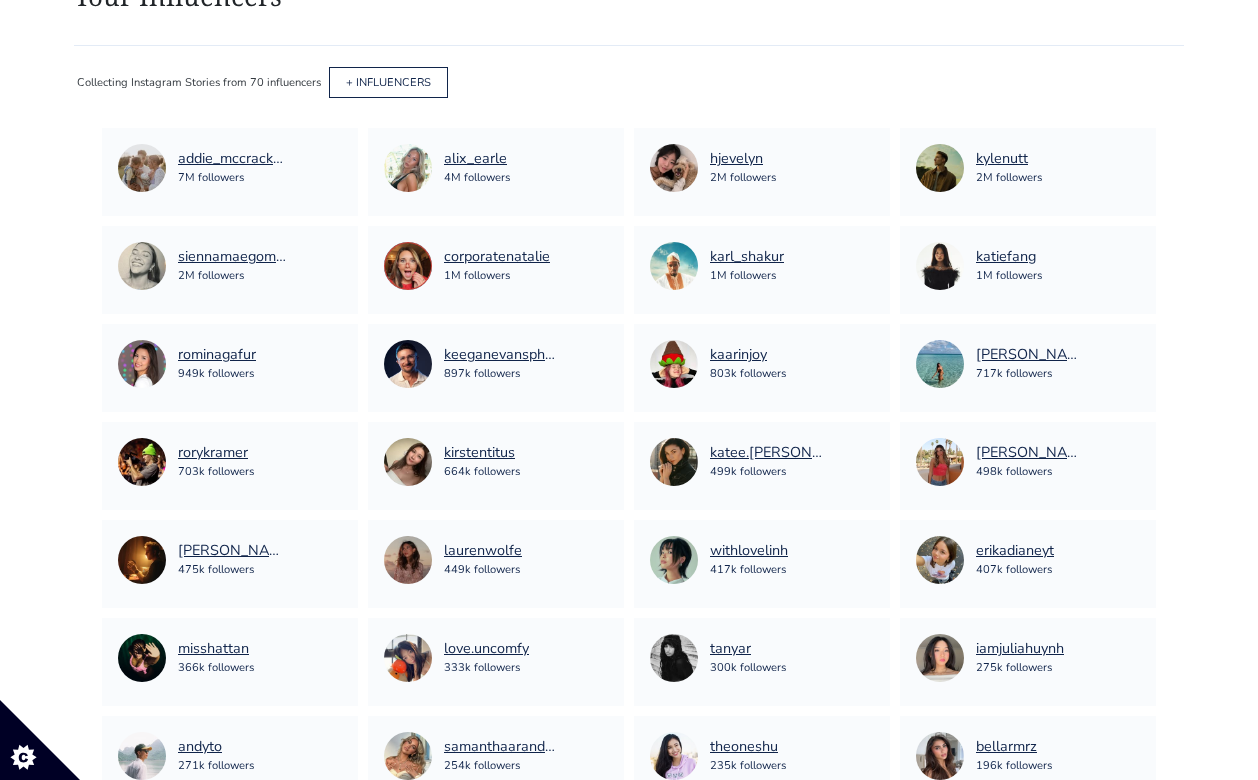 scroll, scrollTop: 181, scrollLeft: 0, axis: vertical 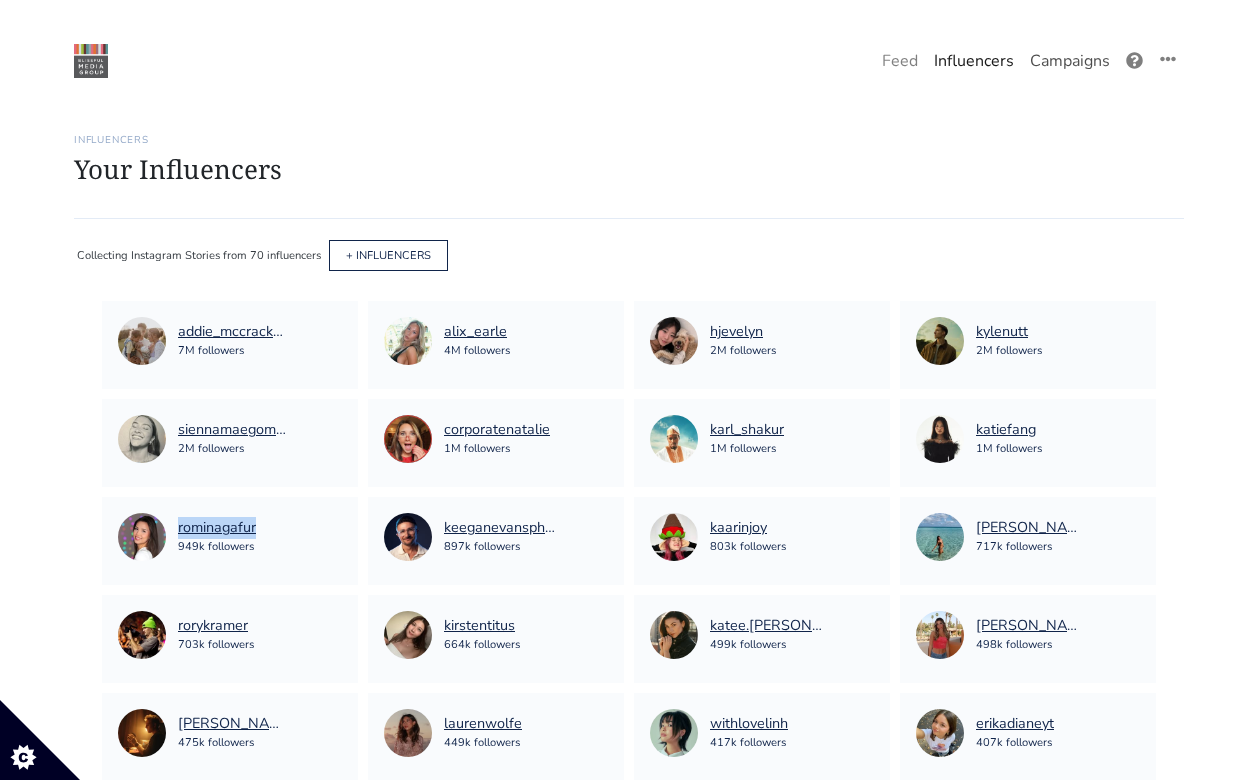 click on "Campaigns" at bounding box center [1070, 61] 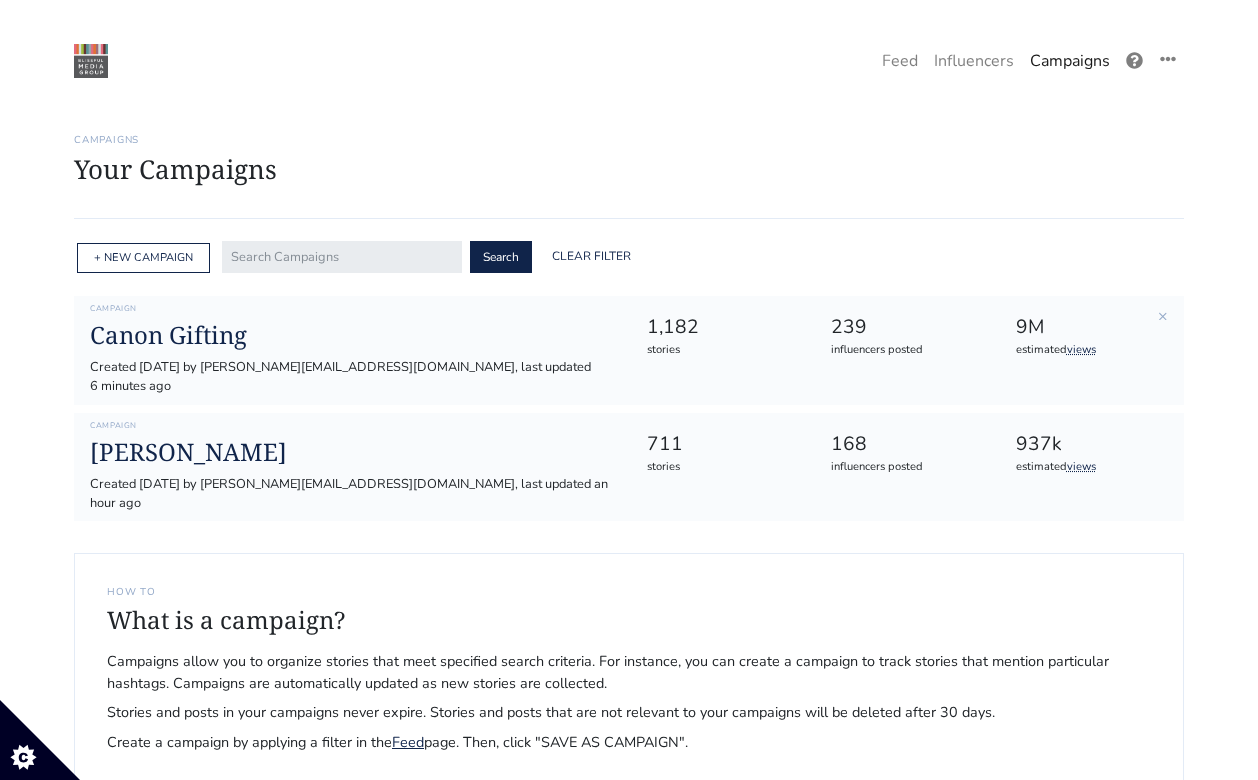 click on "Campaign
Canon Gifting
Created
2025-04-23
by maryellen@intuitionmediagroup.com,
last updated 6 minutes ago" at bounding box center [352, 350] 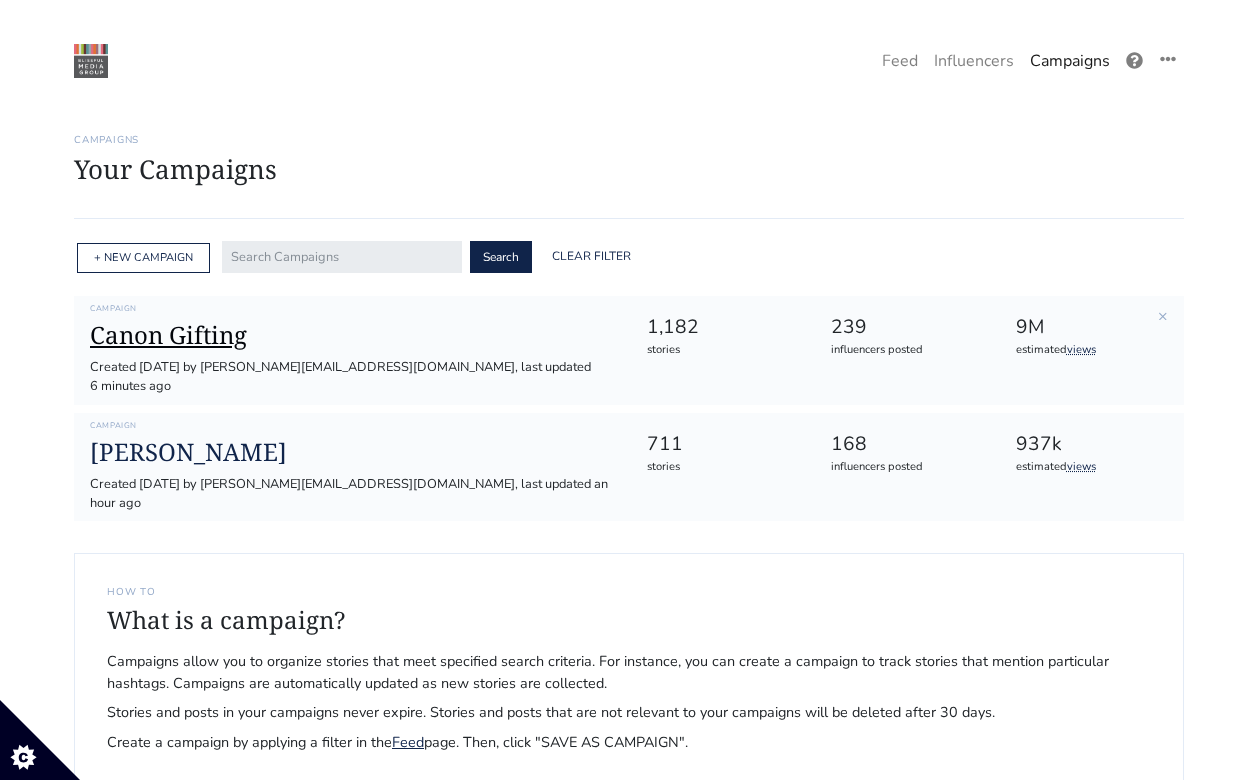 click on "Canon Gifting" at bounding box center (352, 335) 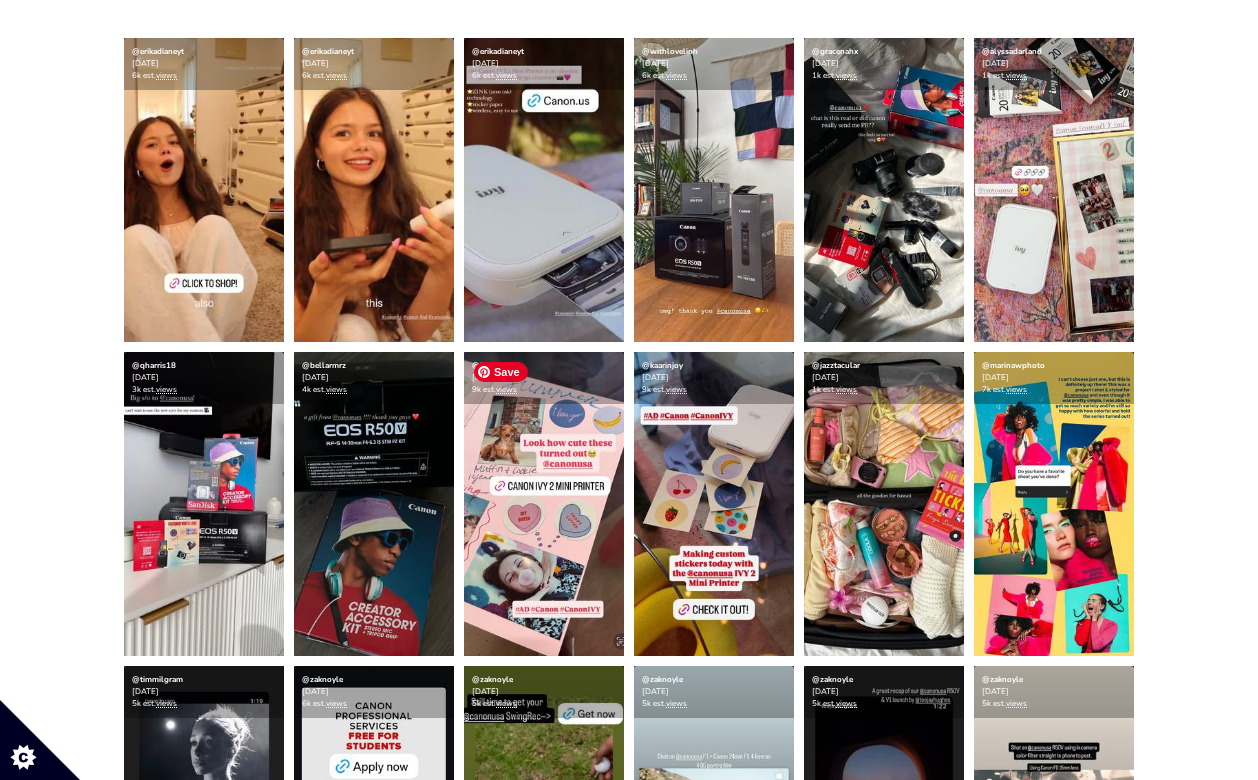 scroll, scrollTop: 453, scrollLeft: 0, axis: vertical 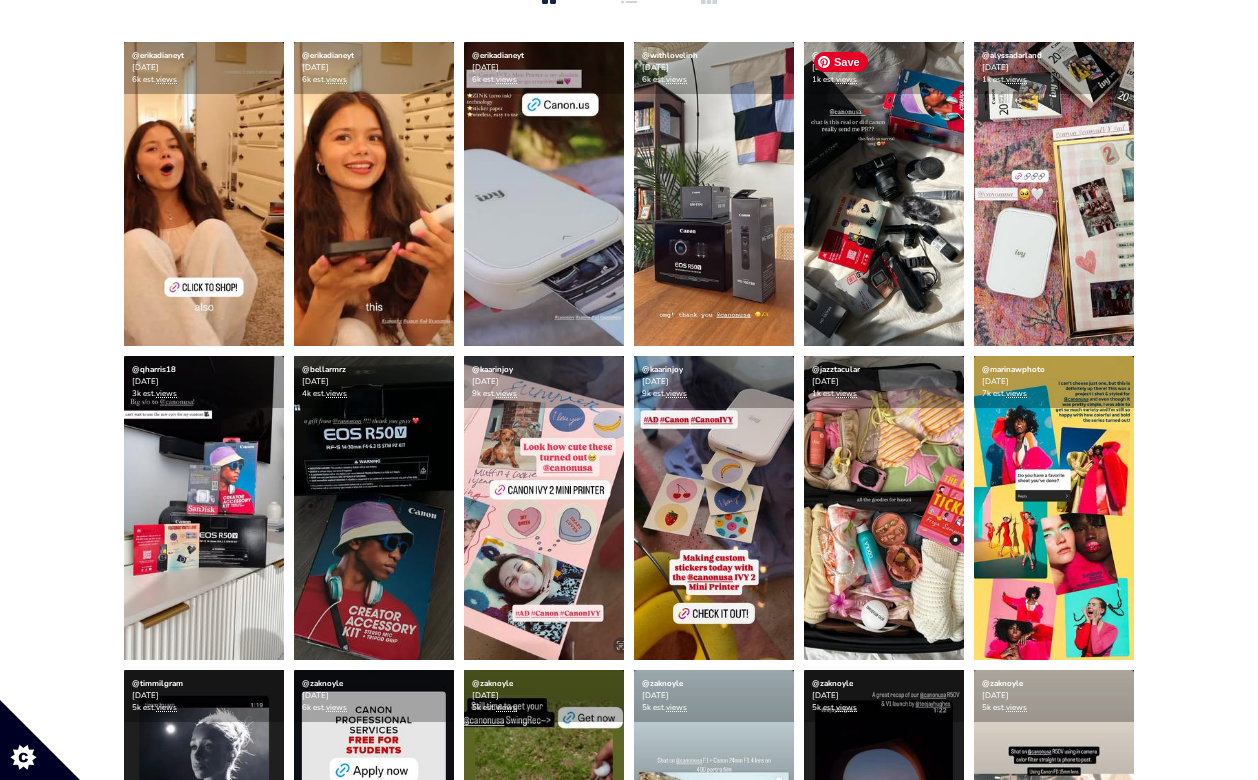 drag, startPoint x: 884, startPoint y: 243, endPoint x: 17, endPoint y: 609, distance: 941.08716 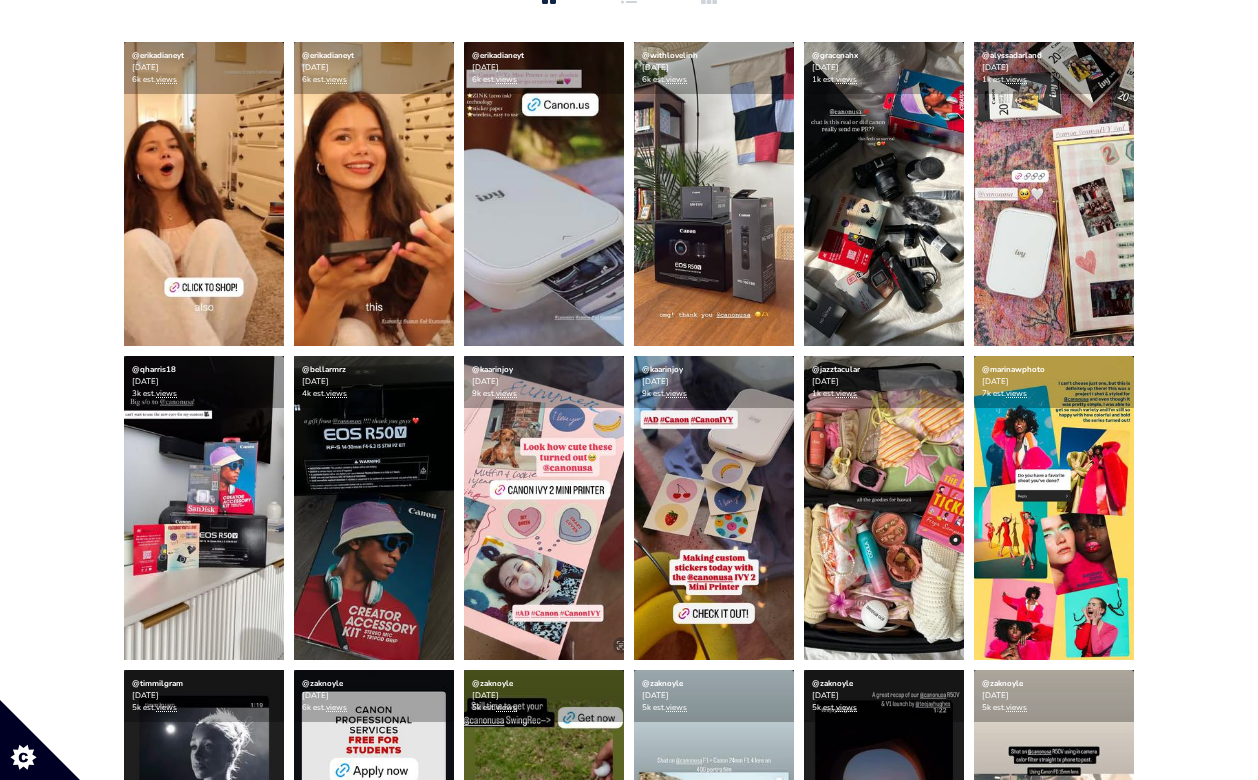 click on "@erikadianeyt
2025-07-01
6k
est.
views
@erikadianeyt
2025-07-01
6k
est.
views
@erikadianeyt
2025-07-01
6k
est.
views
@withlovelinh
2025-07-01
views" at bounding box center [629, 1643] 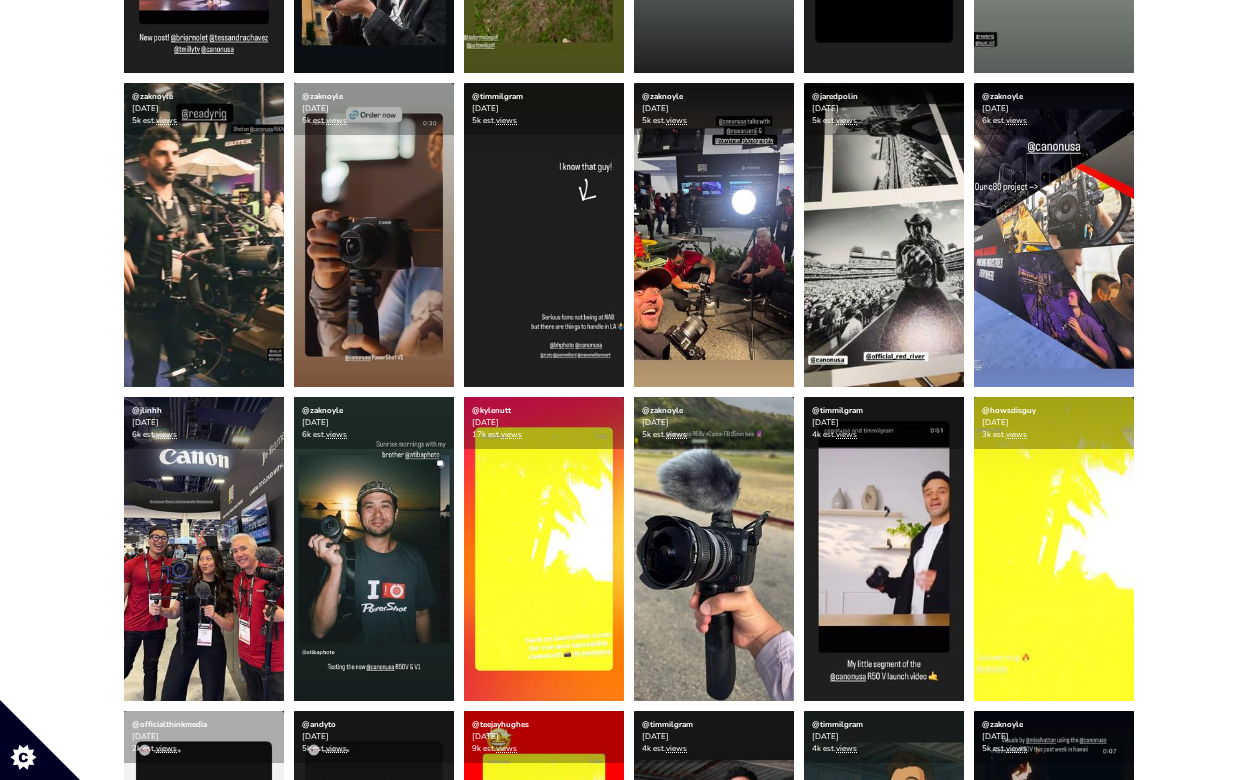 scroll, scrollTop: 1374, scrollLeft: 0, axis: vertical 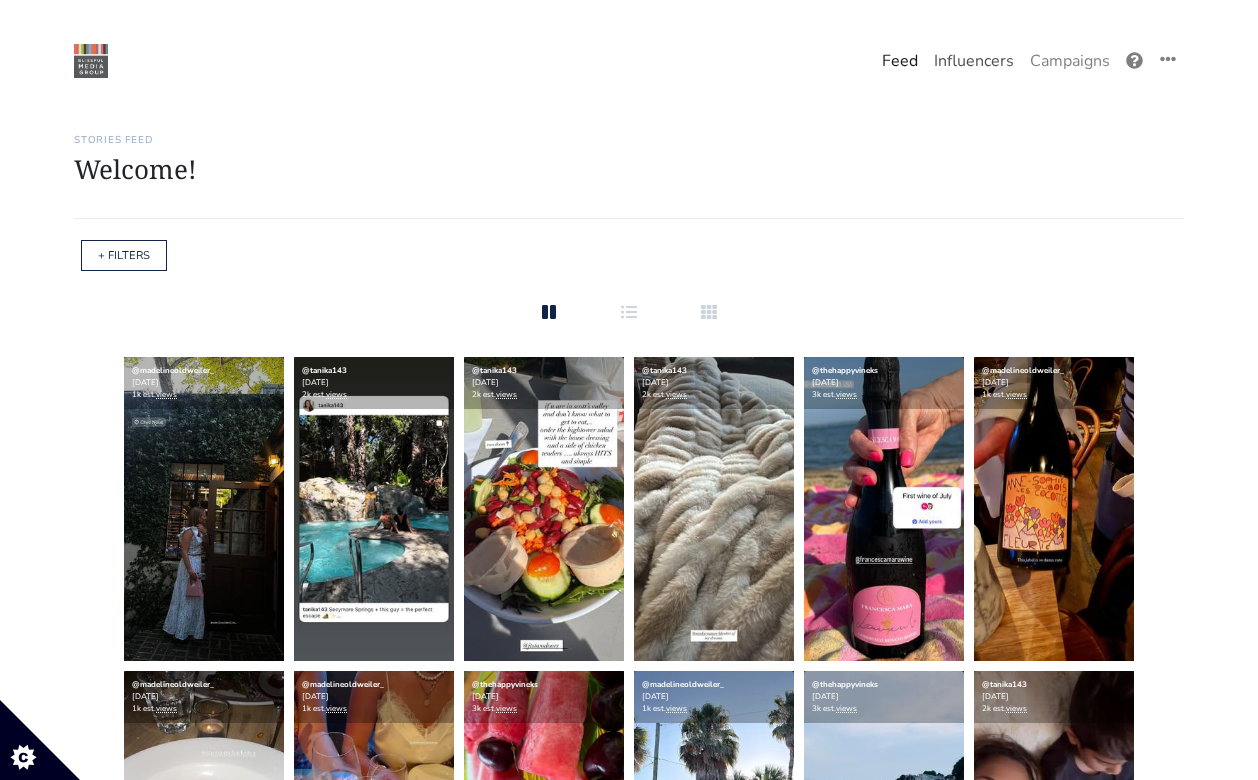 click on "Influencers" at bounding box center [974, 61] 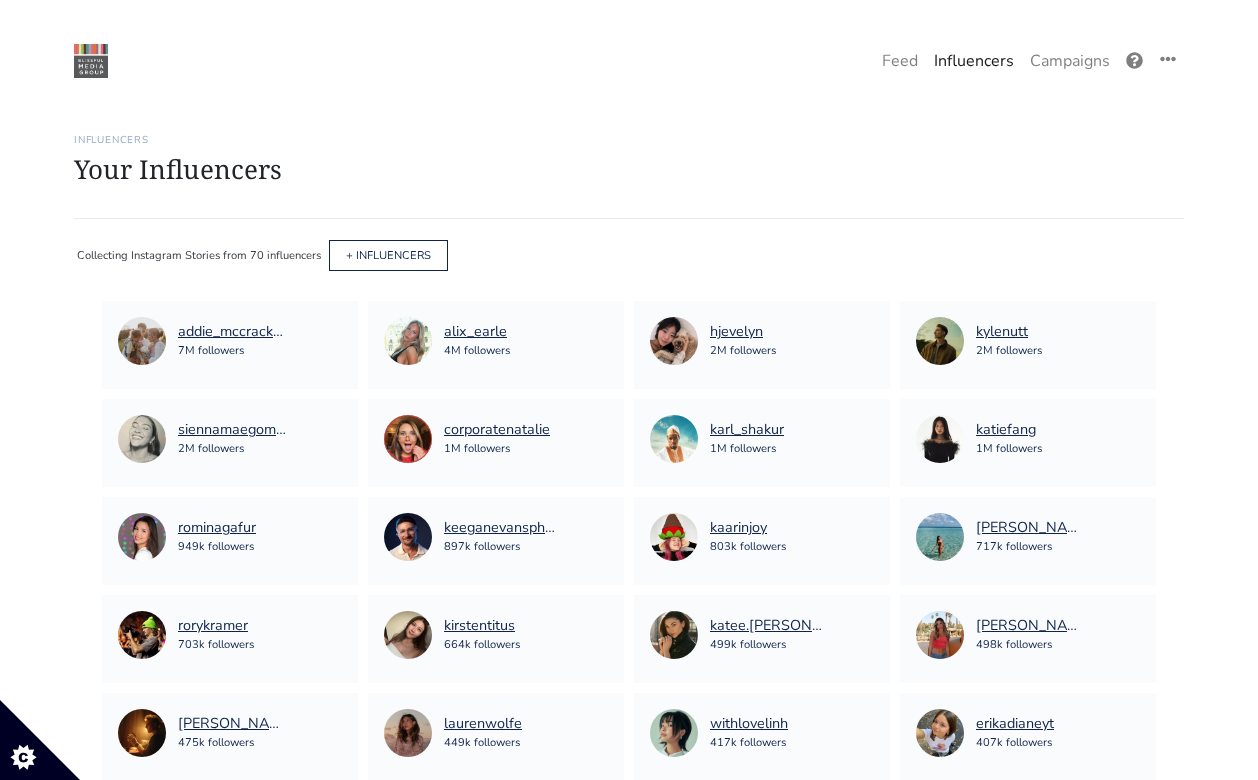 click on "+ INFLUENCERS" at bounding box center (388, 255) 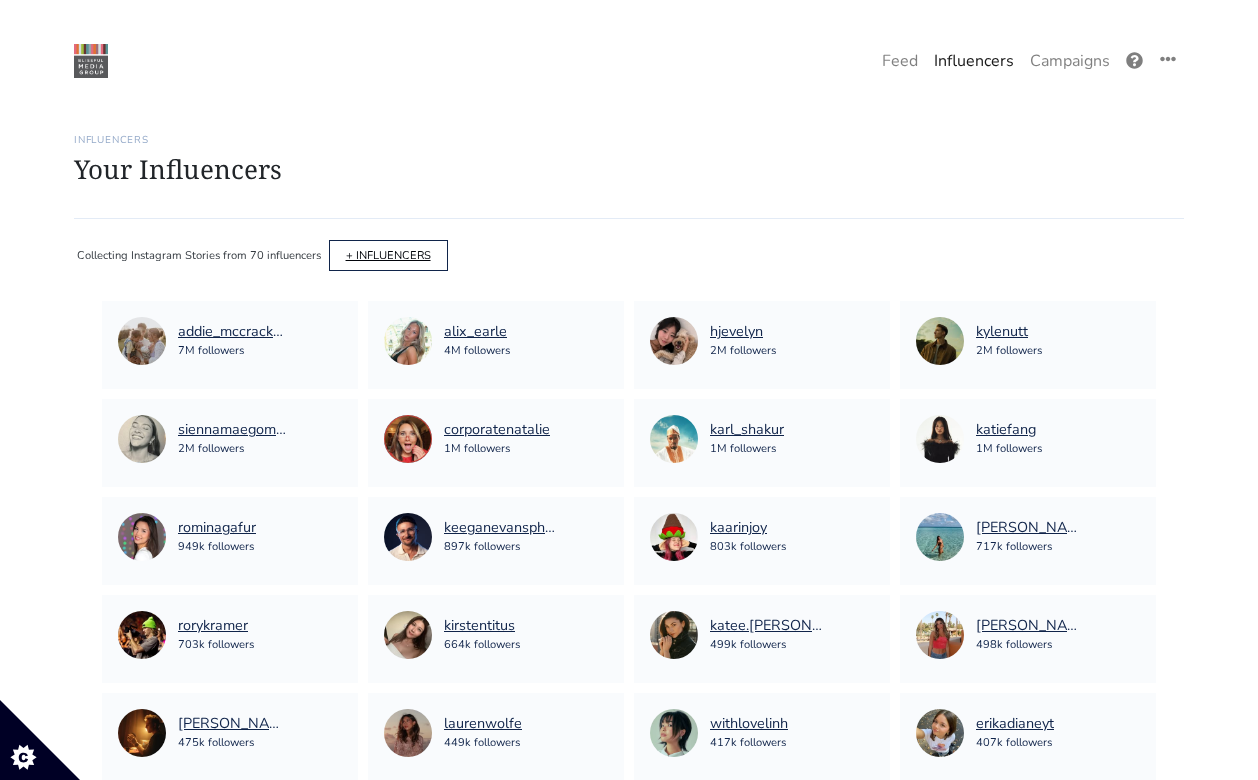 click on "+ INFLUENCERS" at bounding box center [388, 255] 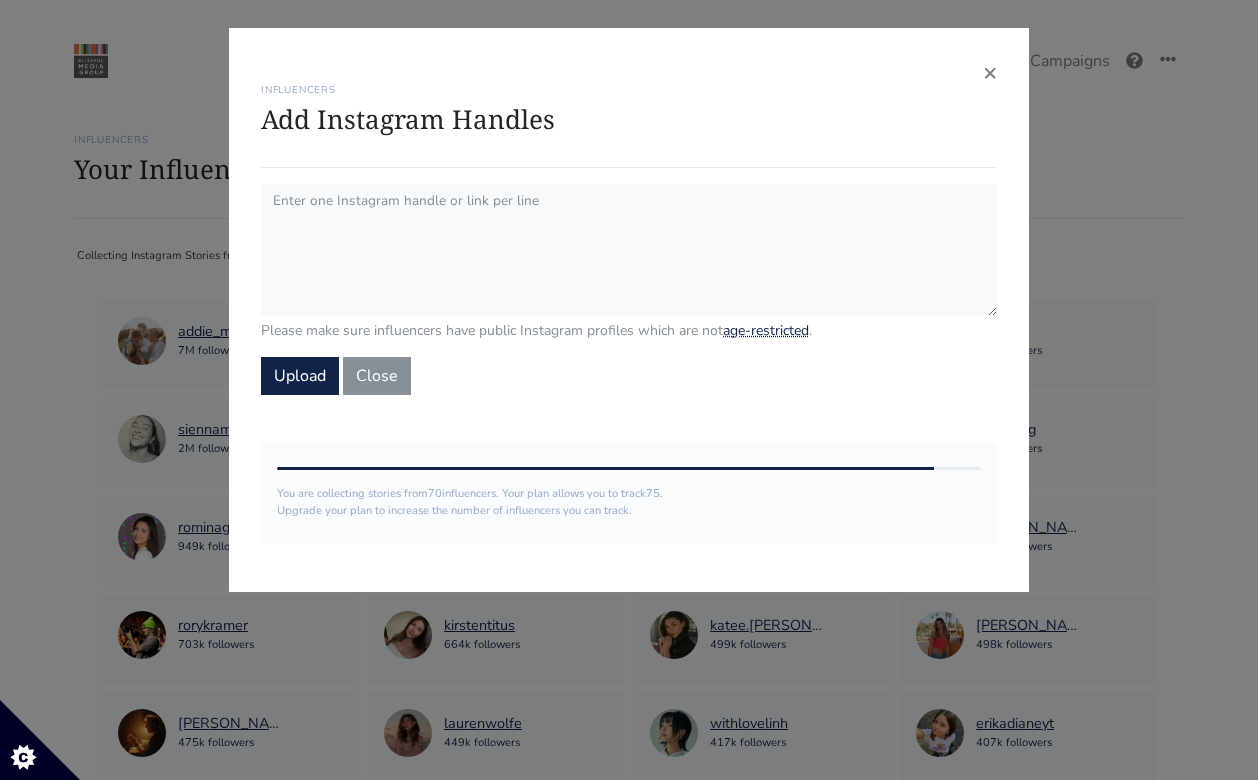 click on "×
INFLUENCERS
Add Instagram Handles
Please make sure influencers have public Instagram profiles which are not  age-restricted .
Upload
Close
You are collecting stories from  70  influencers.
Your plan allows you to track  75 .
Upgrade your plan to increase the number of influencers you can track." at bounding box center (629, 310) 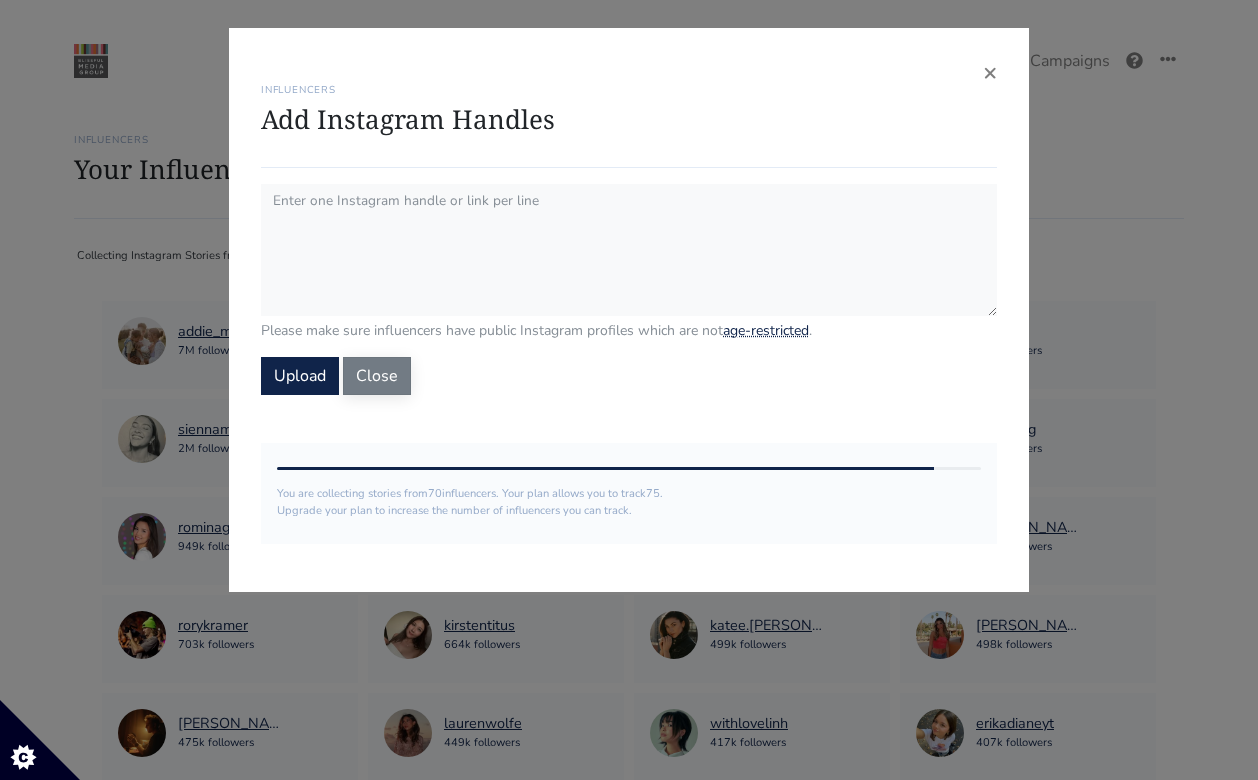 click on "Close" at bounding box center (377, 376) 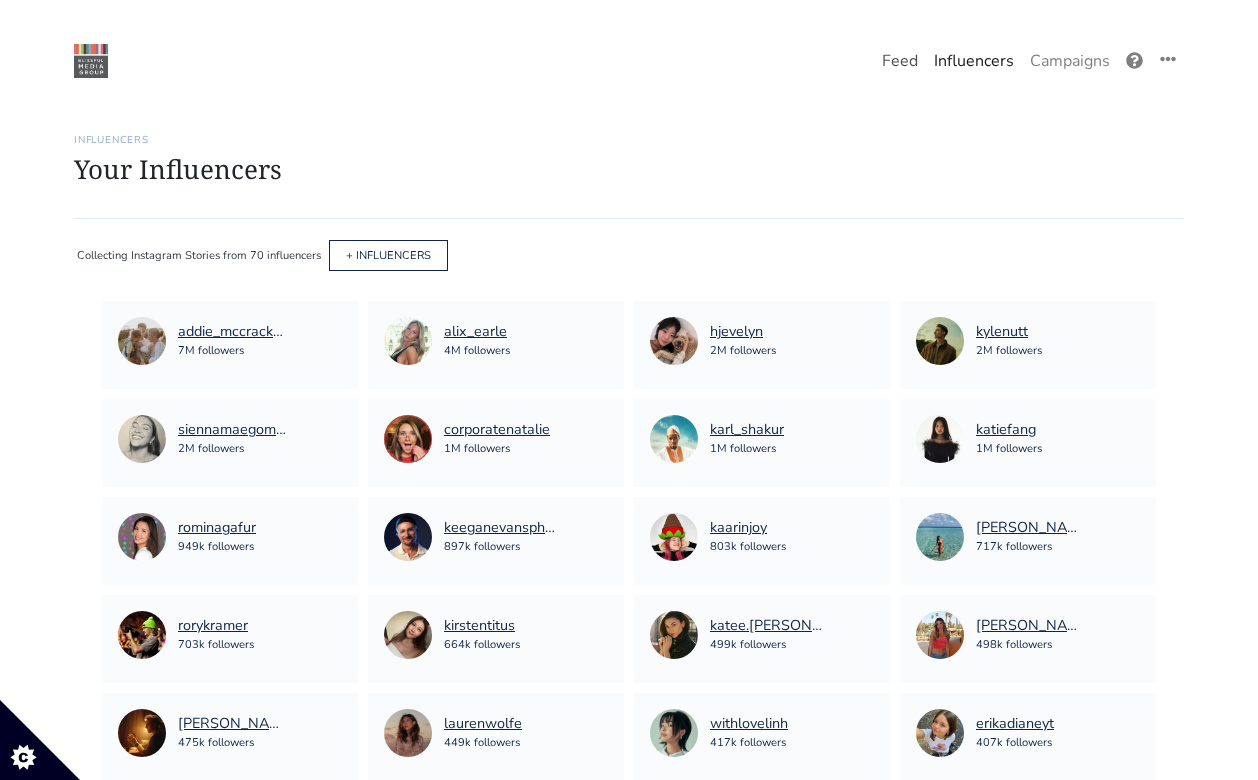 click on "Feed" at bounding box center (900, 61) 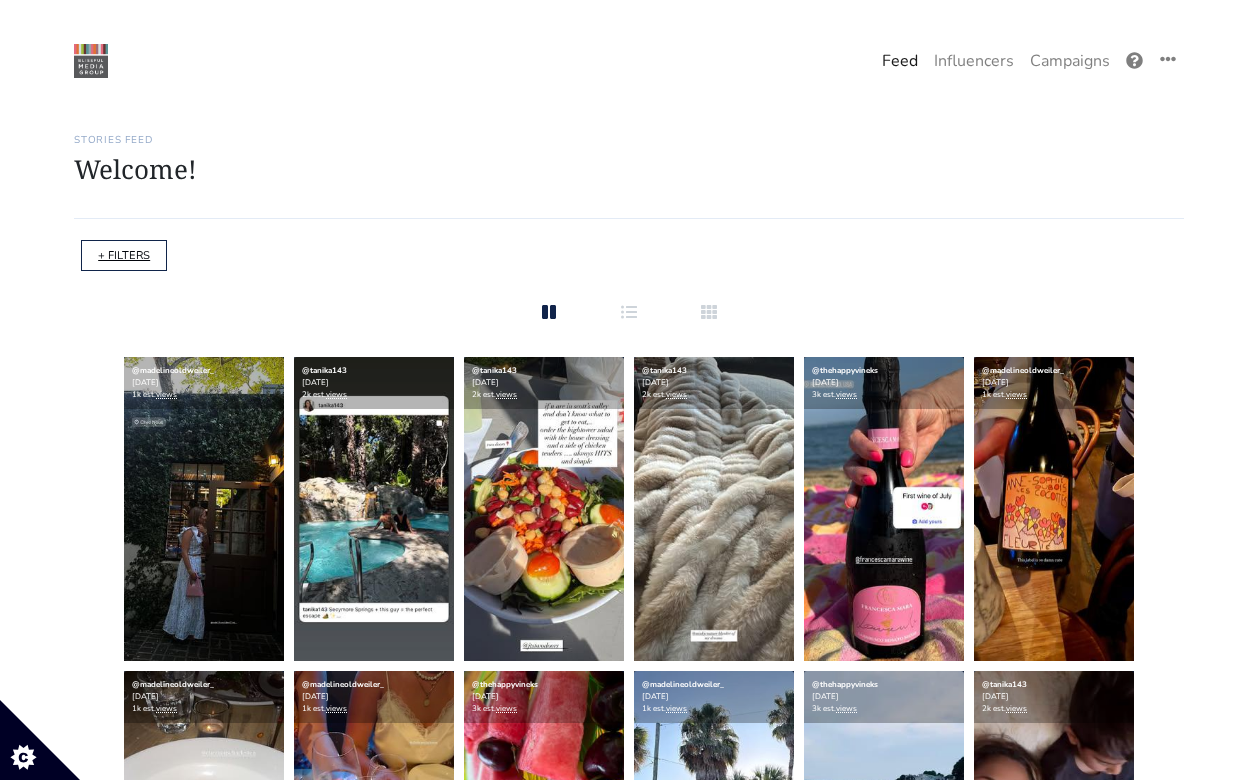 click on "+ FILTERS" at bounding box center (124, 255) 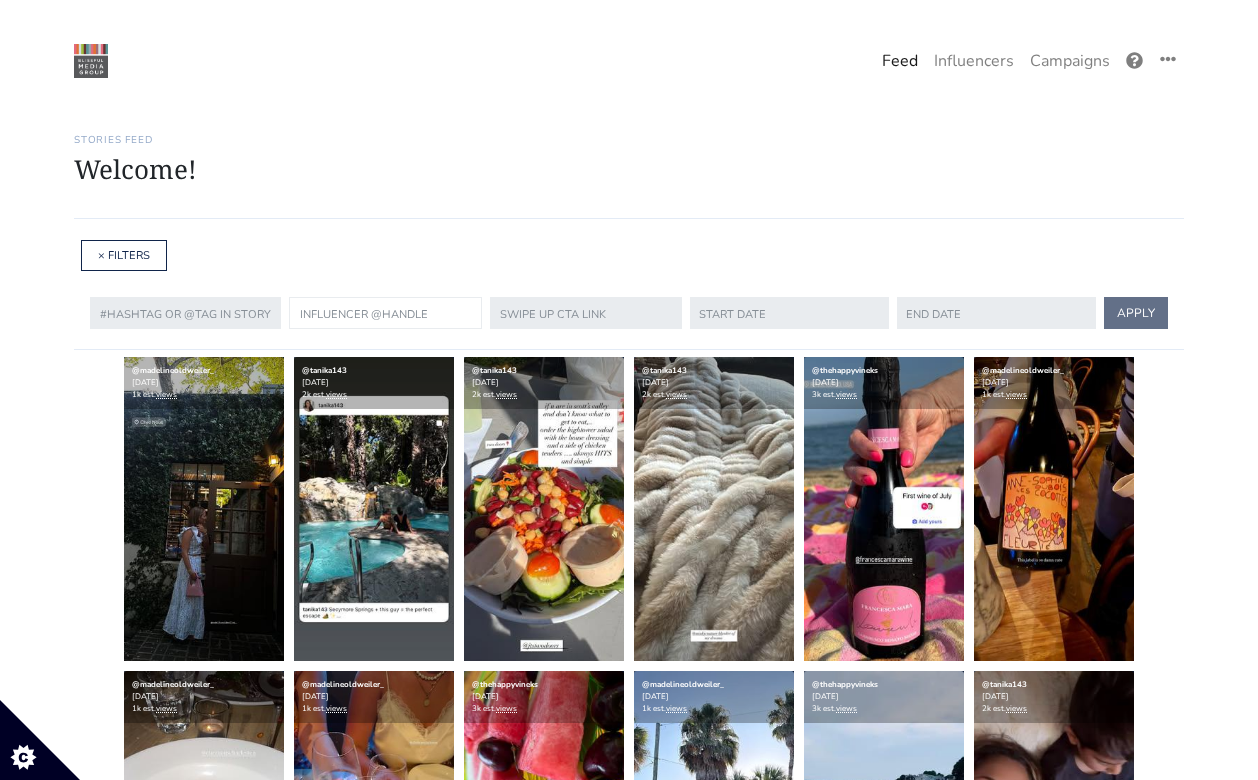 click at bounding box center (385, 313) 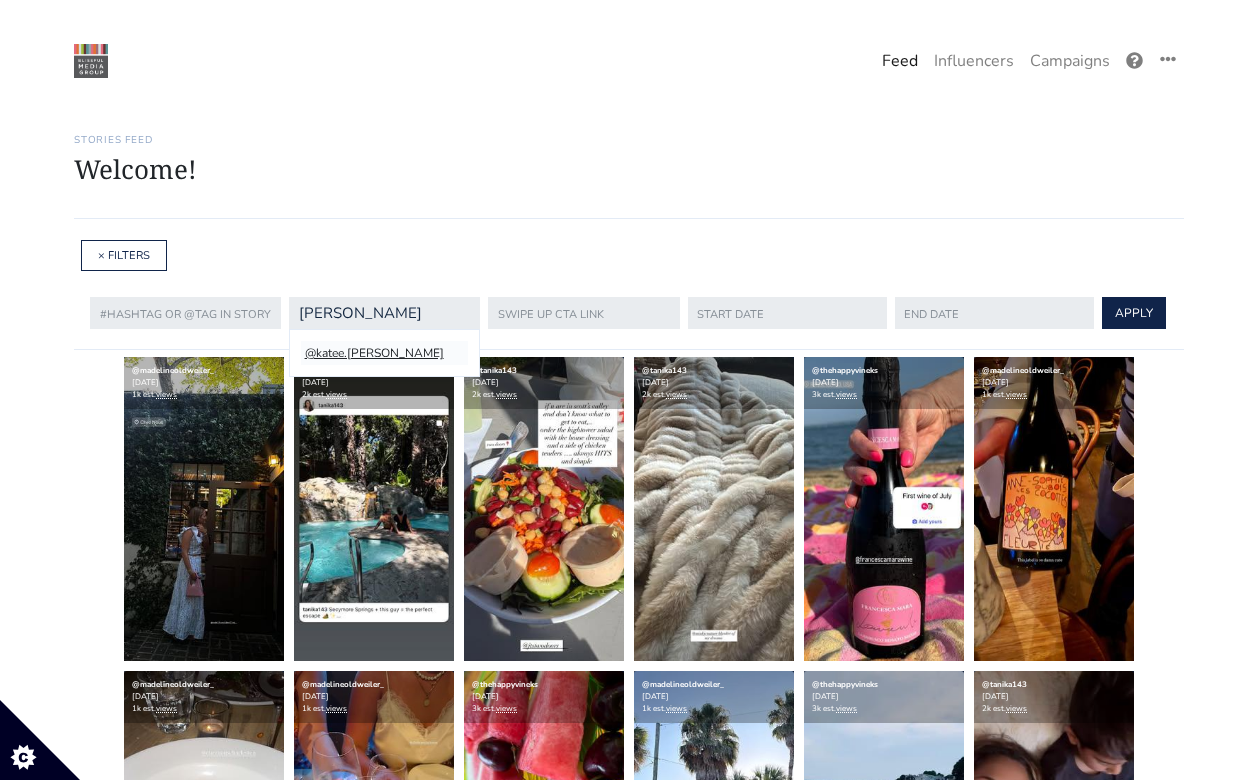 click on "@katee.[PERSON_NAME]" at bounding box center (384, 353) 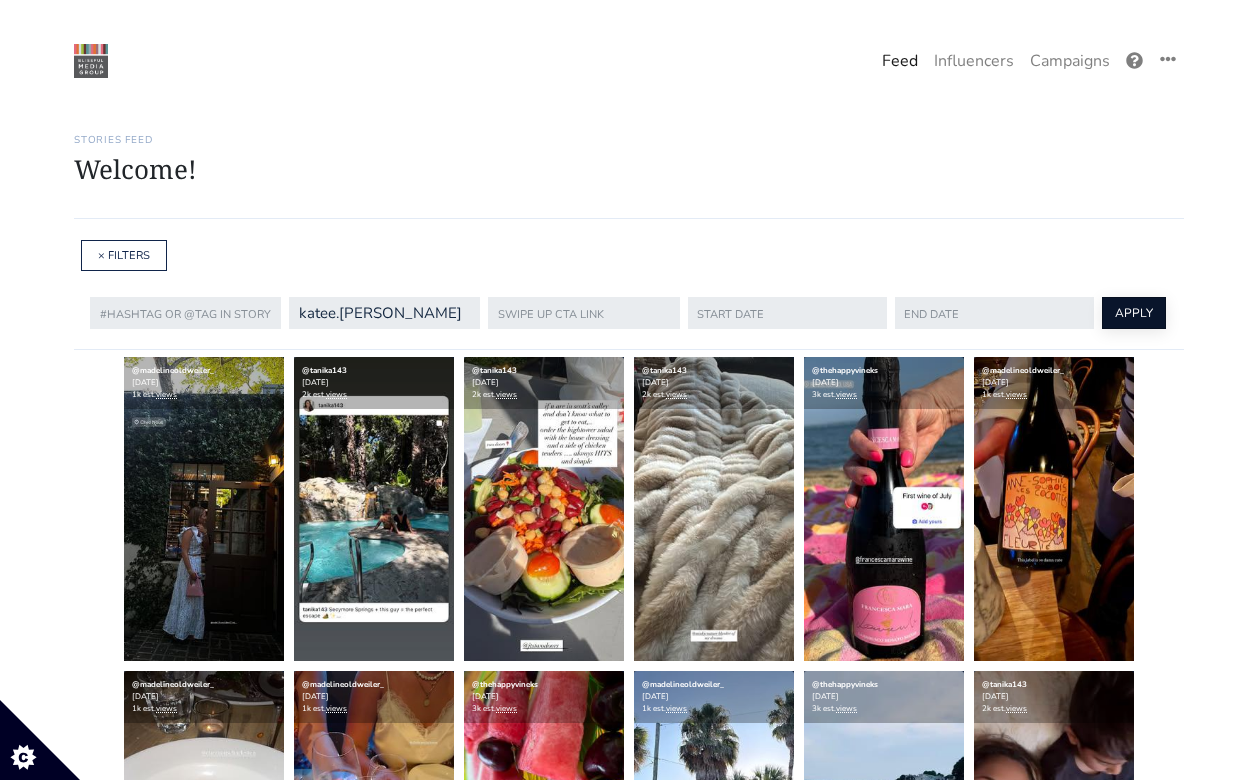click on "APPLY" at bounding box center (1134, 313) 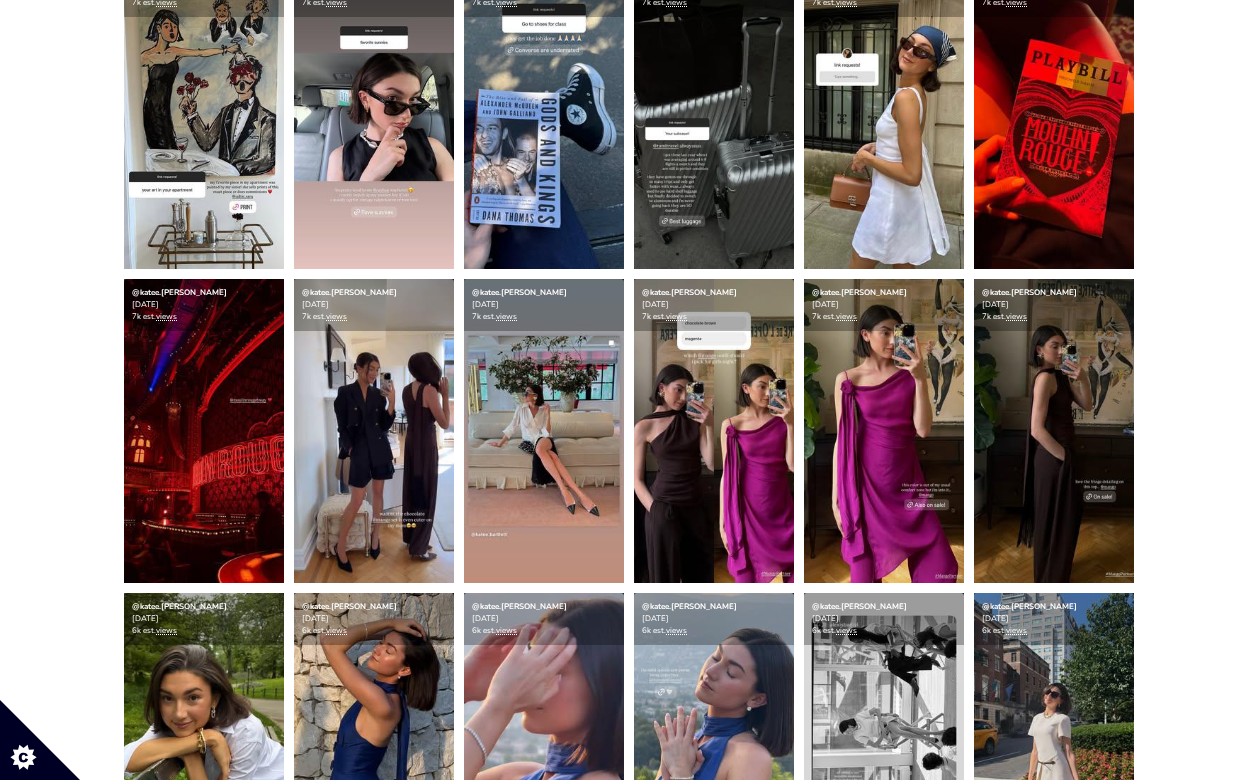scroll, scrollTop: 708, scrollLeft: 0, axis: vertical 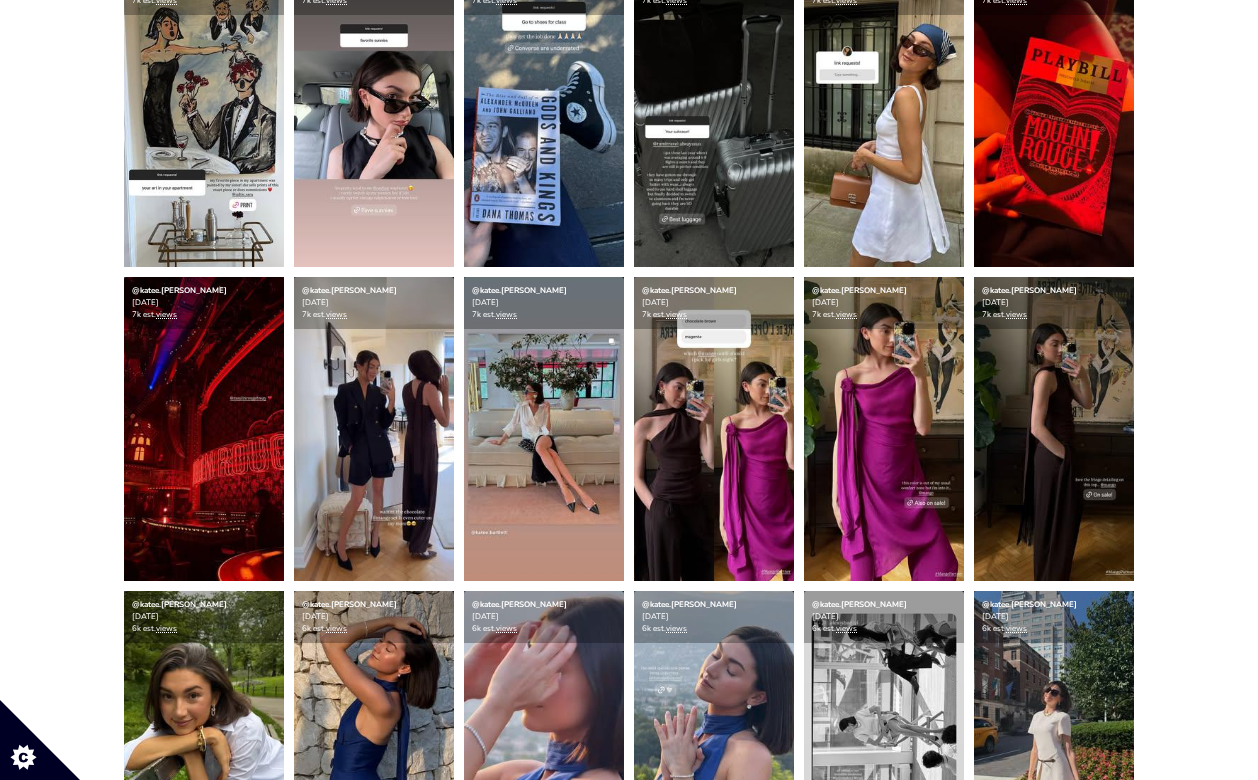 click at bounding box center [374, 115] 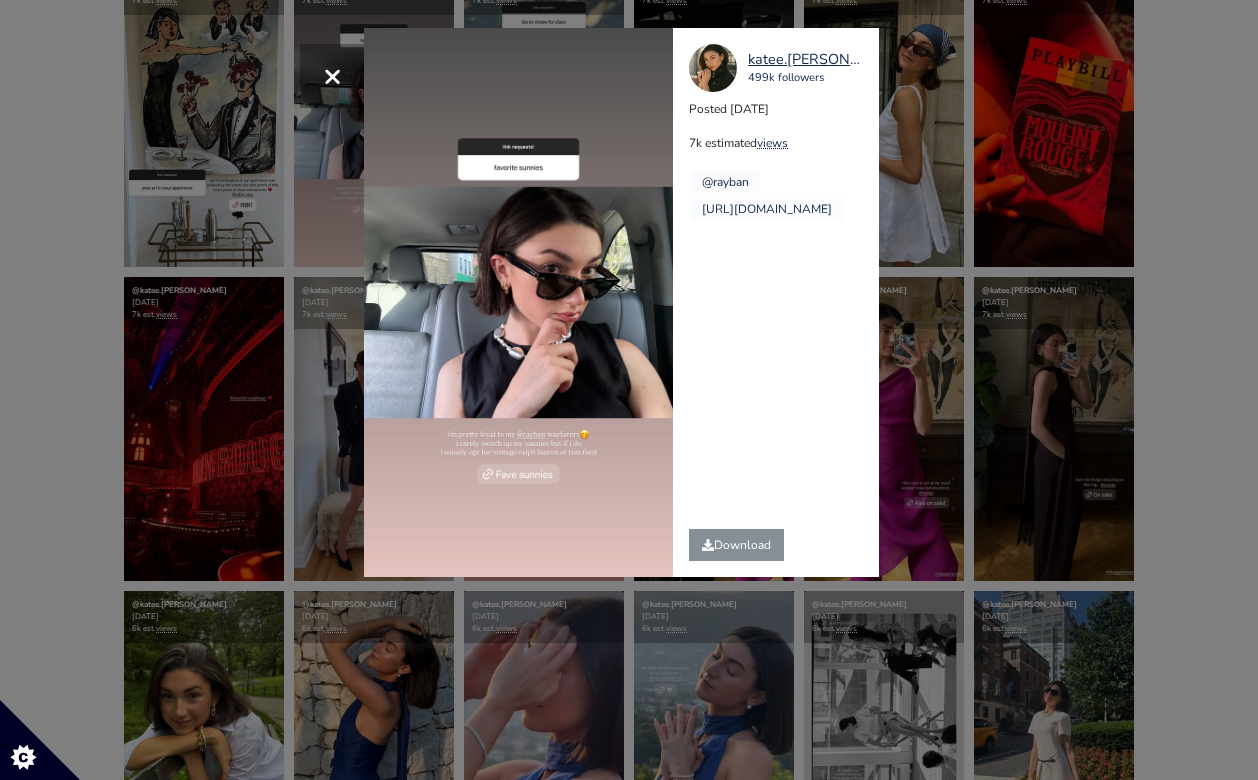 click on "×
katee.bartlett
499k followers
Posted 2025-06-30
7k
estimated
views
@rayban" at bounding box center (629, 390) 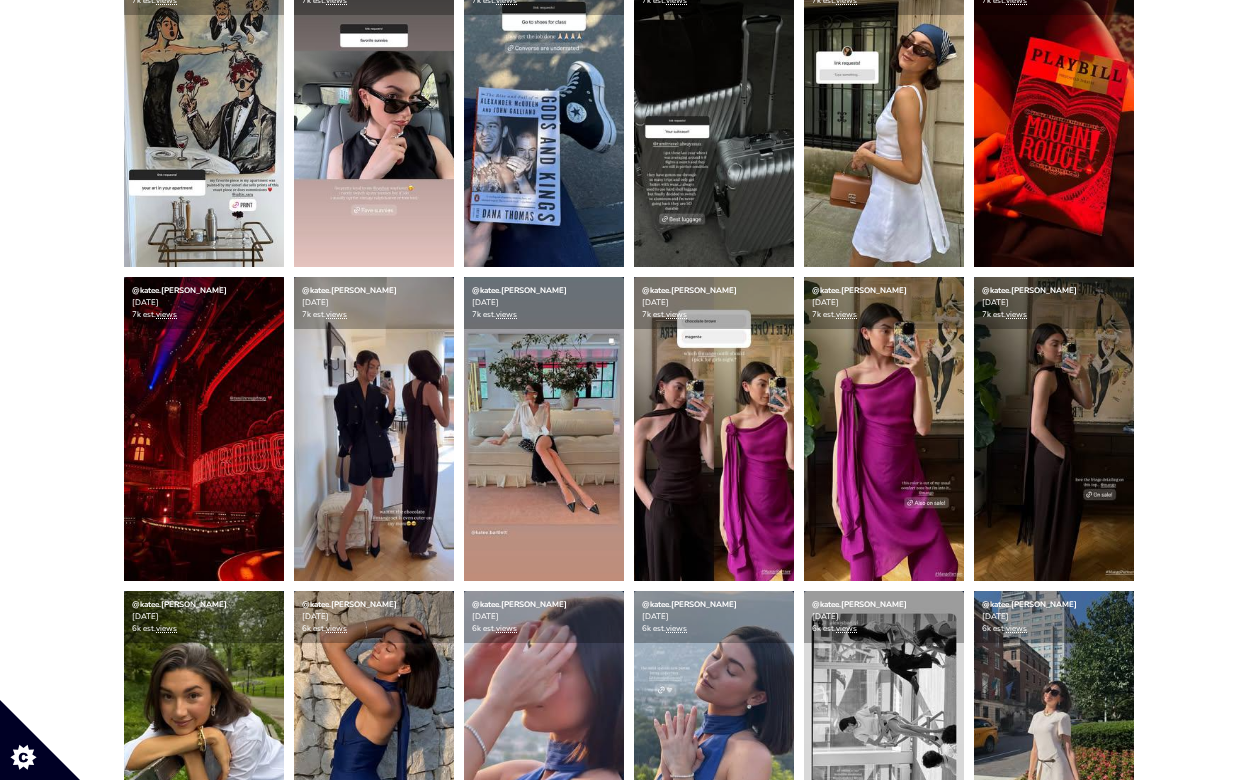 click at bounding box center [204, 115] 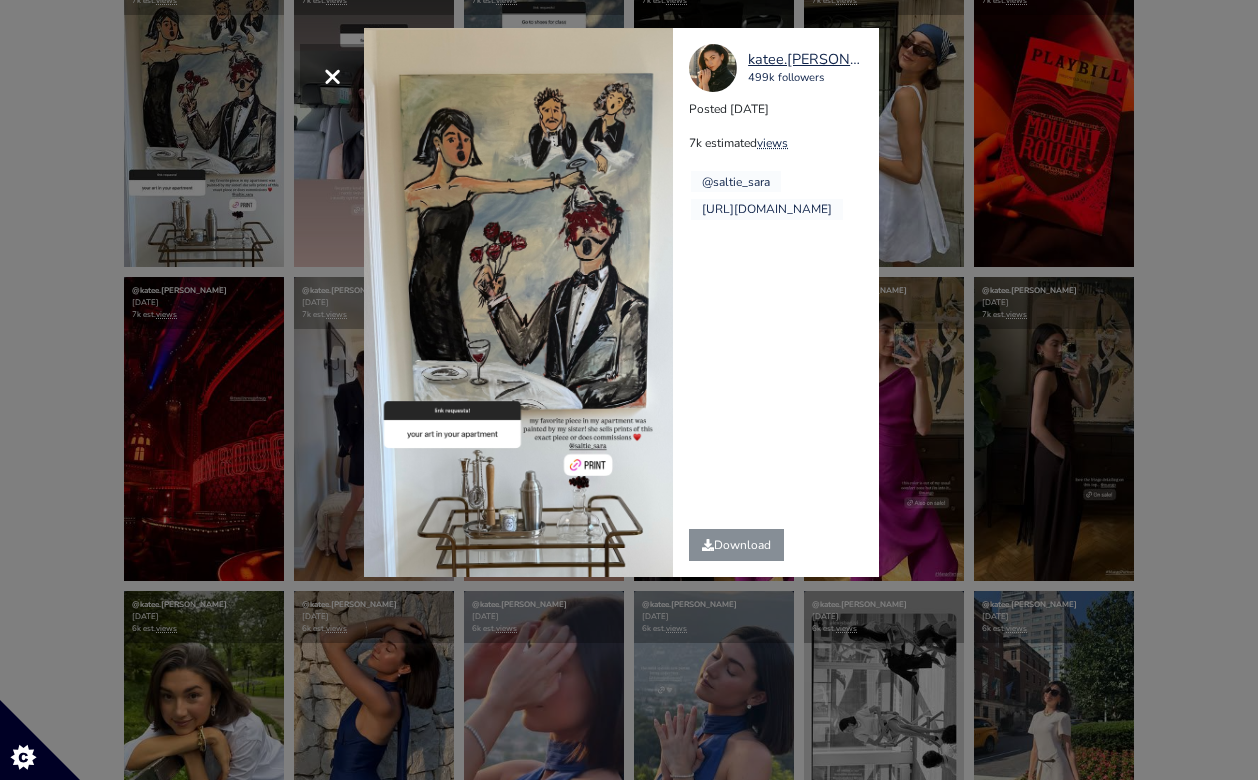 click on "×
katee.bartlett
499k followers
Posted 2025-06-30
7k
estimated
views
@saltie_sara" at bounding box center (629, 390) 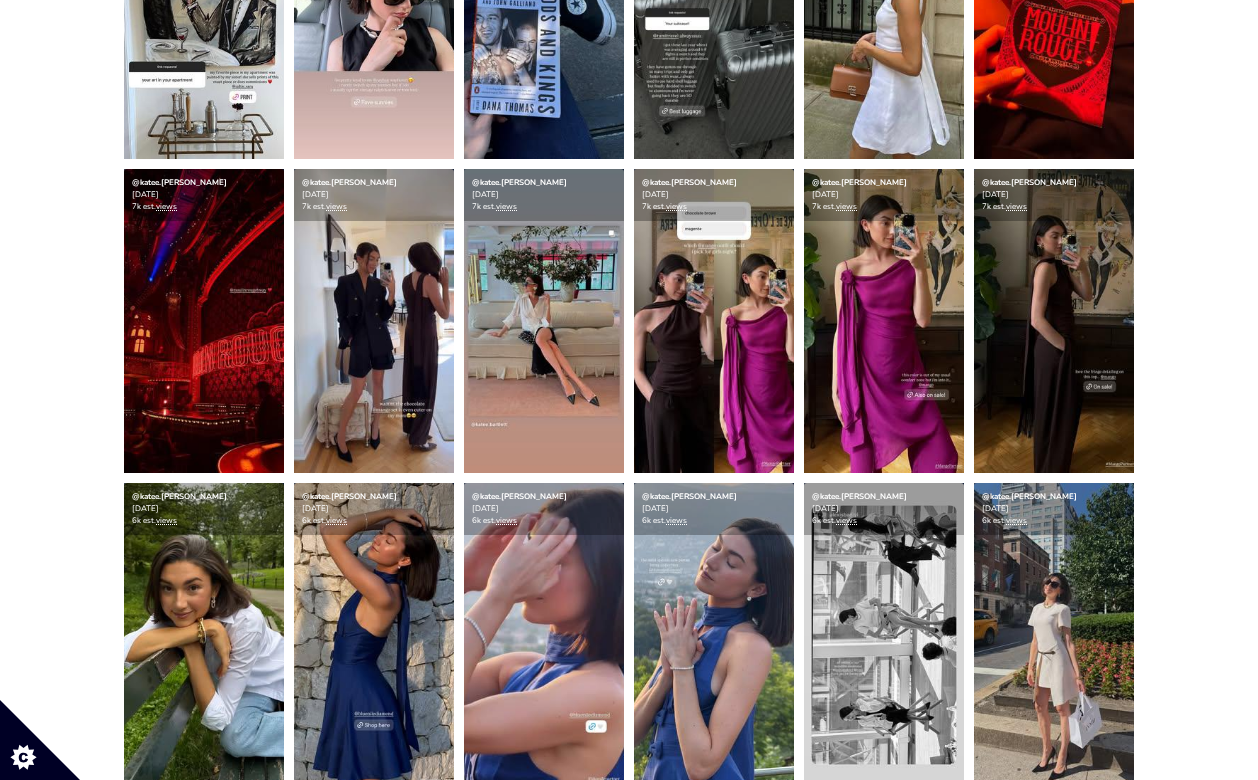 scroll, scrollTop: 844, scrollLeft: 0, axis: vertical 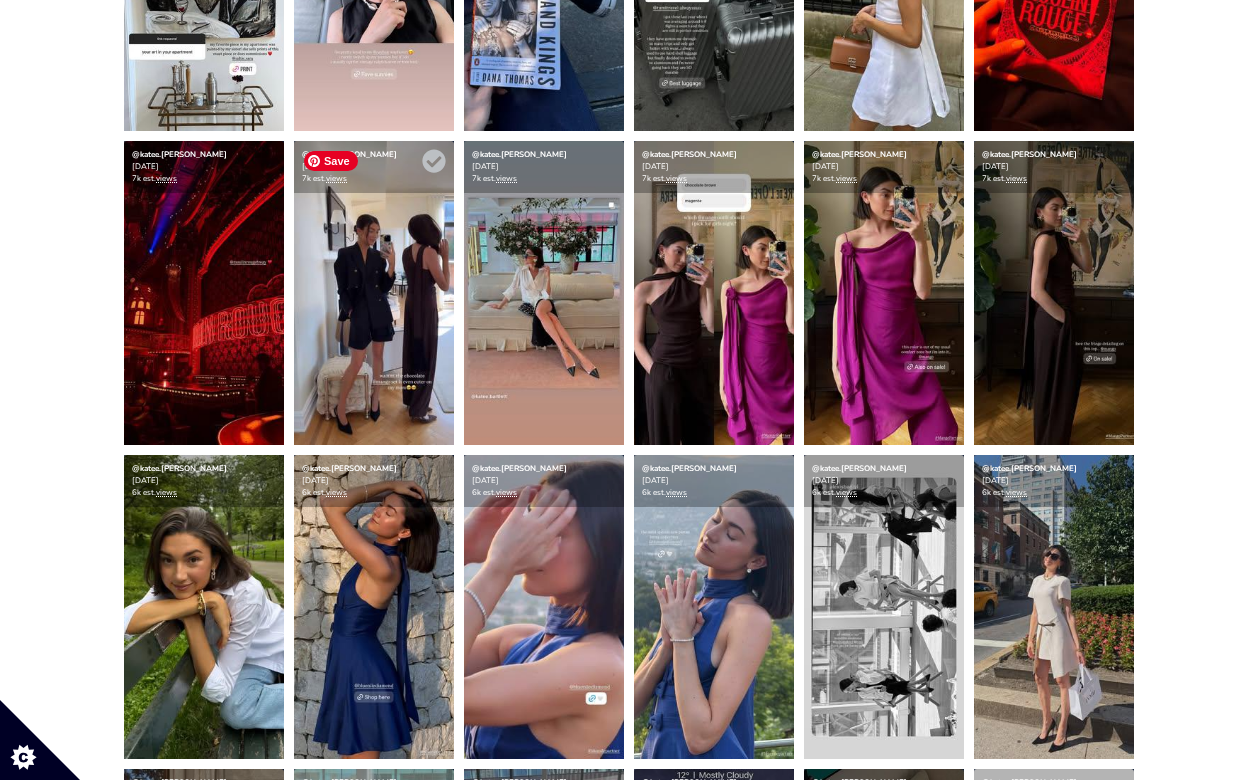 click at bounding box center [374, 293] 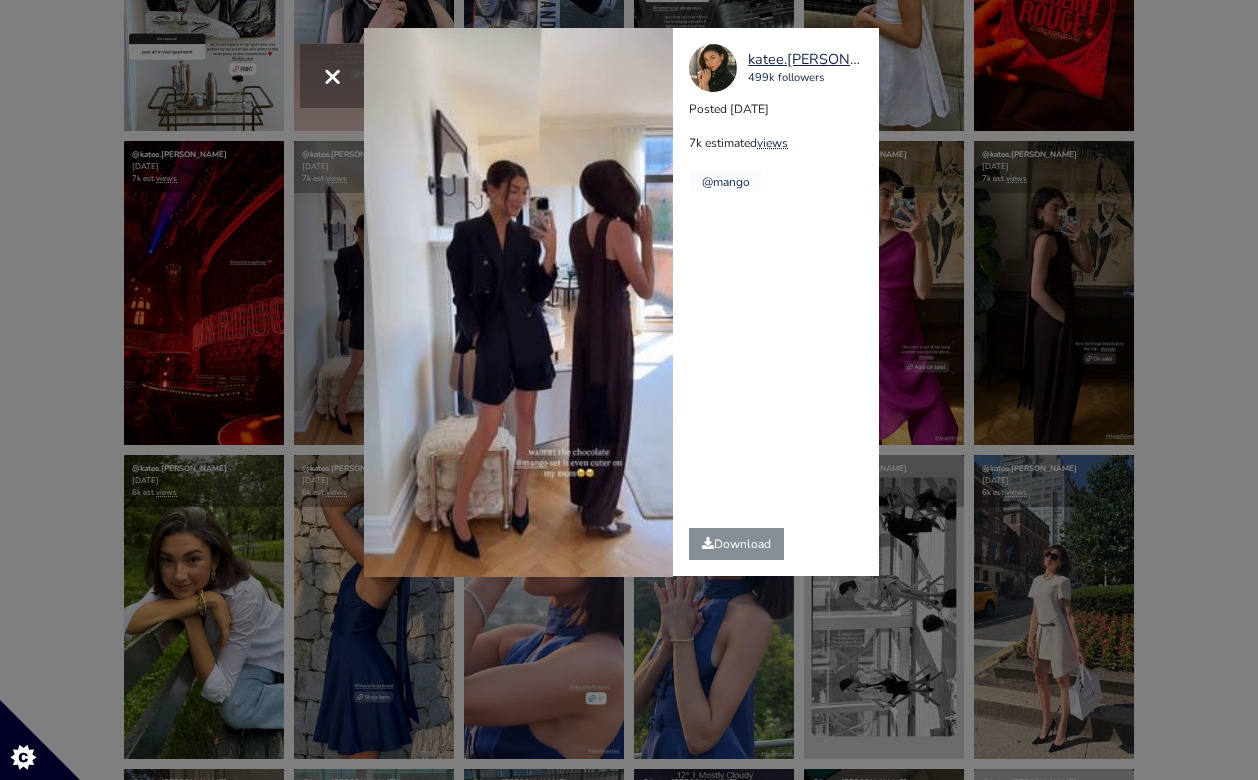 click on "×
Your browser does not support HTML5 video.
katee.bartlett
499k followers
Posted 2025-06-28
7k
estimated
views
@mango" at bounding box center [629, 390] 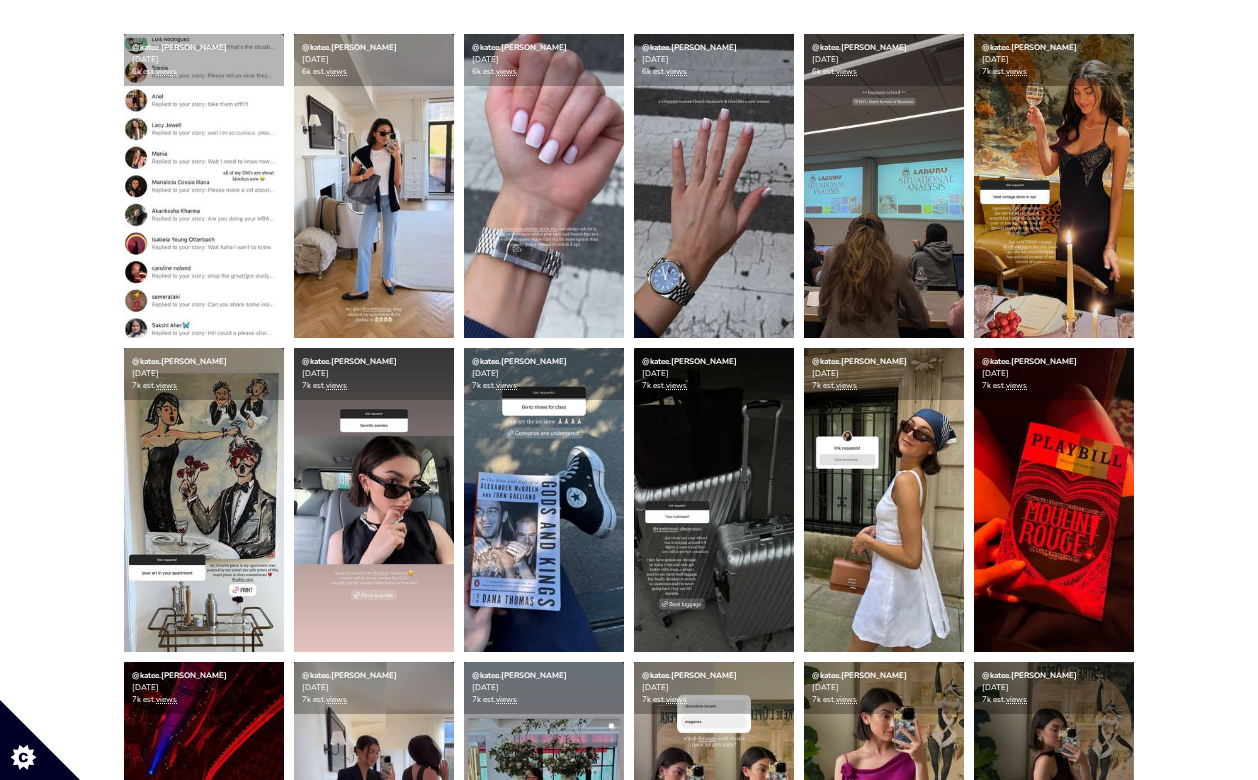scroll, scrollTop: 0, scrollLeft: 0, axis: both 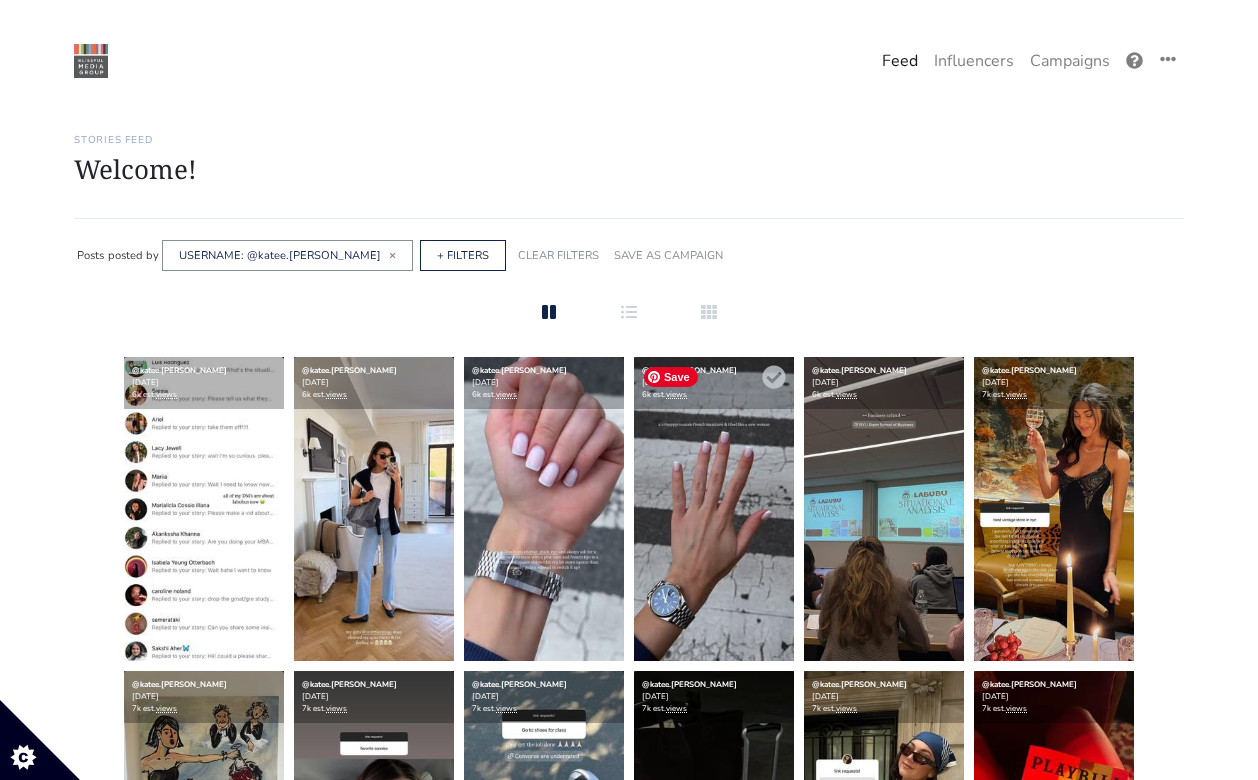 click at bounding box center (714, 509) 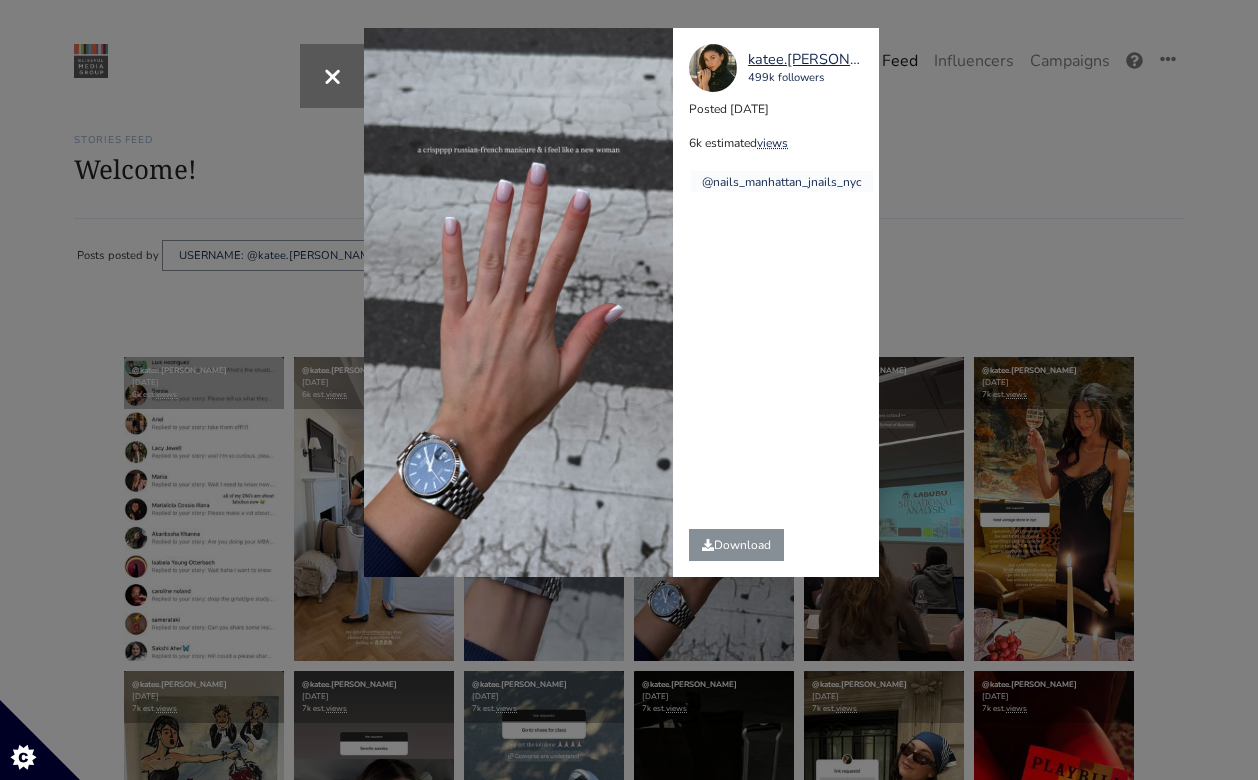 click on "×
katee.bartlett
499k followers
Posted 2025-07-01
6k
estimated
views
@nails_manhattan_jnails_nyc" at bounding box center [629, 390] 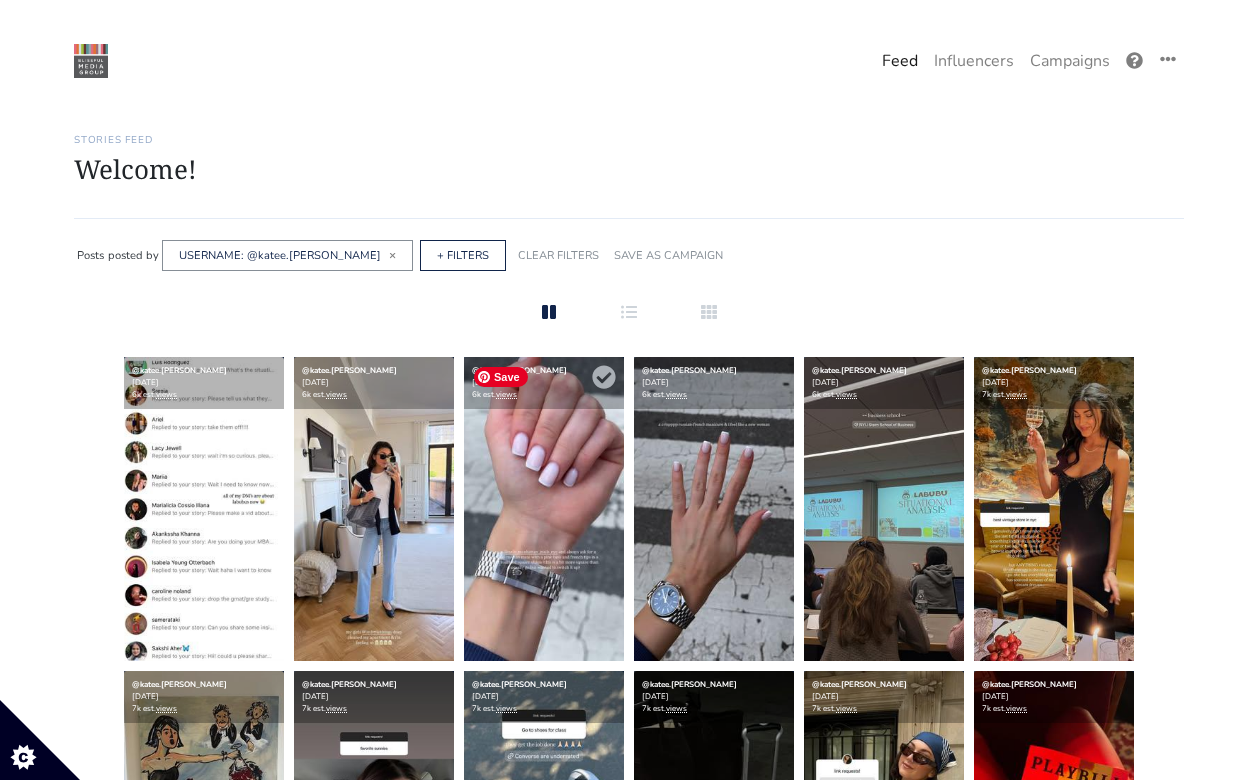 click at bounding box center (544, 509) 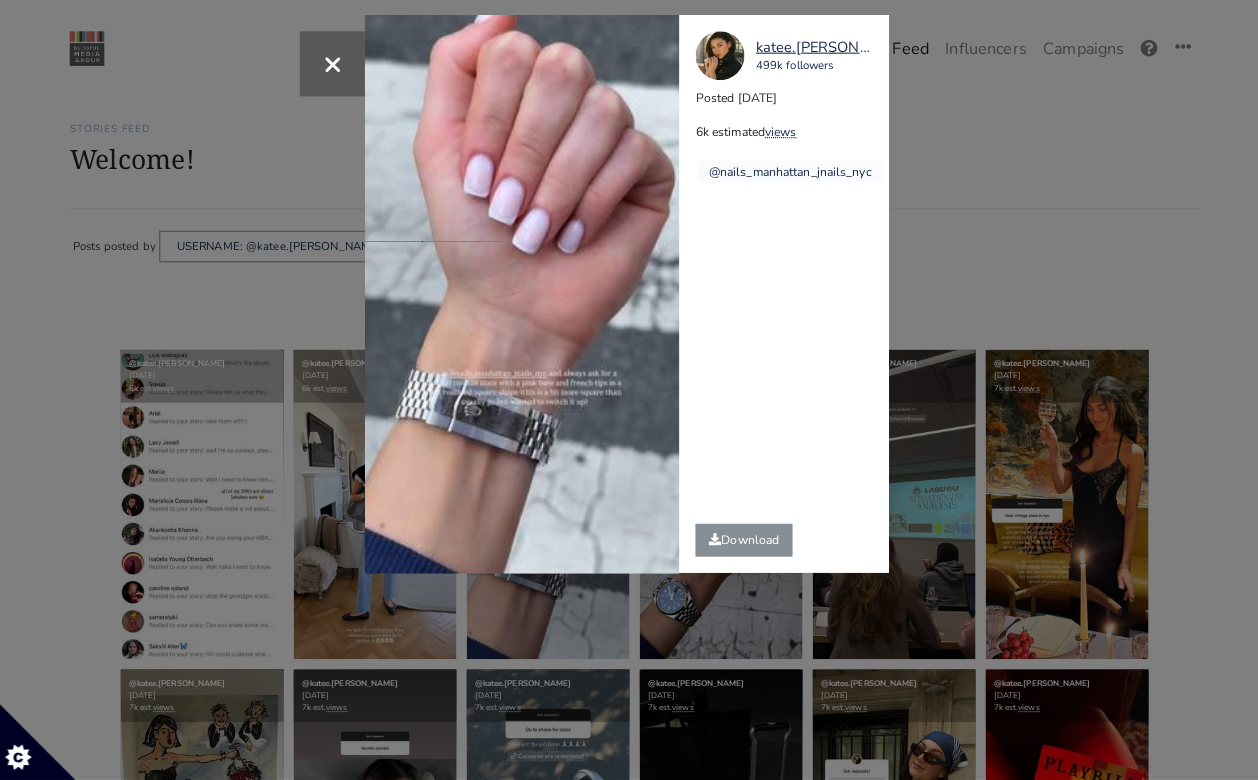 scroll, scrollTop: 0, scrollLeft: 0, axis: both 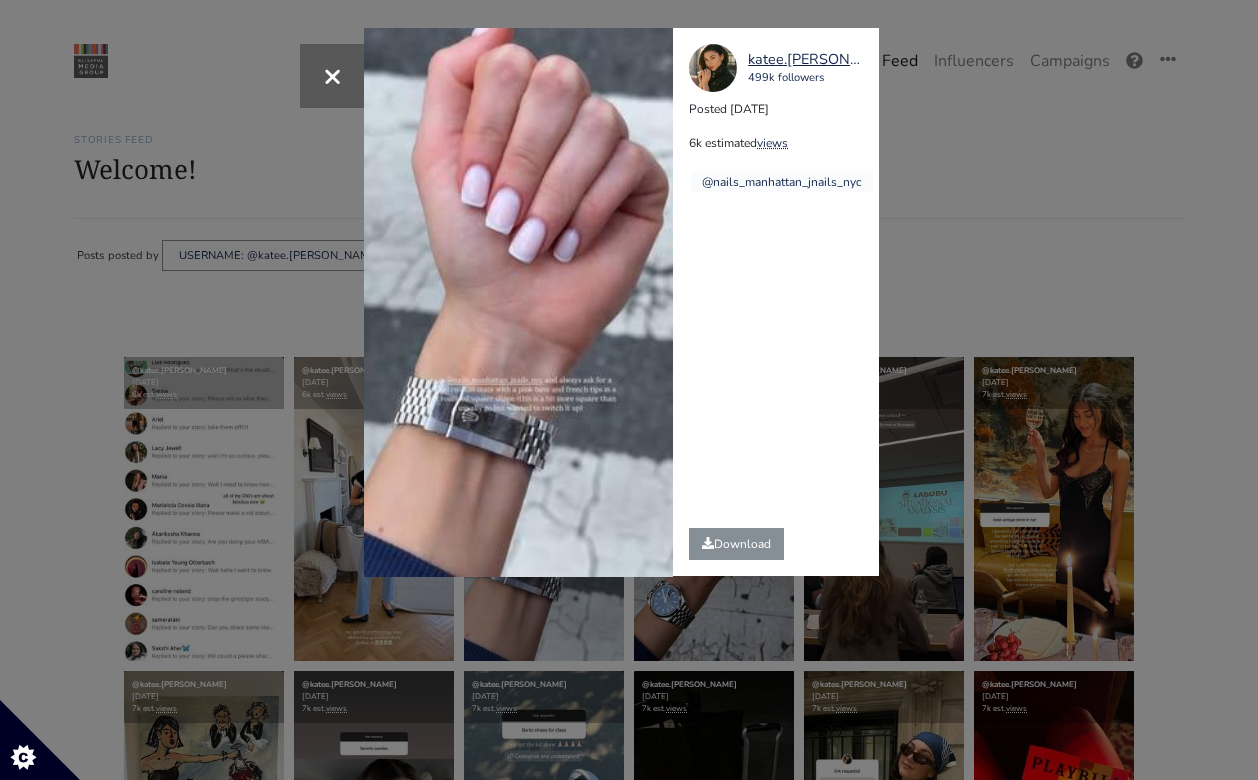 click on "×
Your browser does not support HTML5 video.
katee.bartlett
499k followers
Posted 2025-07-01
6k
estimated
views" at bounding box center [629, 390] 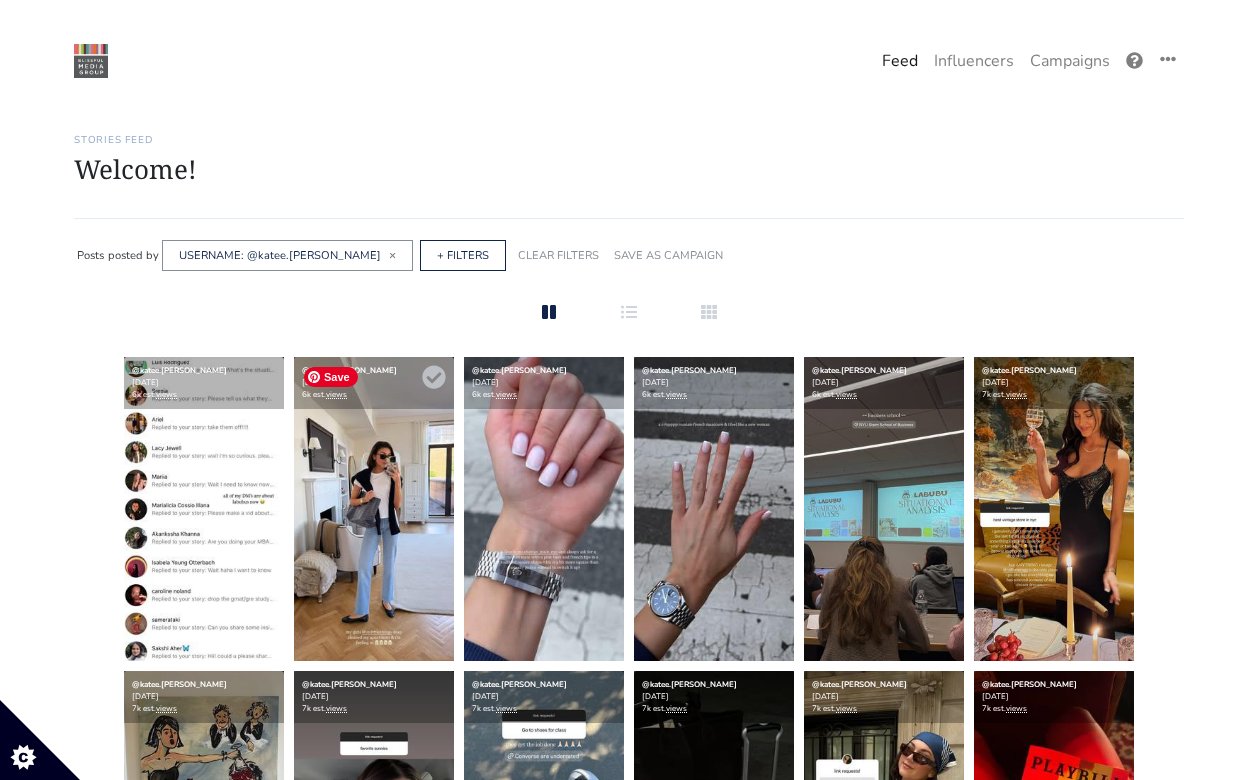 click at bounding box center (374, 509) 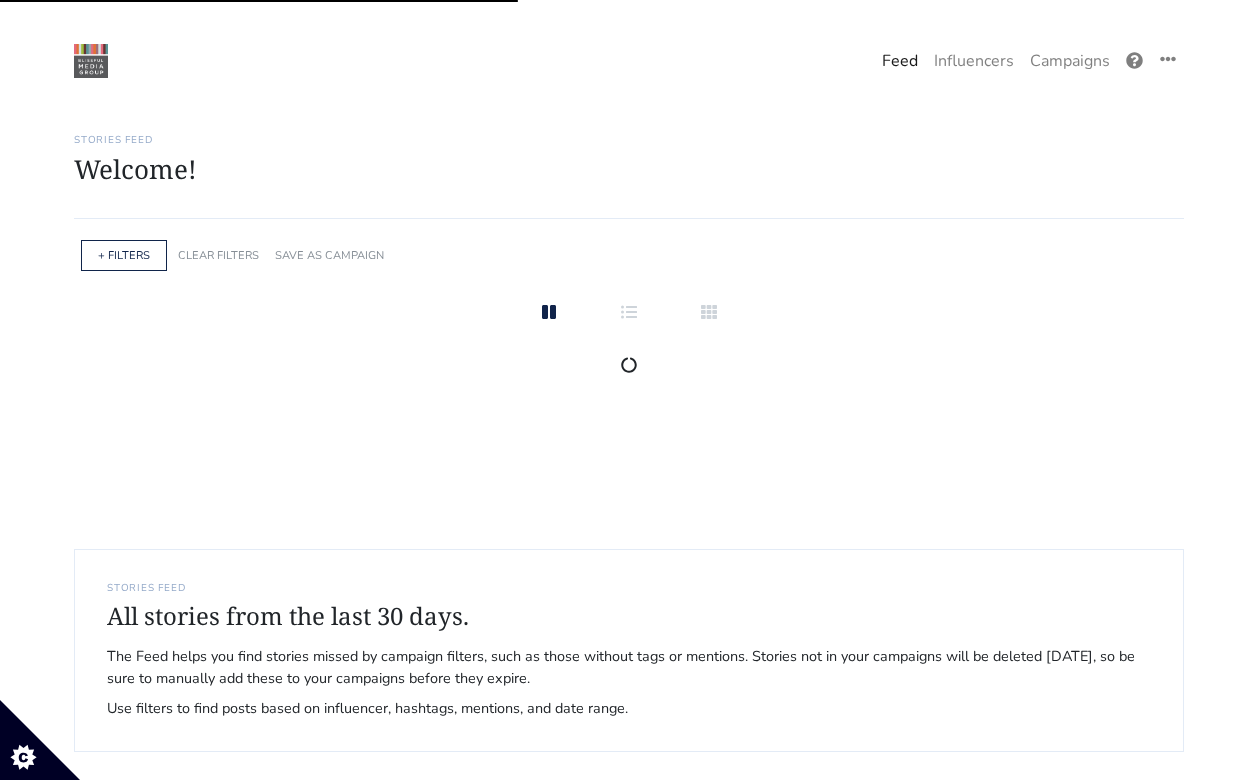 scroll, scrollTop: 412, scrollLeft: 0, axis: vertical 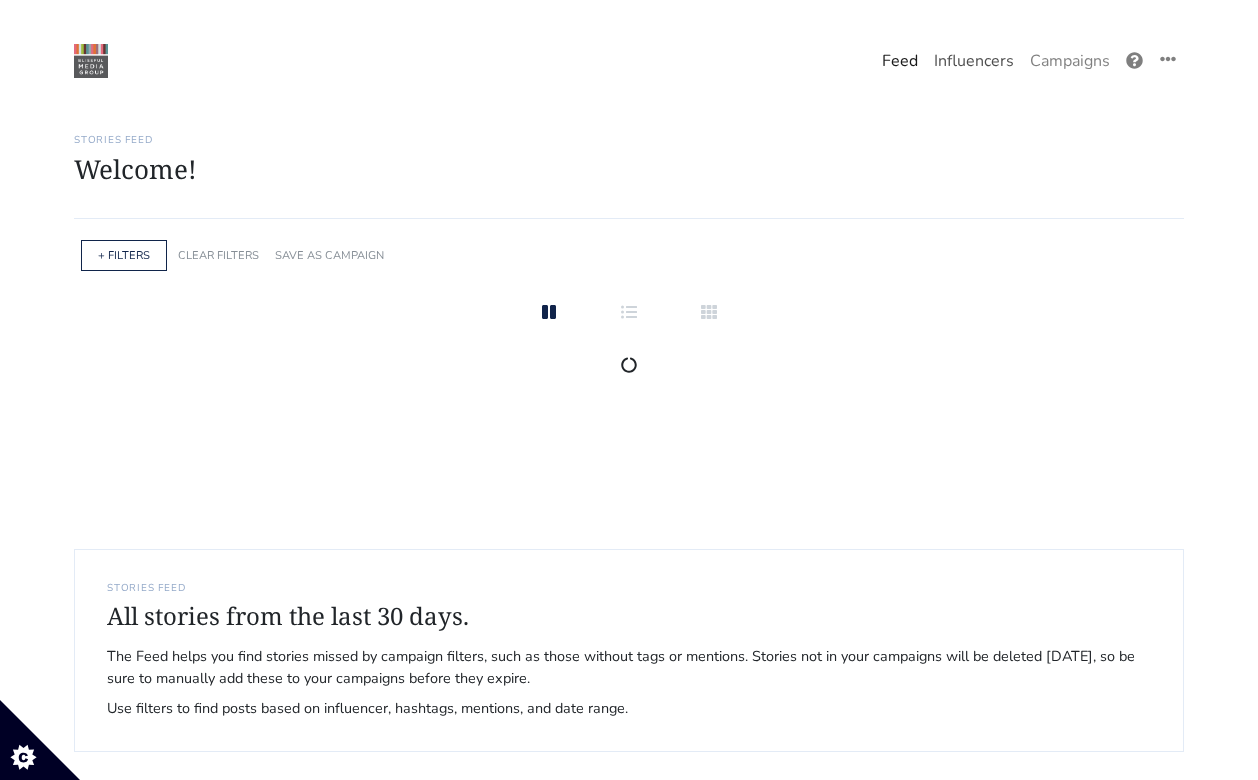 click on "Influencers" at bounding box center (974, 61) 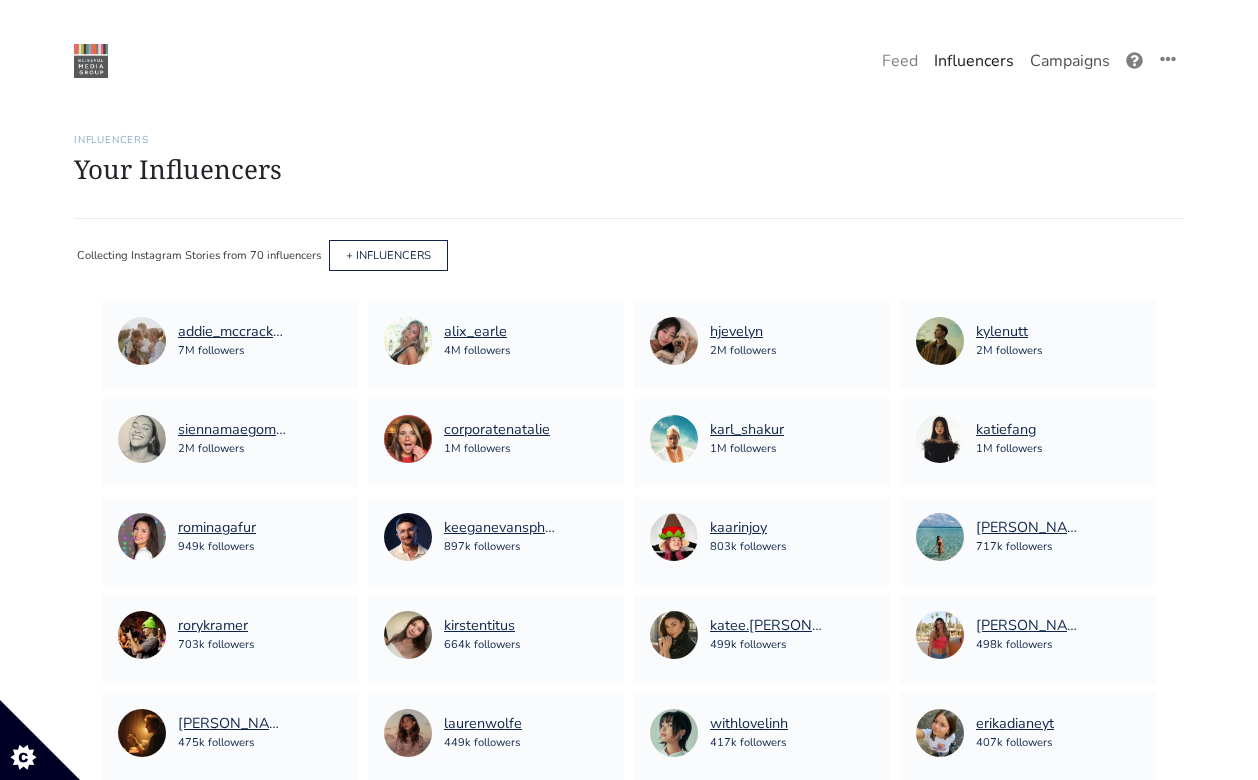 click on "Campaigns" at bounding box center [1070, 61] 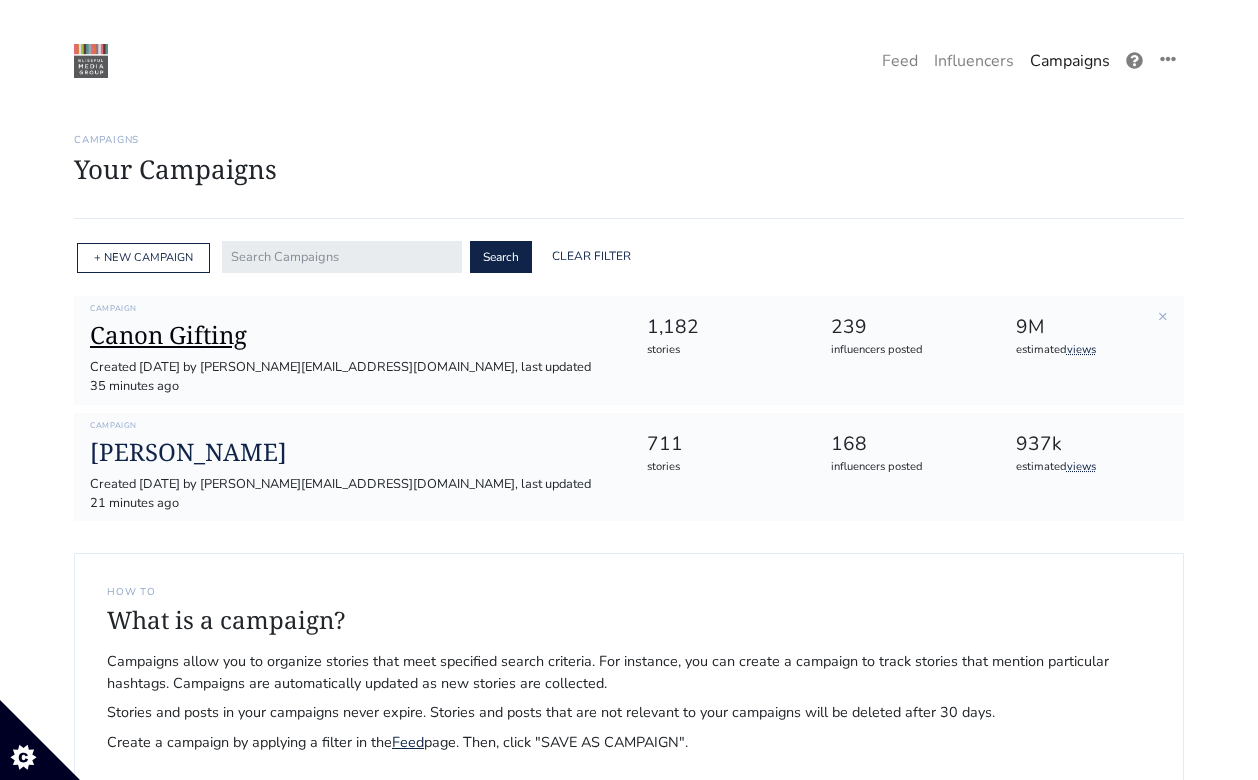 click on "Canon Gifting" at bounding box center [352, 335] 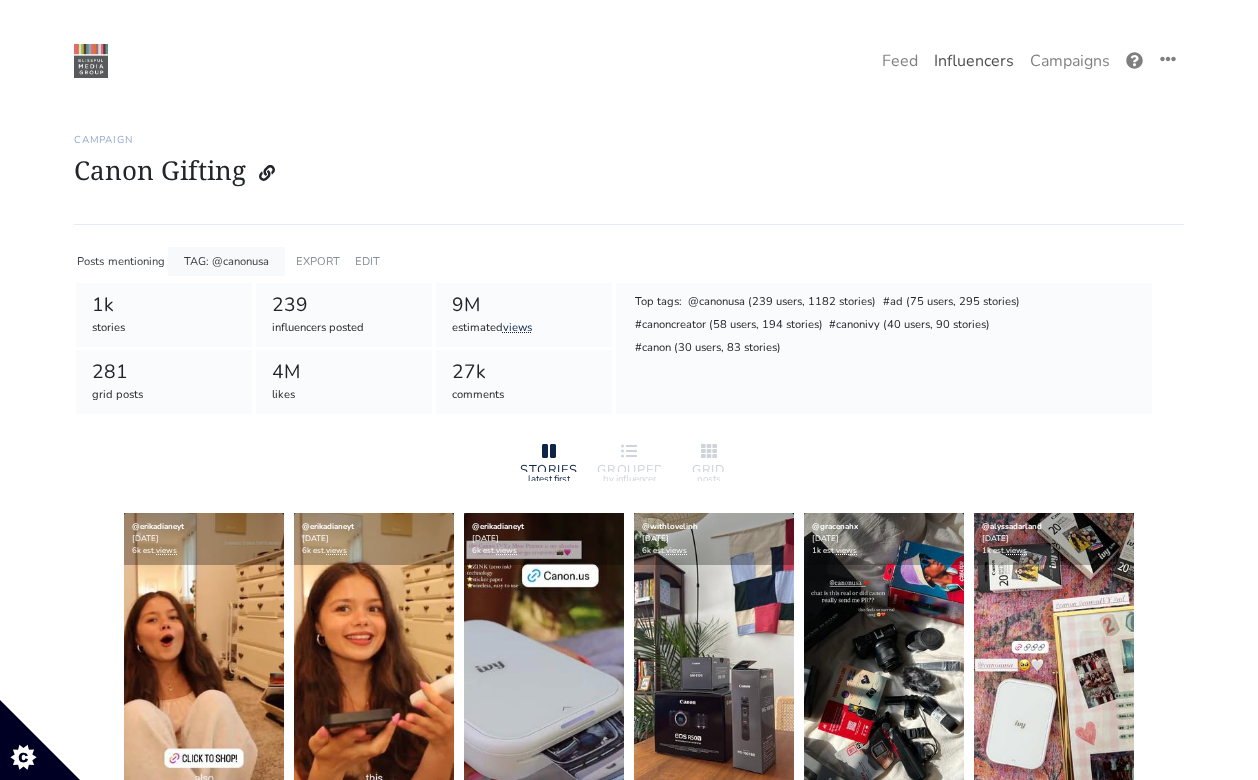 click on "Influencers" at bounding box center [974, 61] 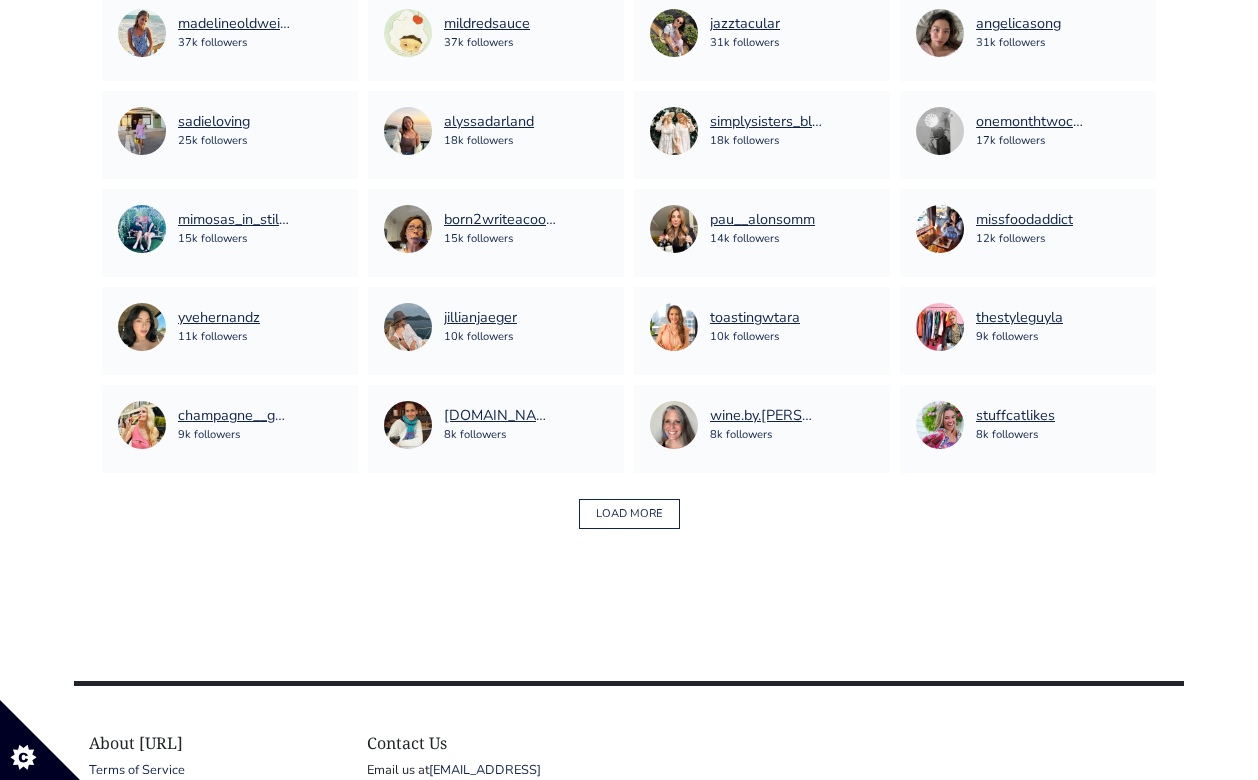 scroll, scrollTop: 1485, scrollLeft: 0, axis: vertical 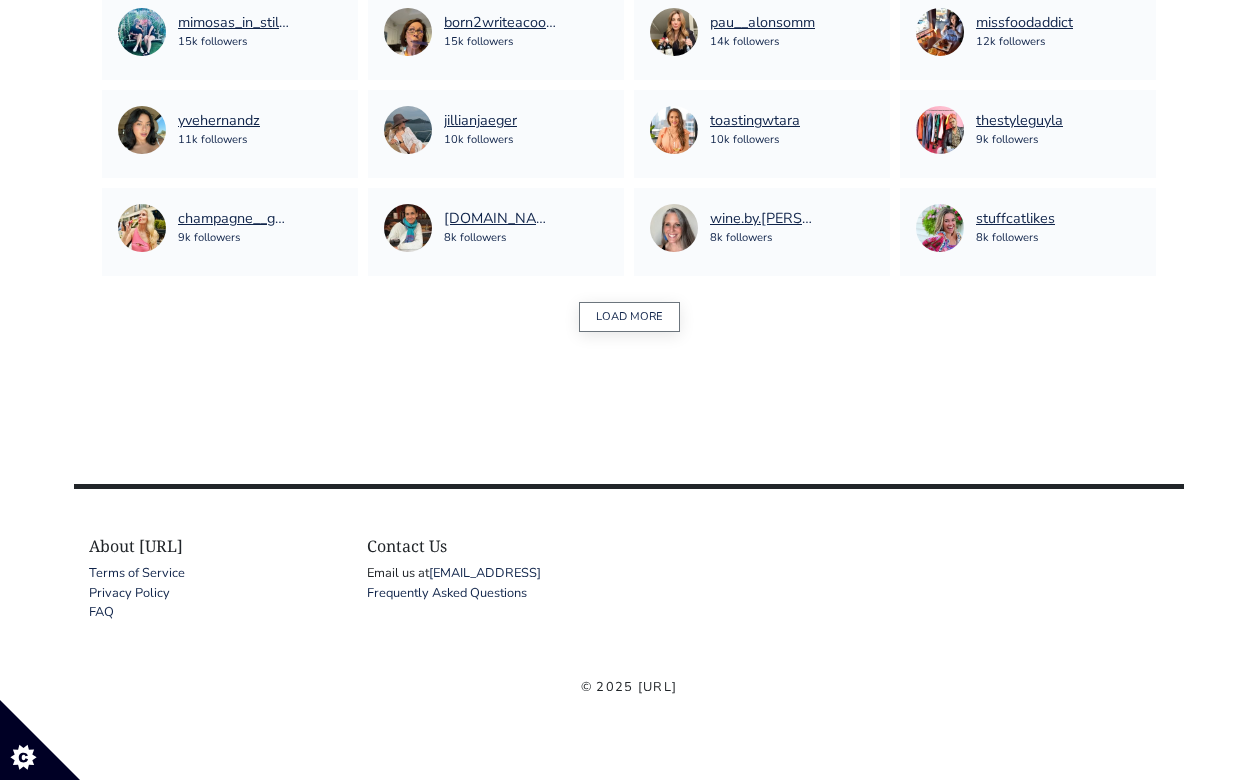 click on "LOAD MORE" at bounding box center [629, 317] 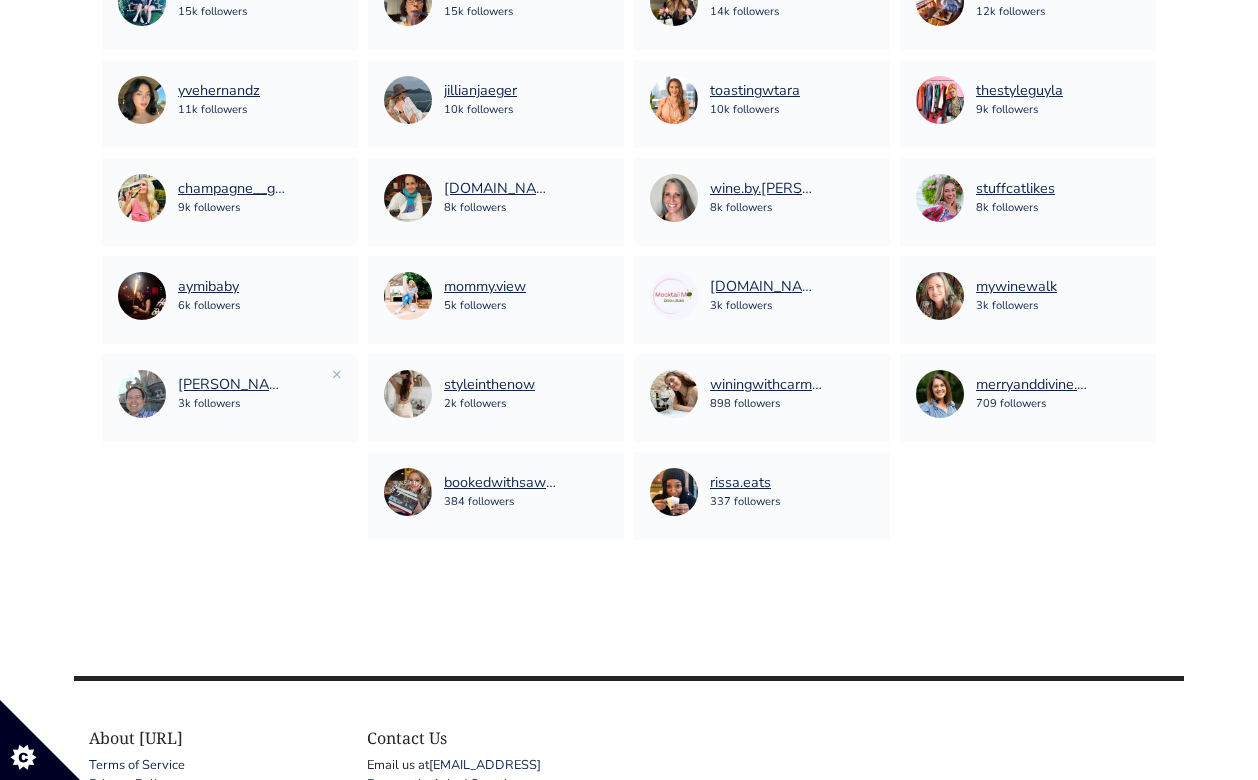 scroll, scrollTop: 1480, scrollLeft: 0, axis: vertical 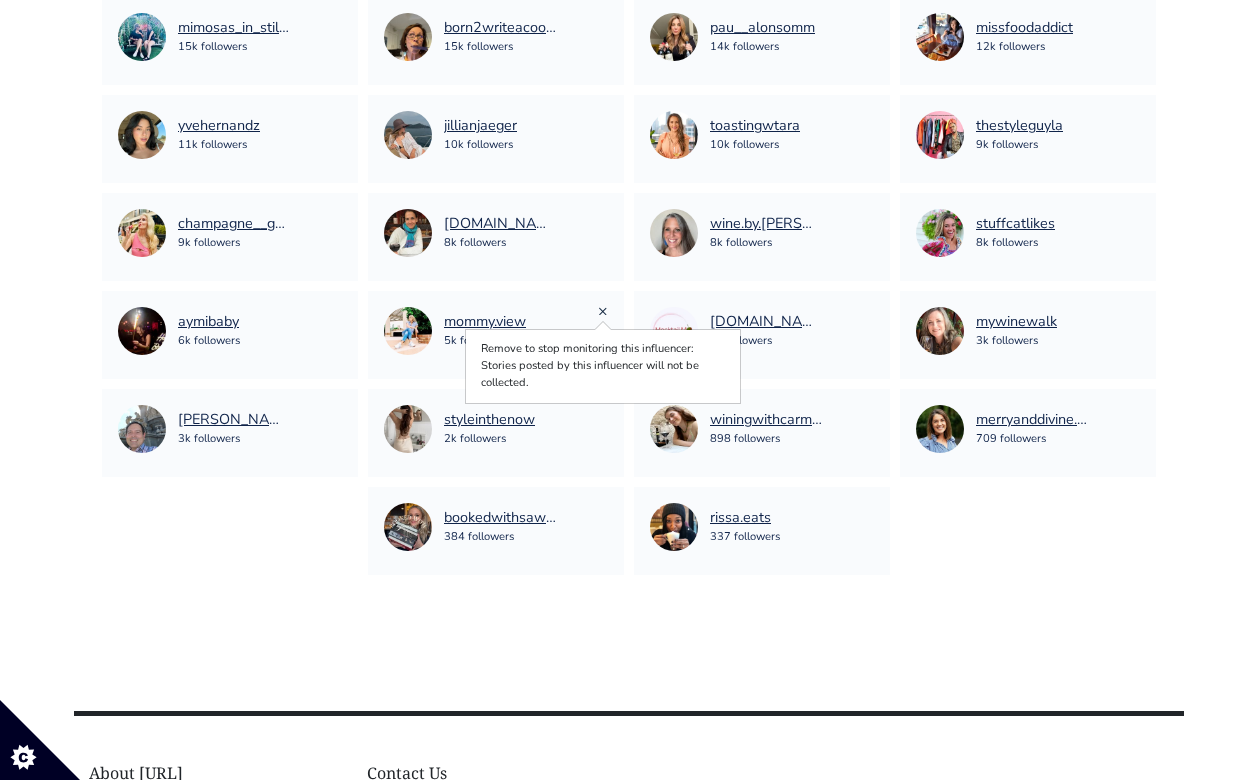 click on "×" at bounding box center (603, 311) 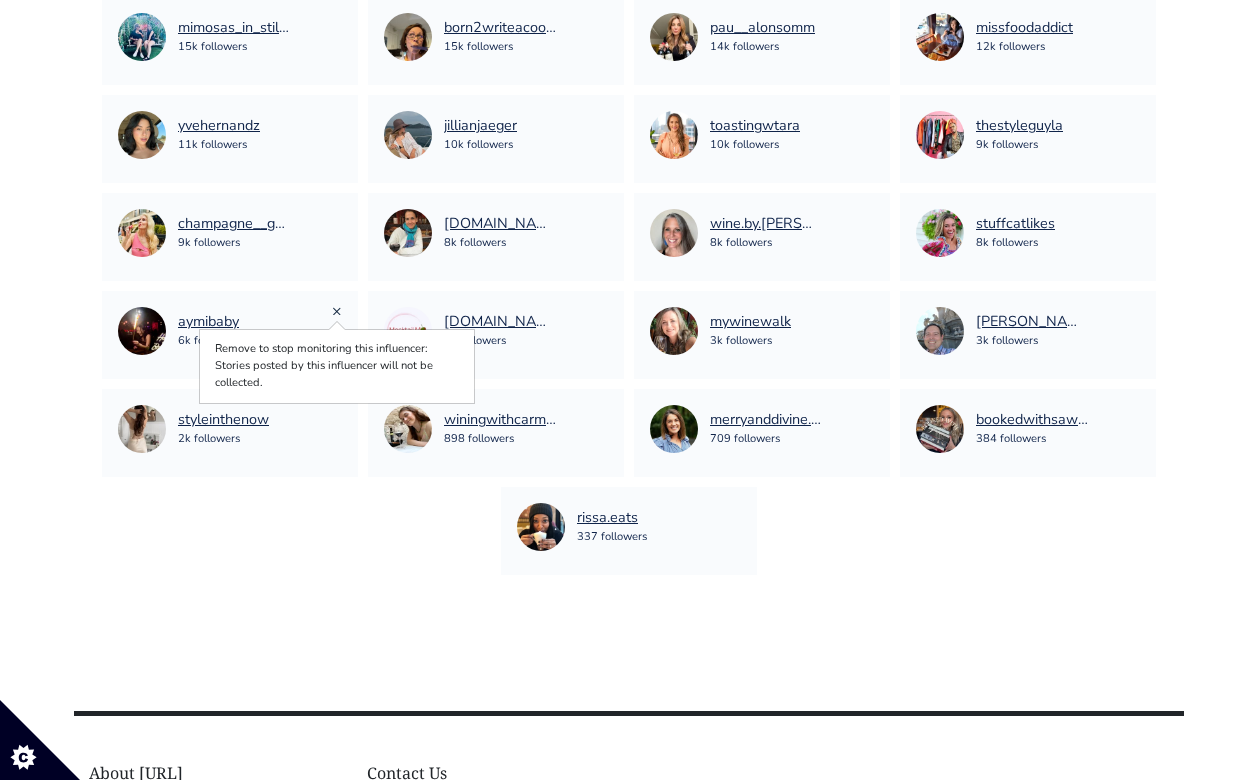click on "×" at bounding box center [337, 311] 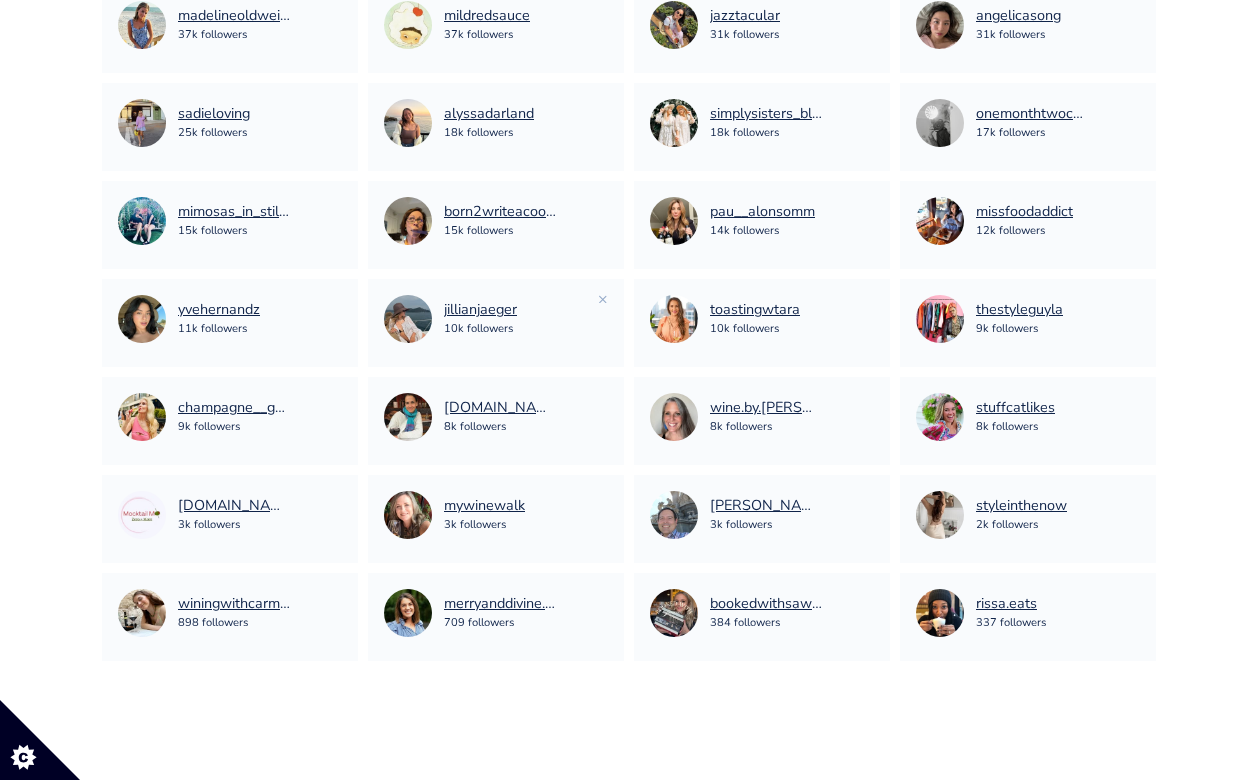 scroll, scrollTop: 1318, scrollLeft: 0, axis: vertical 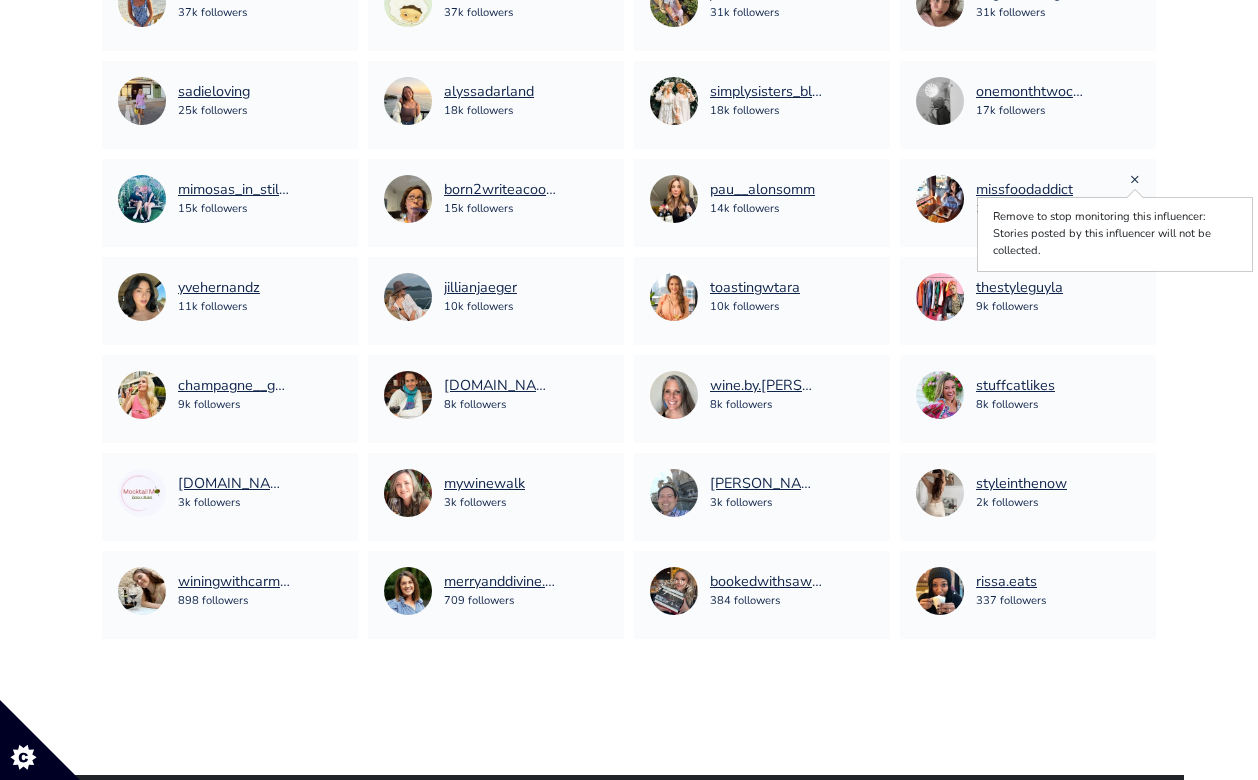 click on "×" at bounding box center (1135, 179) 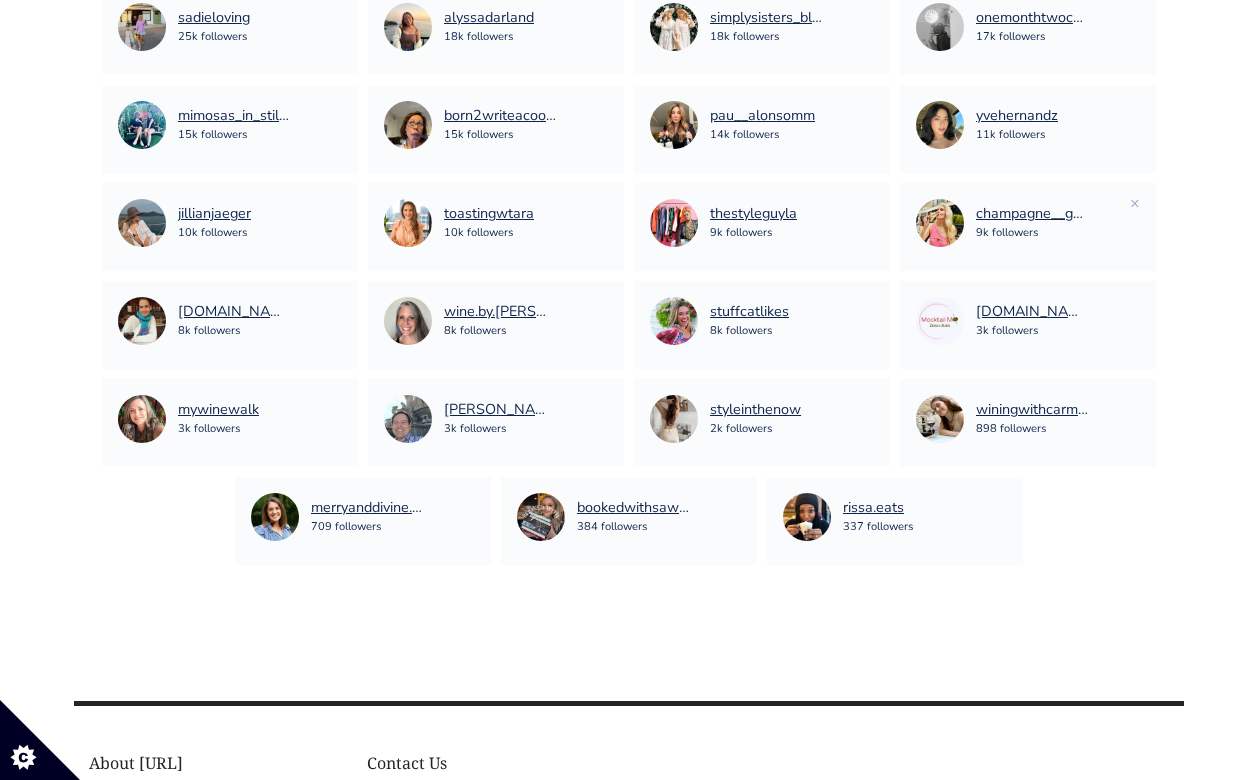 scroll, scrollTop: 1416, scrollLeft: 0, axis: vertical 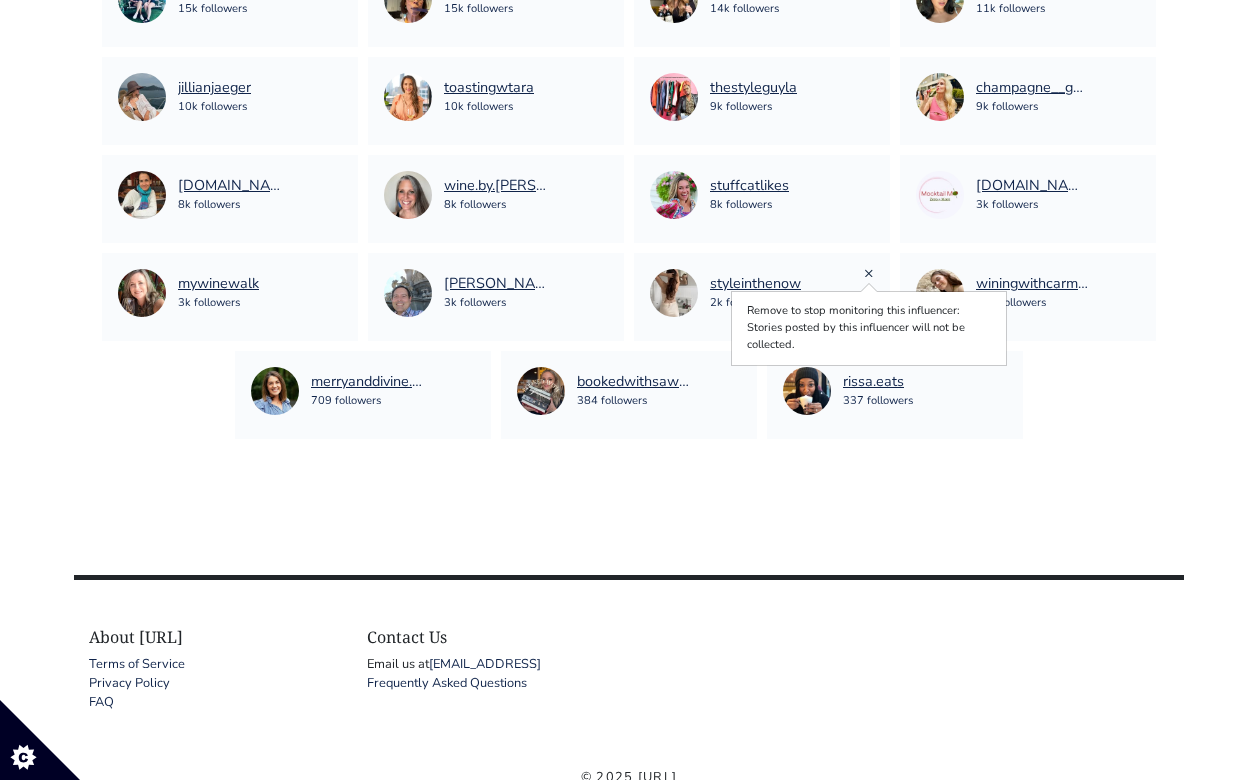 click on "×" at bounding box center [869, 273] 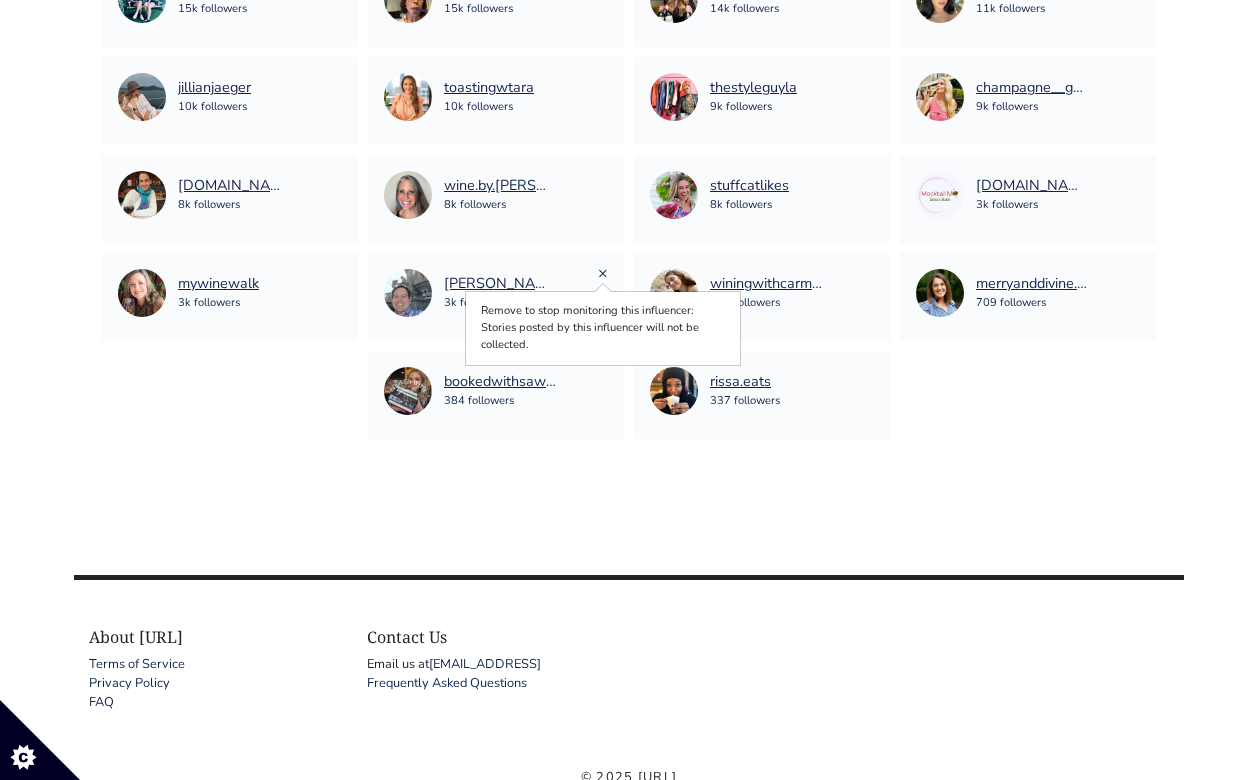 click on "×" at bounding box center (603, 273) 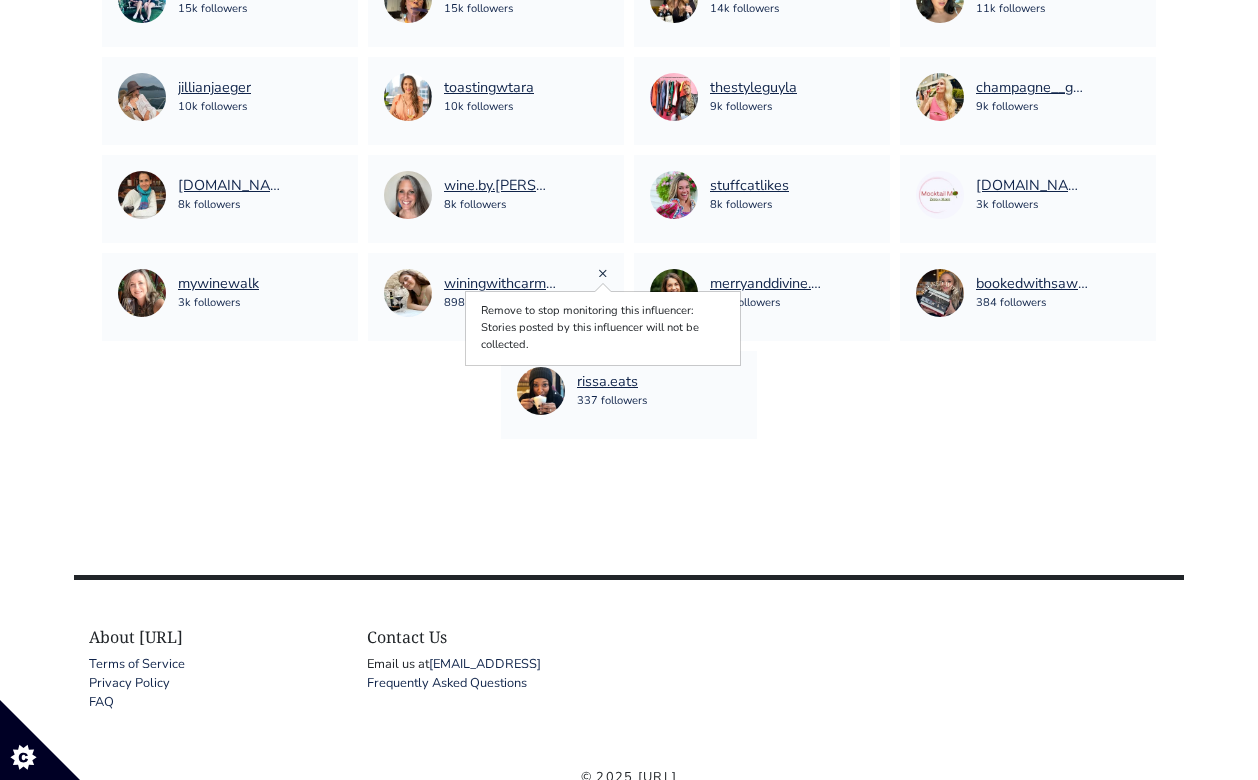 click on "×" at bounding box center (603, 273) 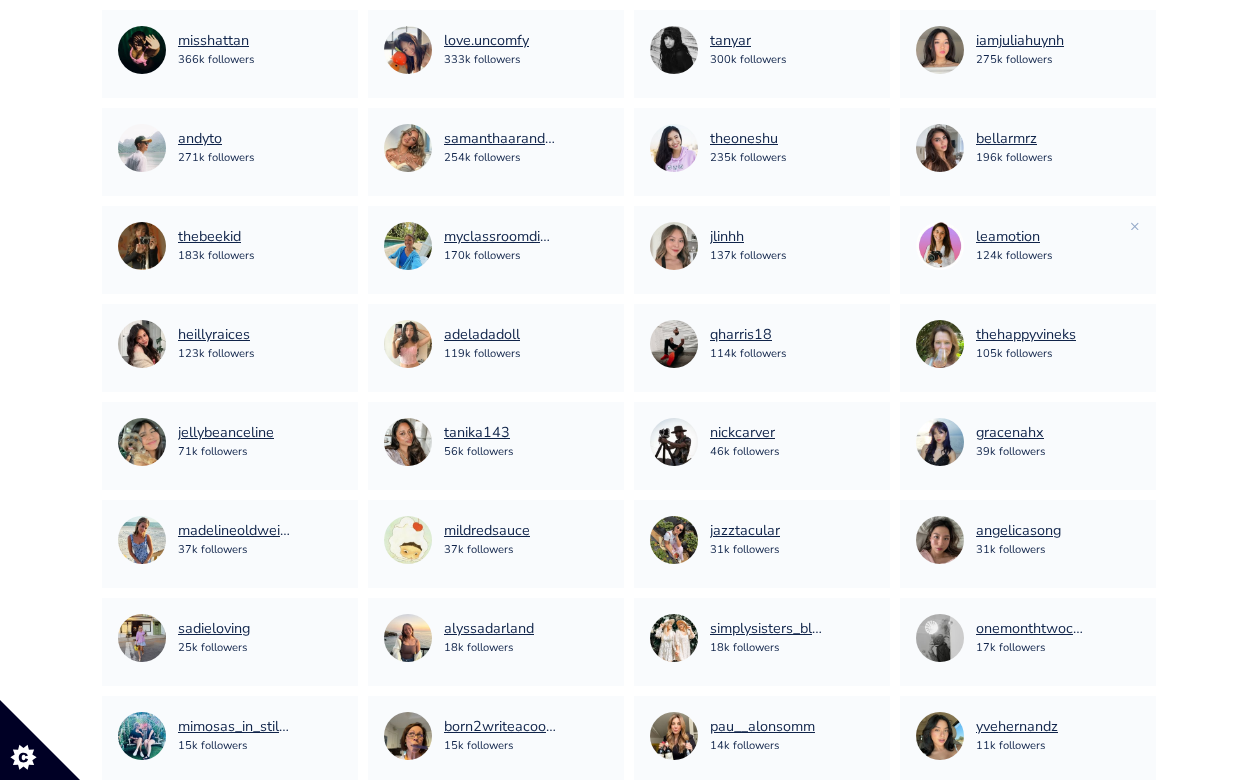 scroll, scrollTop: 796, scrollLeft: 0, axis: vertical 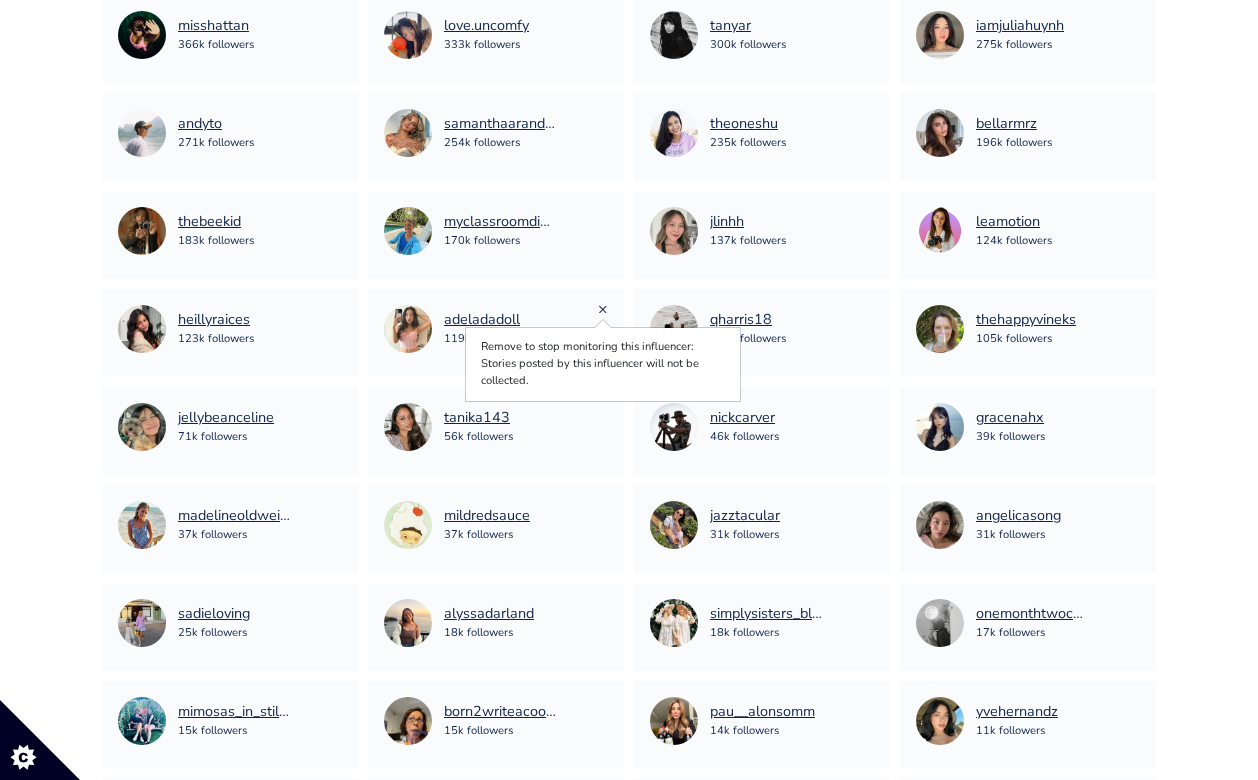 click on "×" at bounding box center (603, 309) 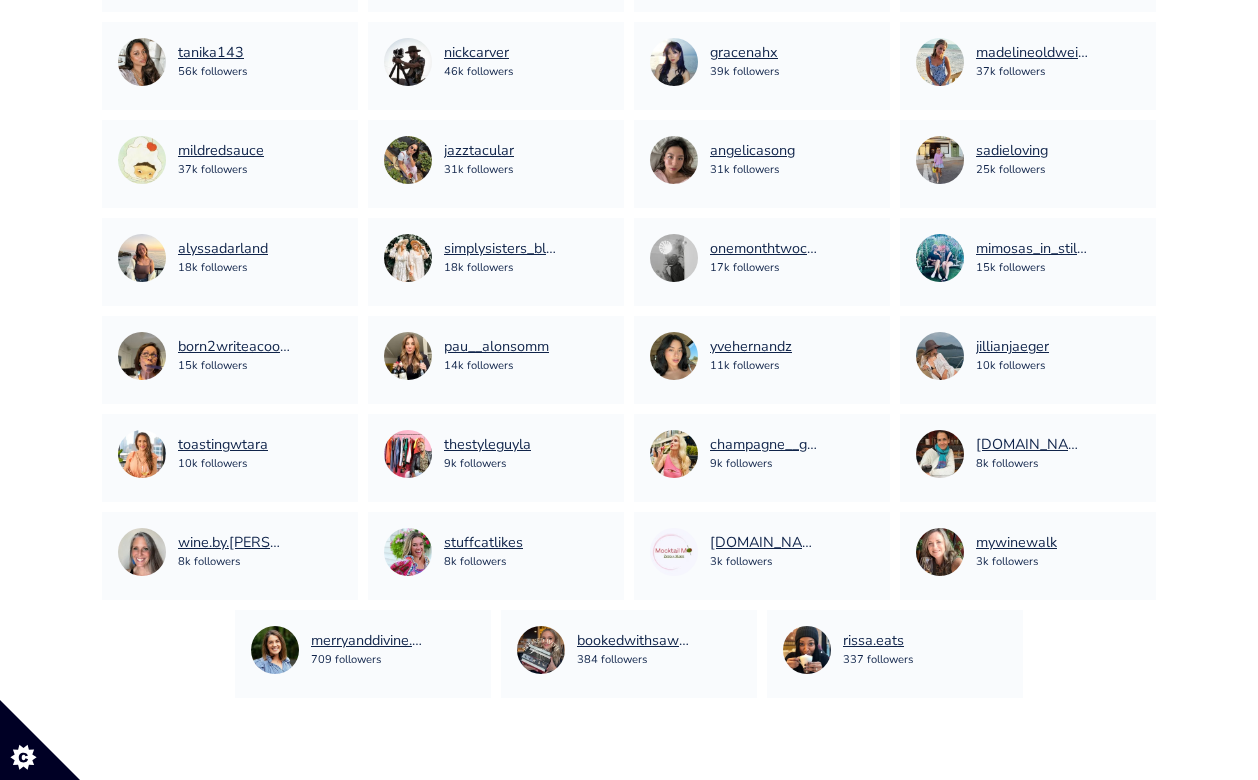 scroll, scrollTop: 1166, scrollLeft: 0, axis: vertical 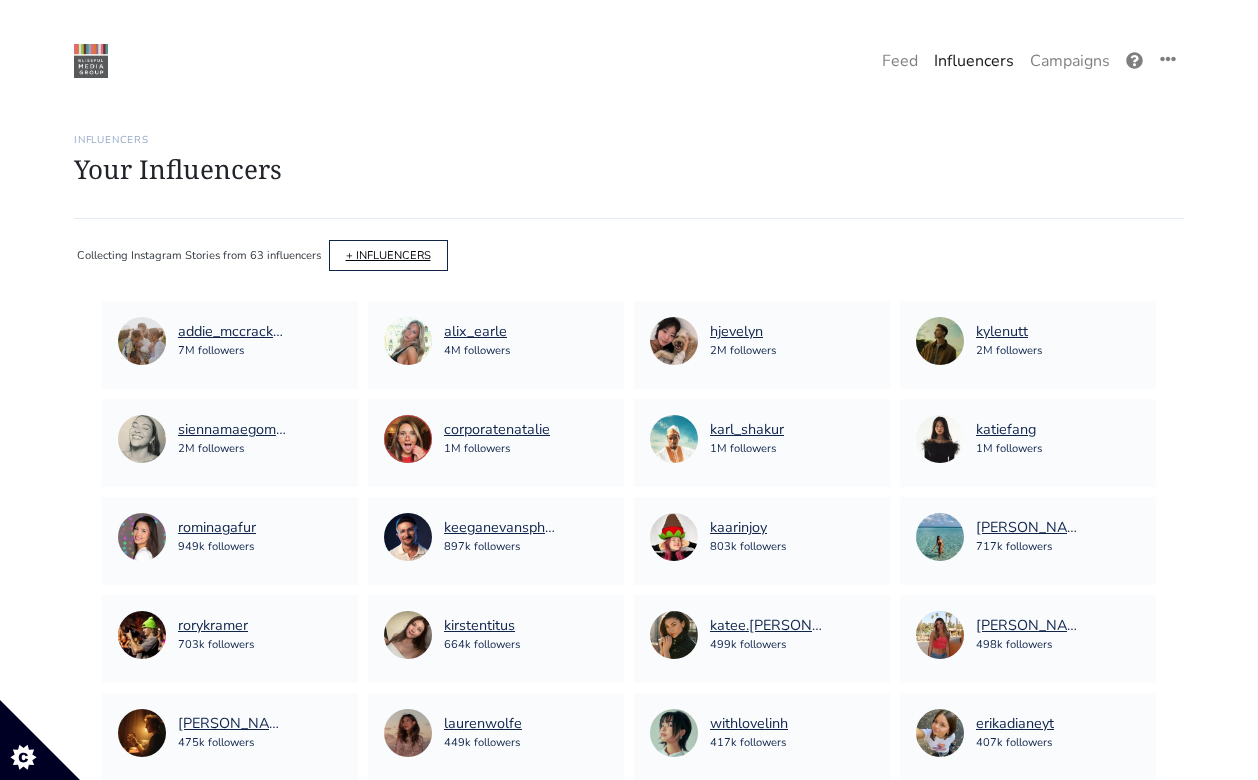 click on "+ INFLUENCERS" at bounding box center [388, 255] 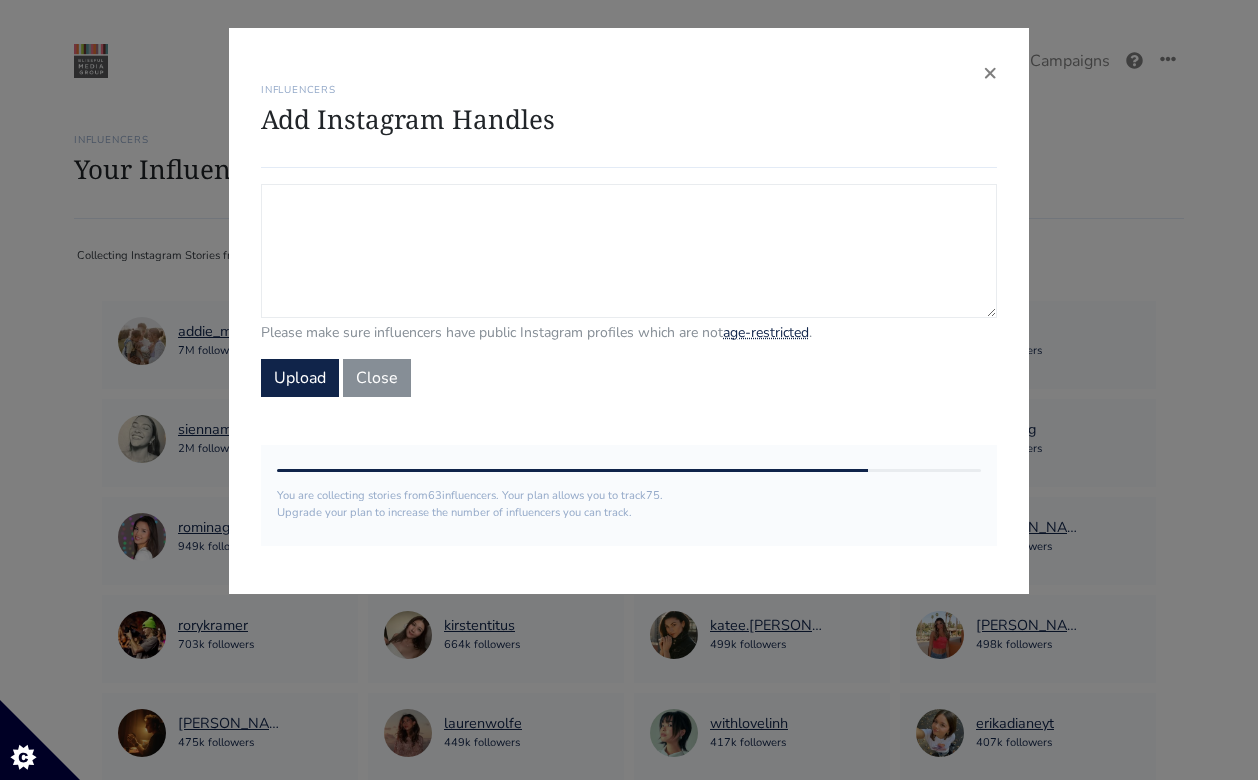 click on "Campaign Influencers
(optional) Only stories from these influencers will be included.
If blank, campaign will track stories from all influencers in your account." at bounding box center (629, 251) 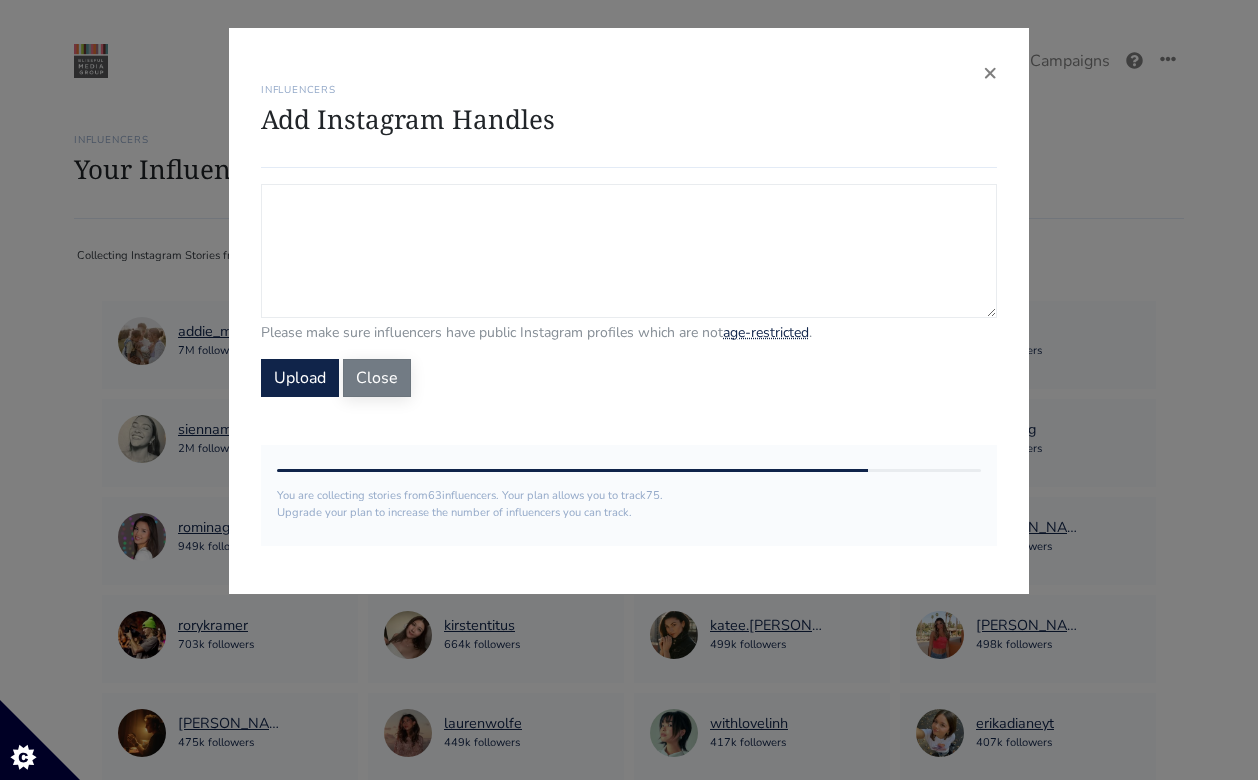 paste on "annesalee
krystaaldeanda
meredithwyche
carrie.bankston
savanna_fore
annabrowniie
sarahgrierbrumfield
bookedwithsawah" 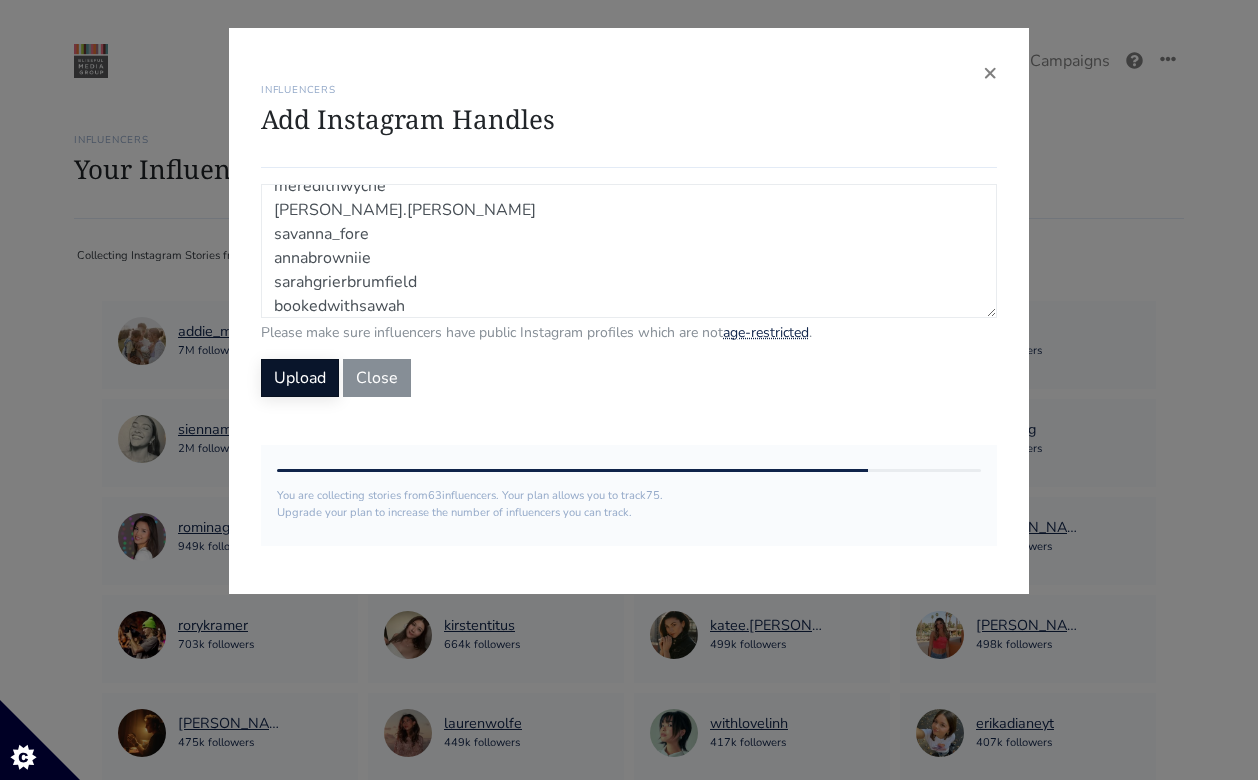type on "annesalee
krystaaldeanda
meredithwyche
carrie.bankston
savanna_fore
annabrowniie
sarahgrierbrumfield
bookedwithsawah" 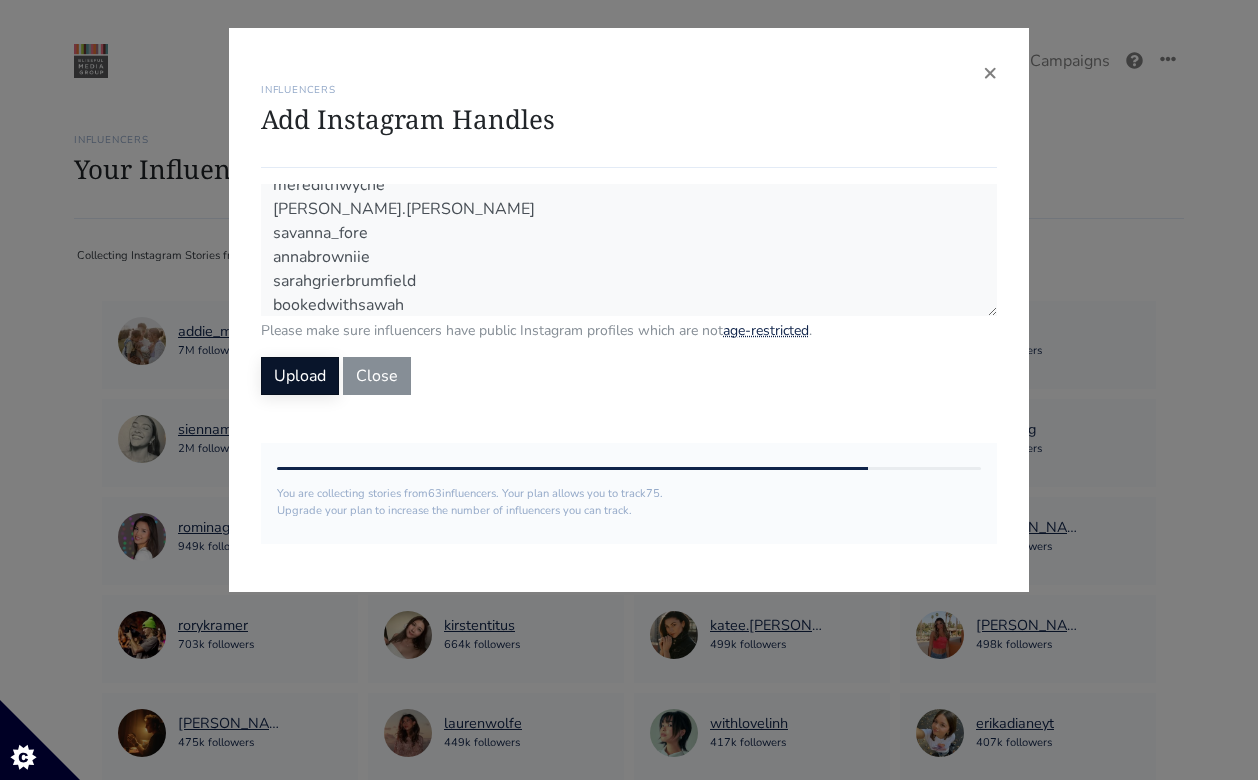scroll, scrollTop: 64, scrollLeft: 0, axis: vertical 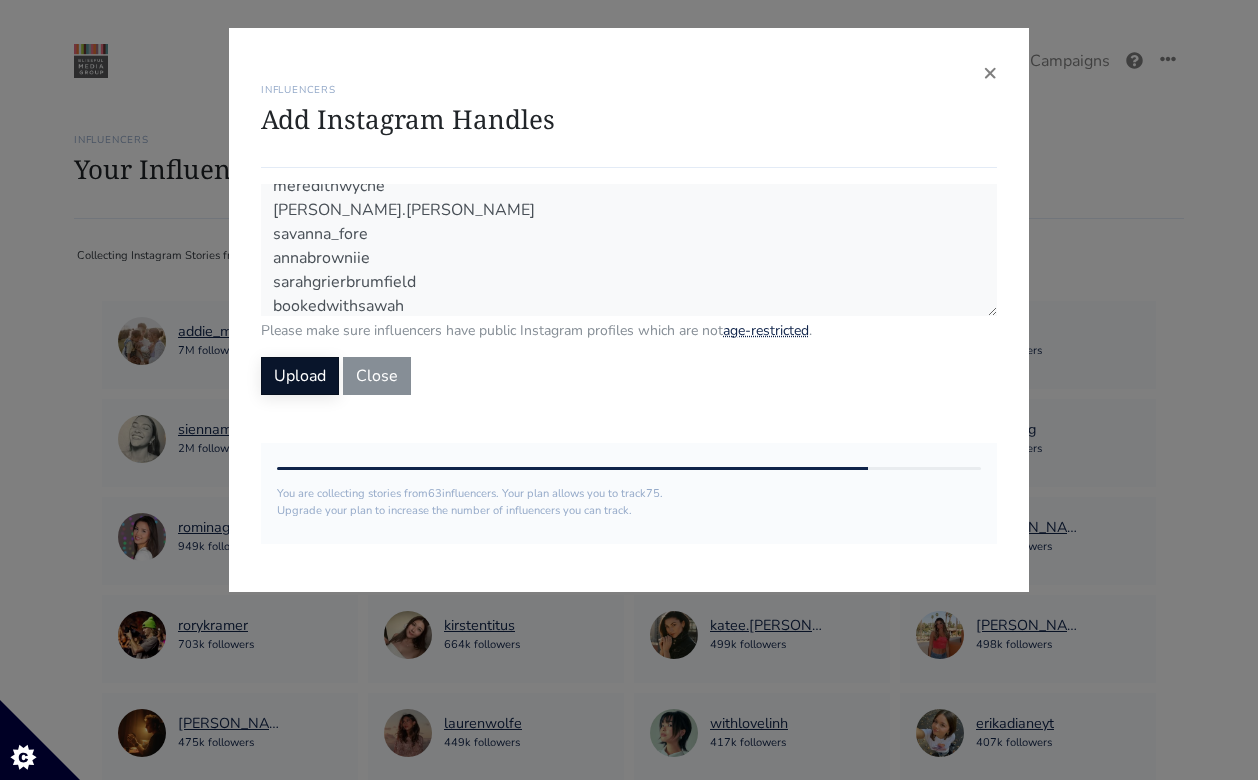 click on "Upload" at bounding box center (300, 376) 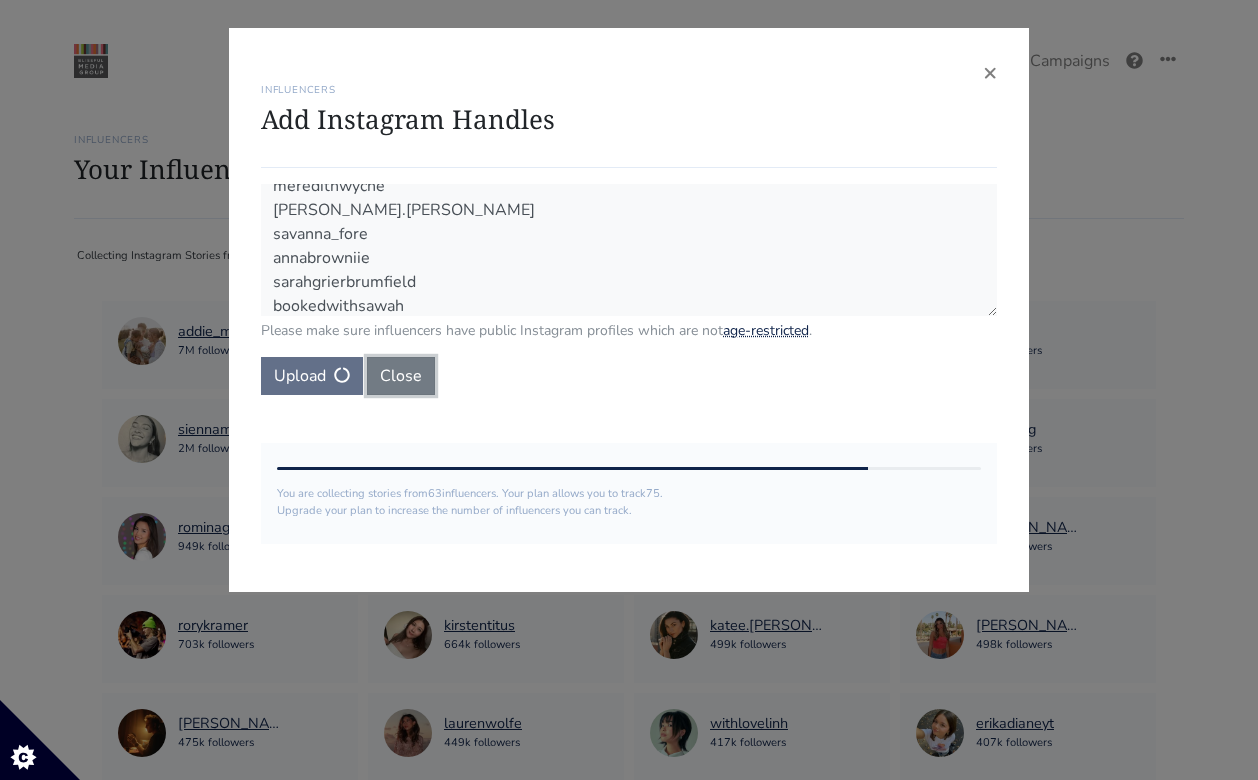 type 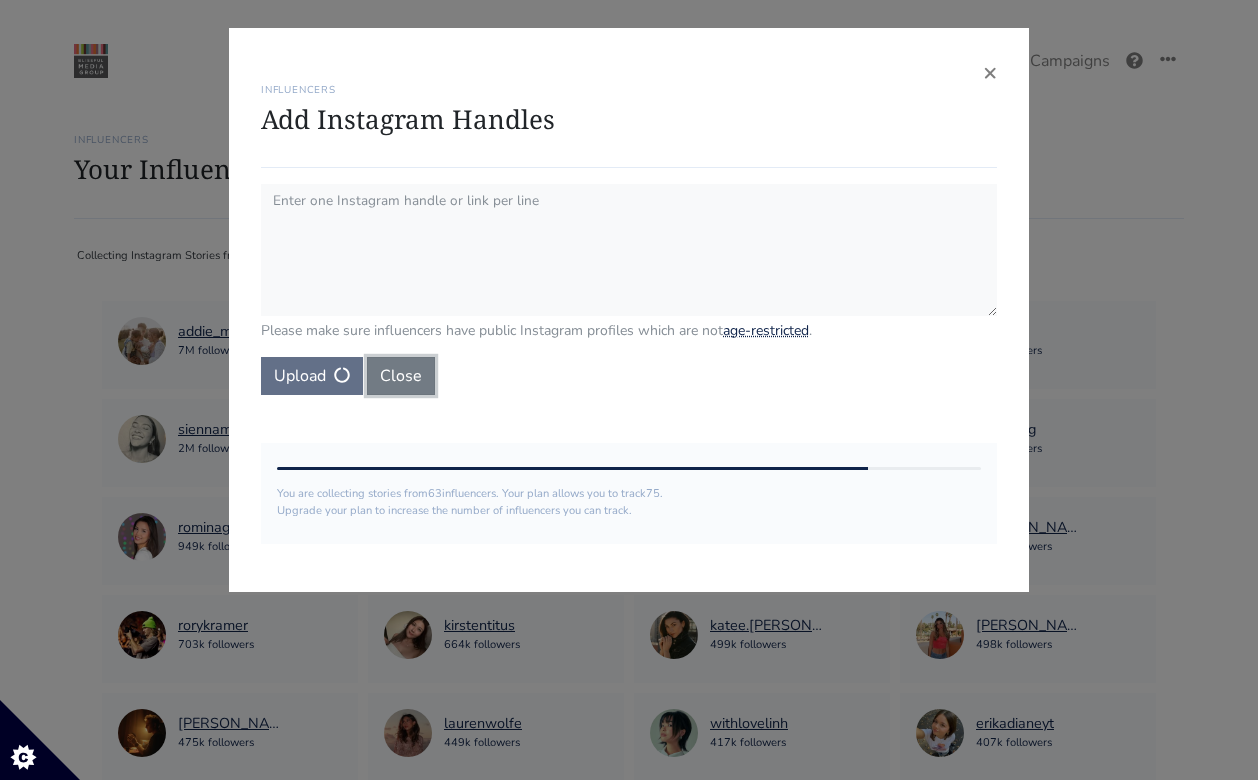 scroll, scrollTop: 0, scrollLeft: 0, axis: both 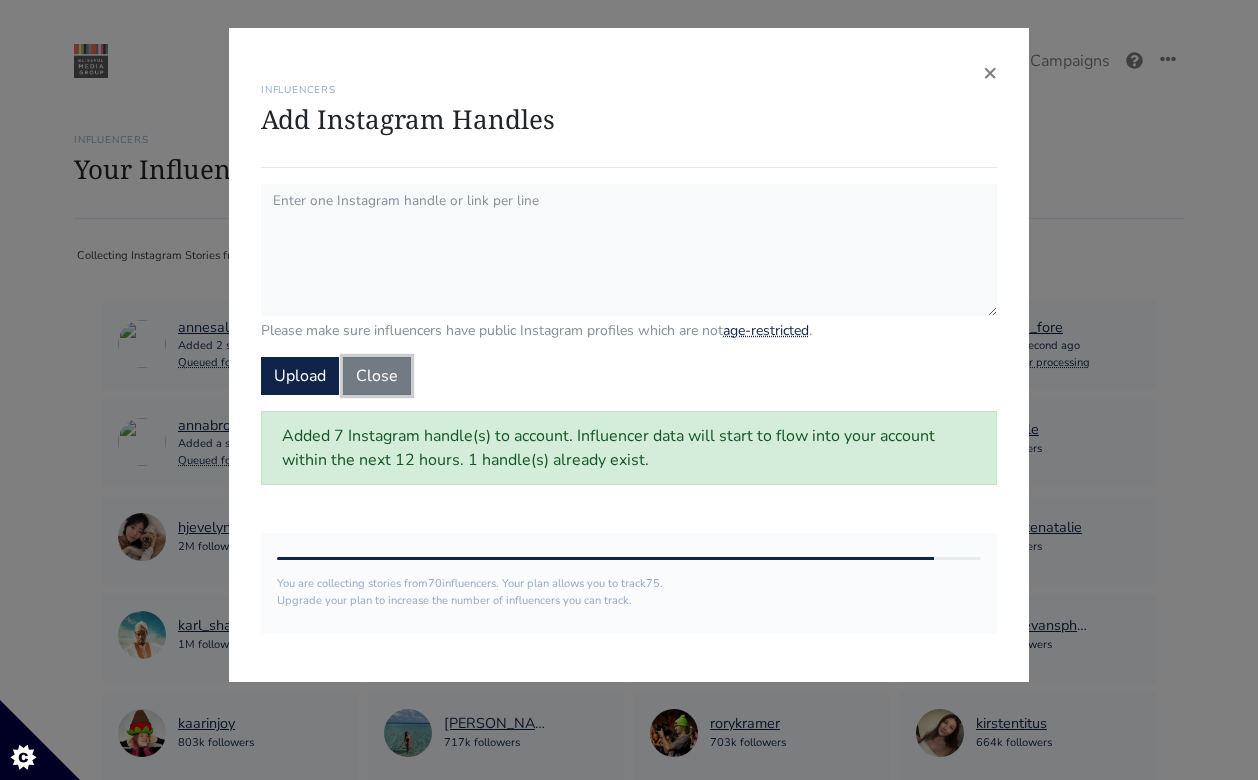 drag, startPoint x: 412, startPoint y: 379, endPoint x: 544, endPoint y: 251, distance: 183.86952 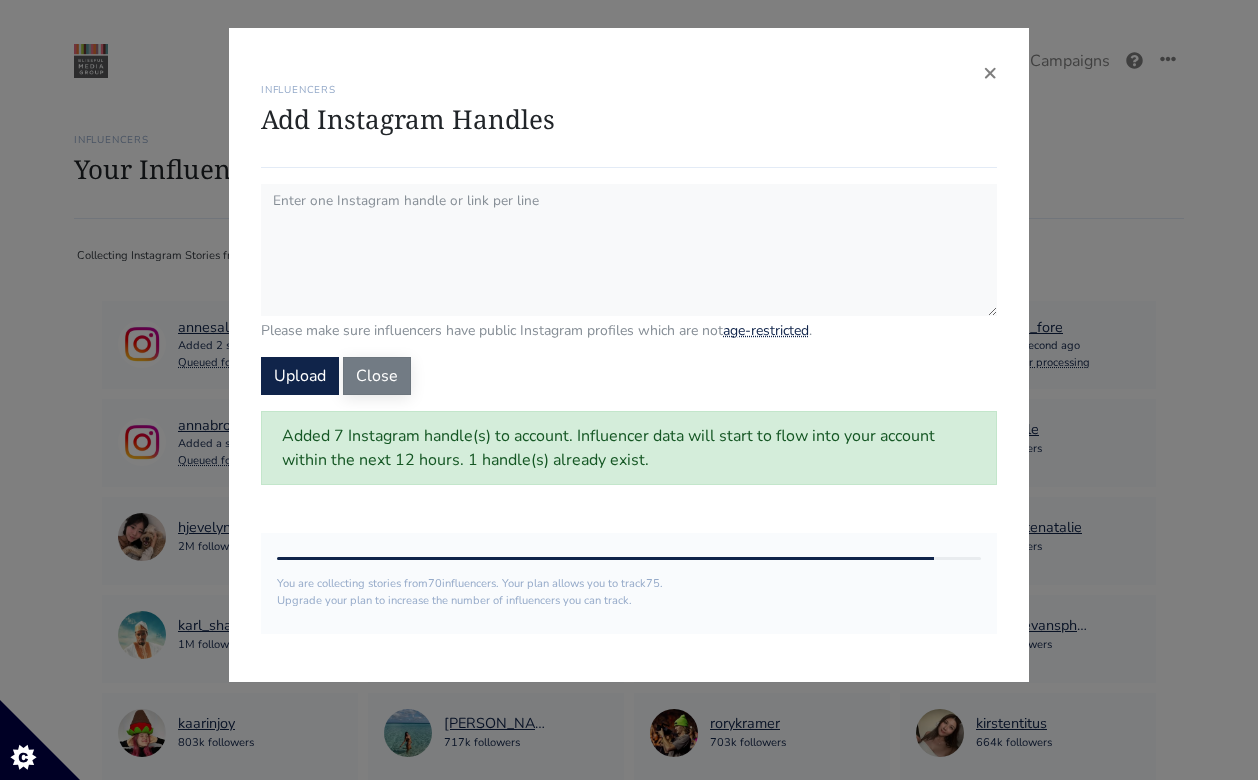 click on "Close" at bounding box center (377, 376) 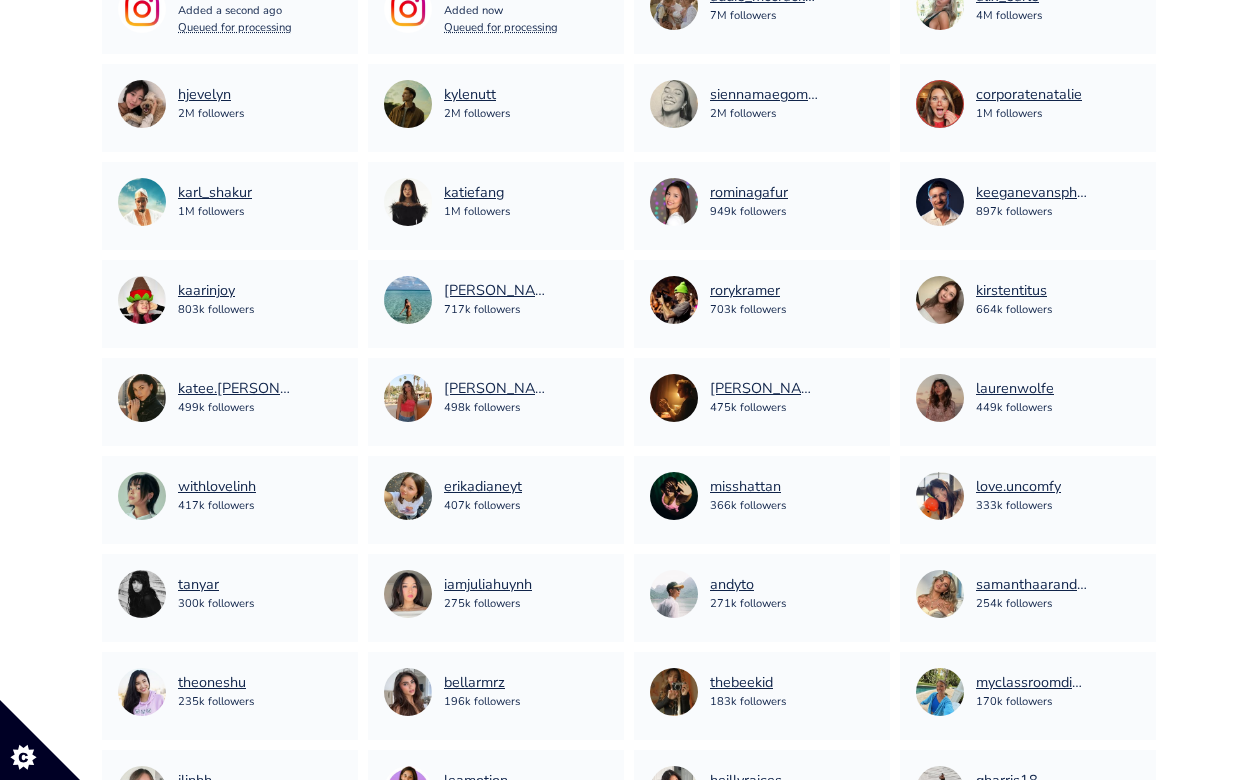 scroll, scrollTop: 447, scrollLeft: 0, axis: vertical 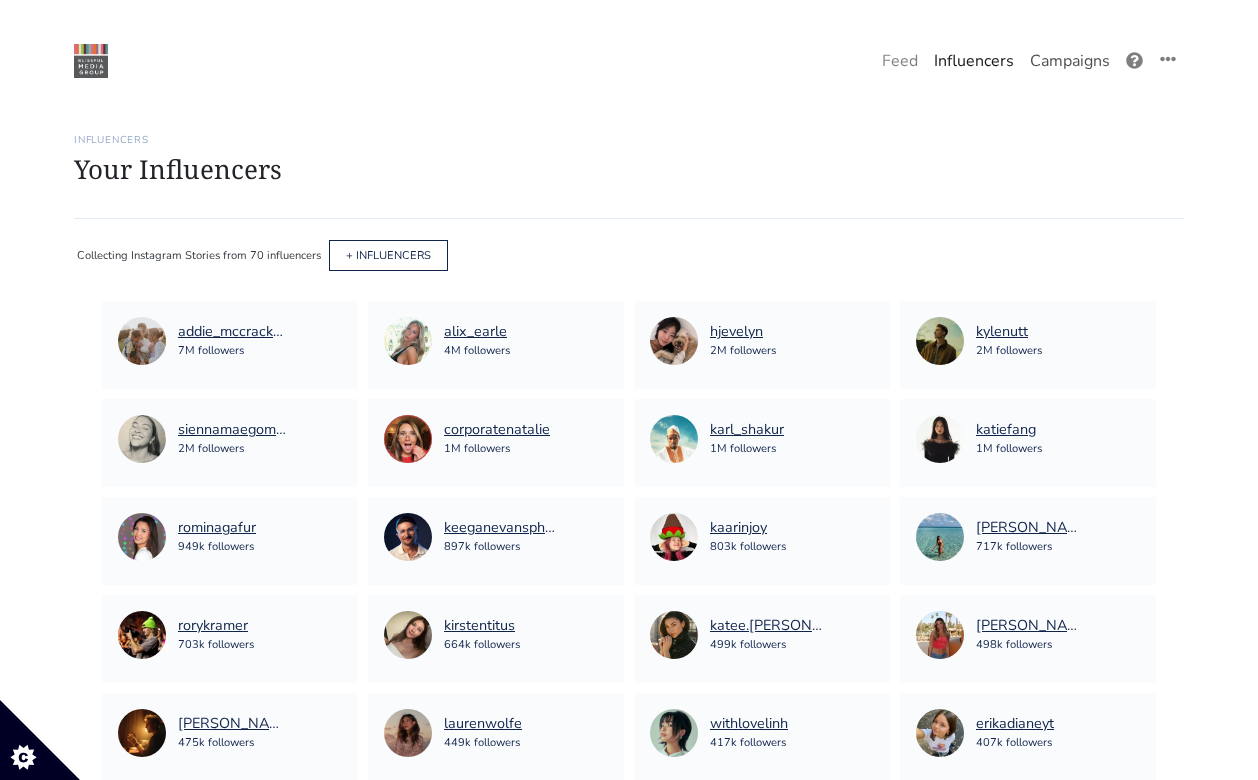 click on "Campaigns" at bounding box center [1070, 61] 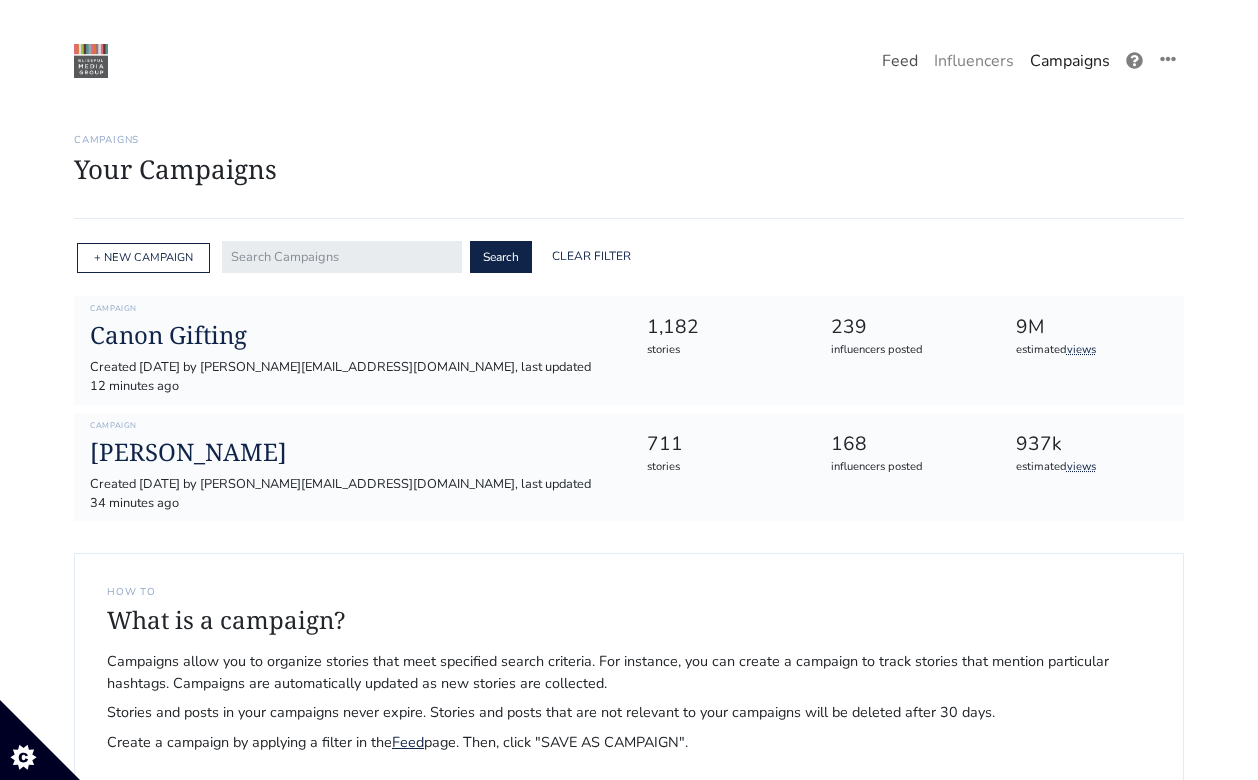 click on "Feed" at bounding box center [900, 61] 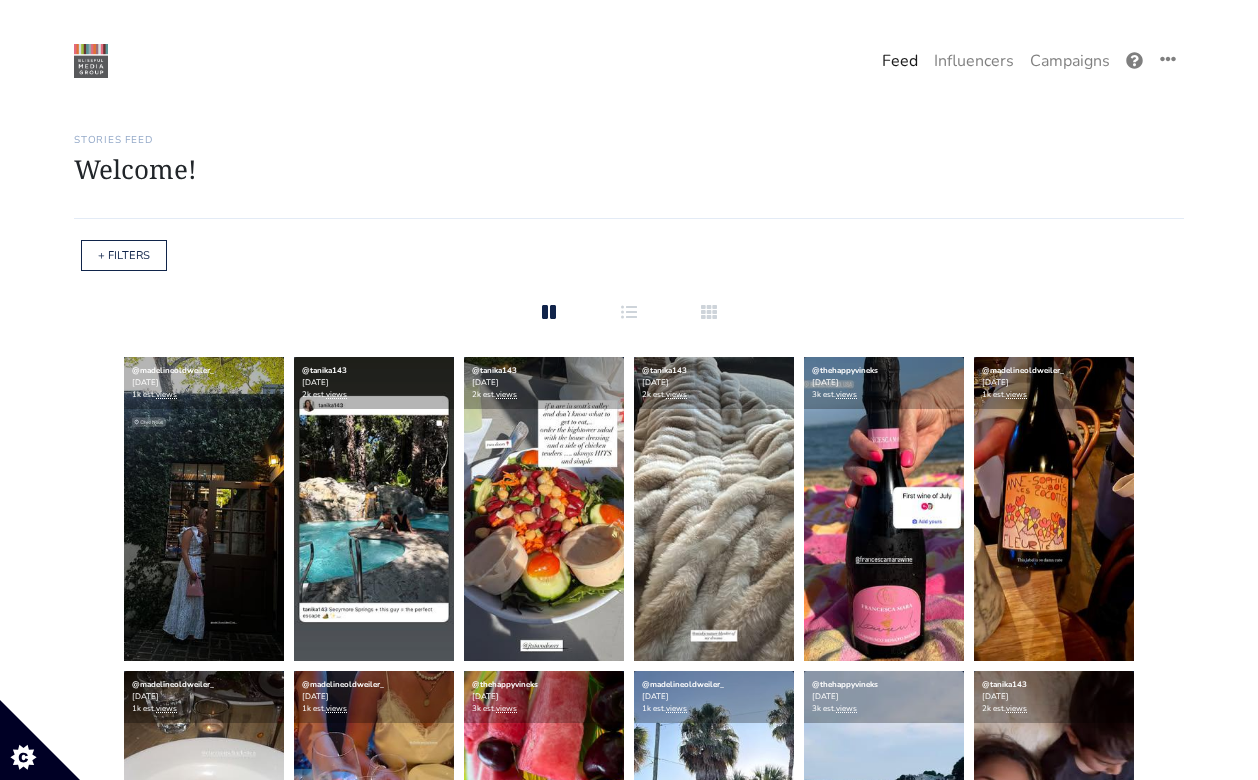 click on "Feed" at bounding box center [900, 61] 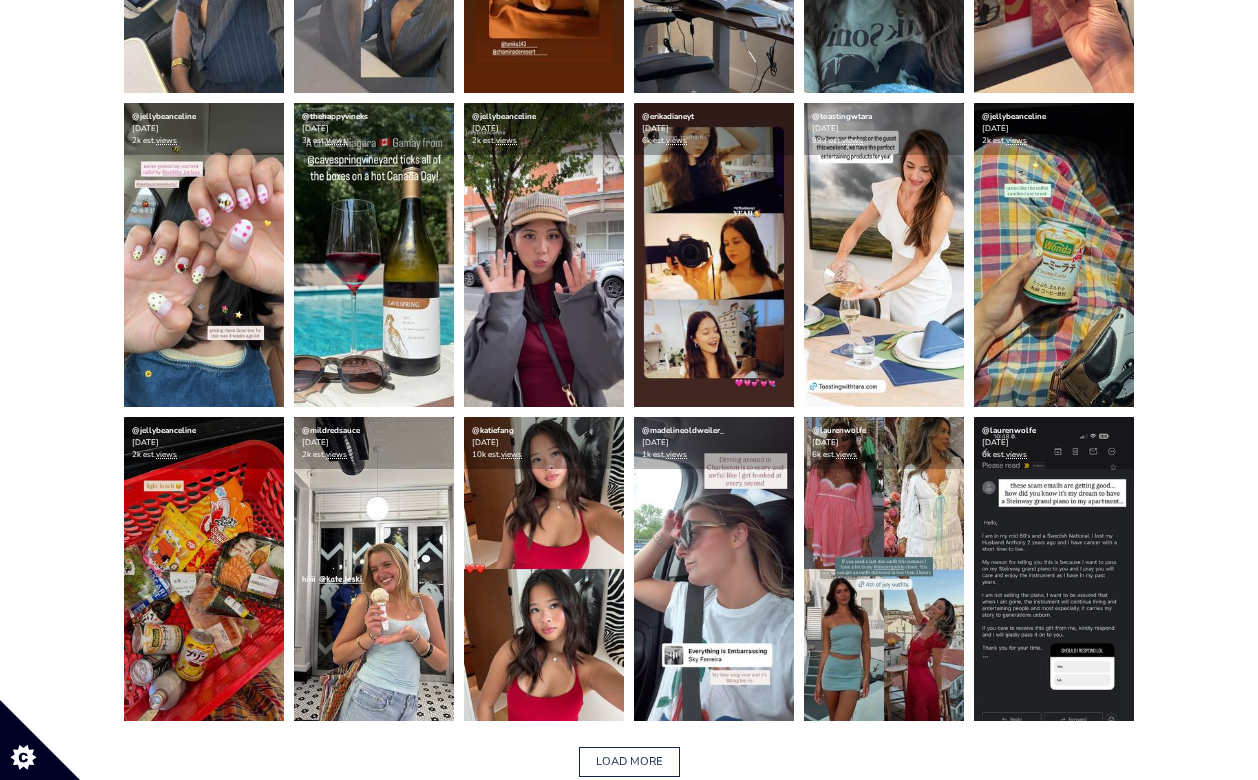 scroll, scrollTop: 3455, scrollLeft: 0, axis: vertical 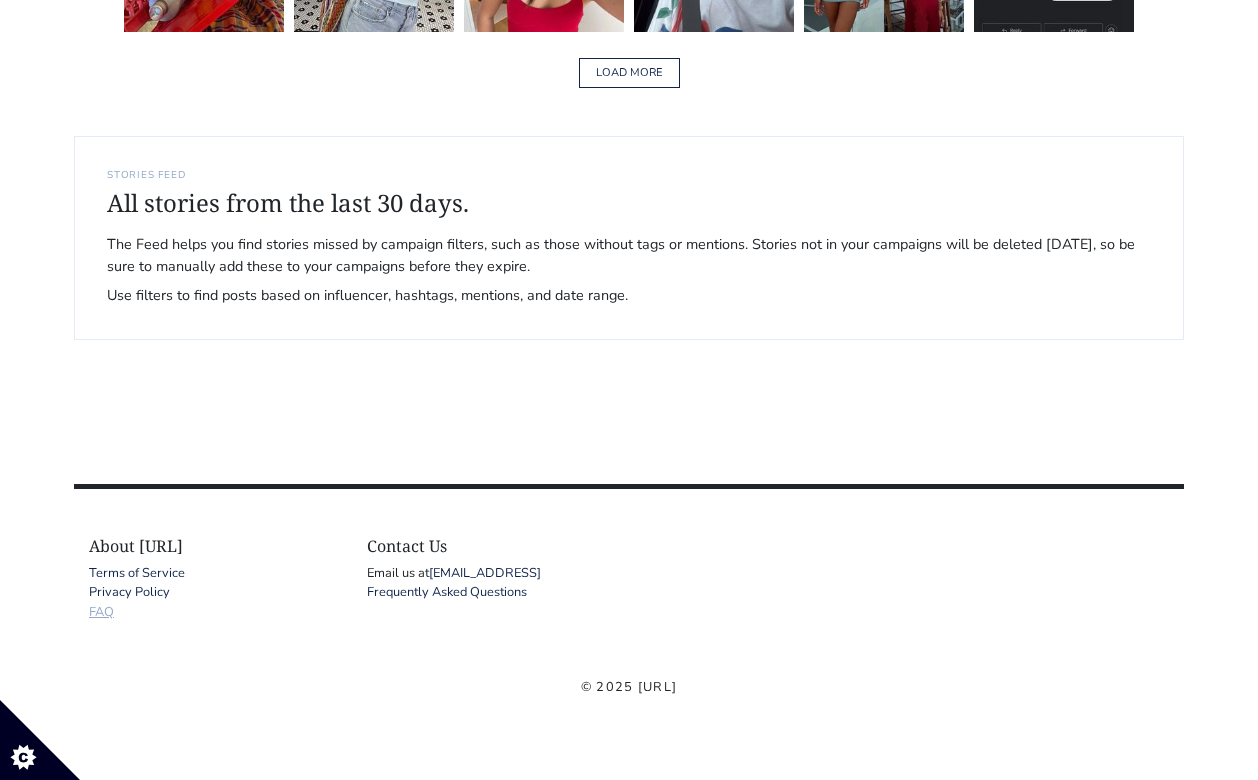 click on "FAQ" at bounding box center [101, 612] 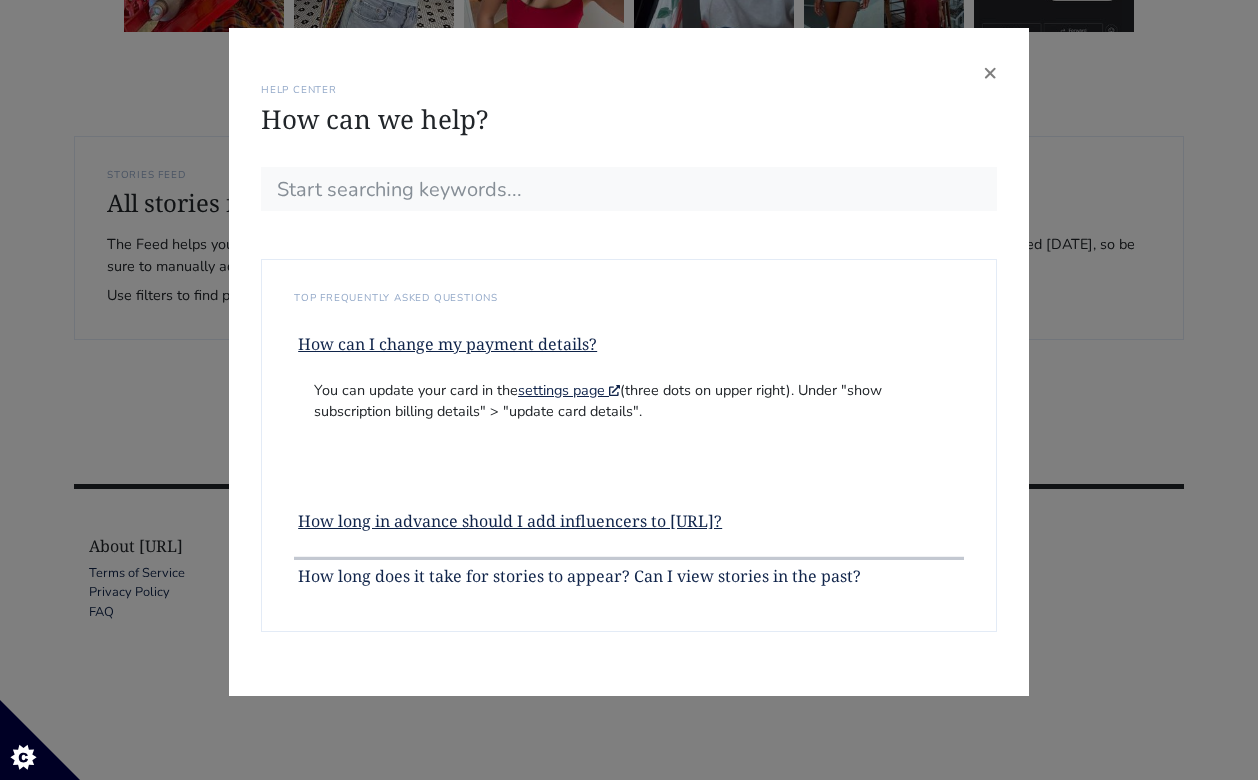 drag, startPoint x: 649, startPoint y: 582, endPoint x: 490, endPoint y: 62, distance: 543.76556 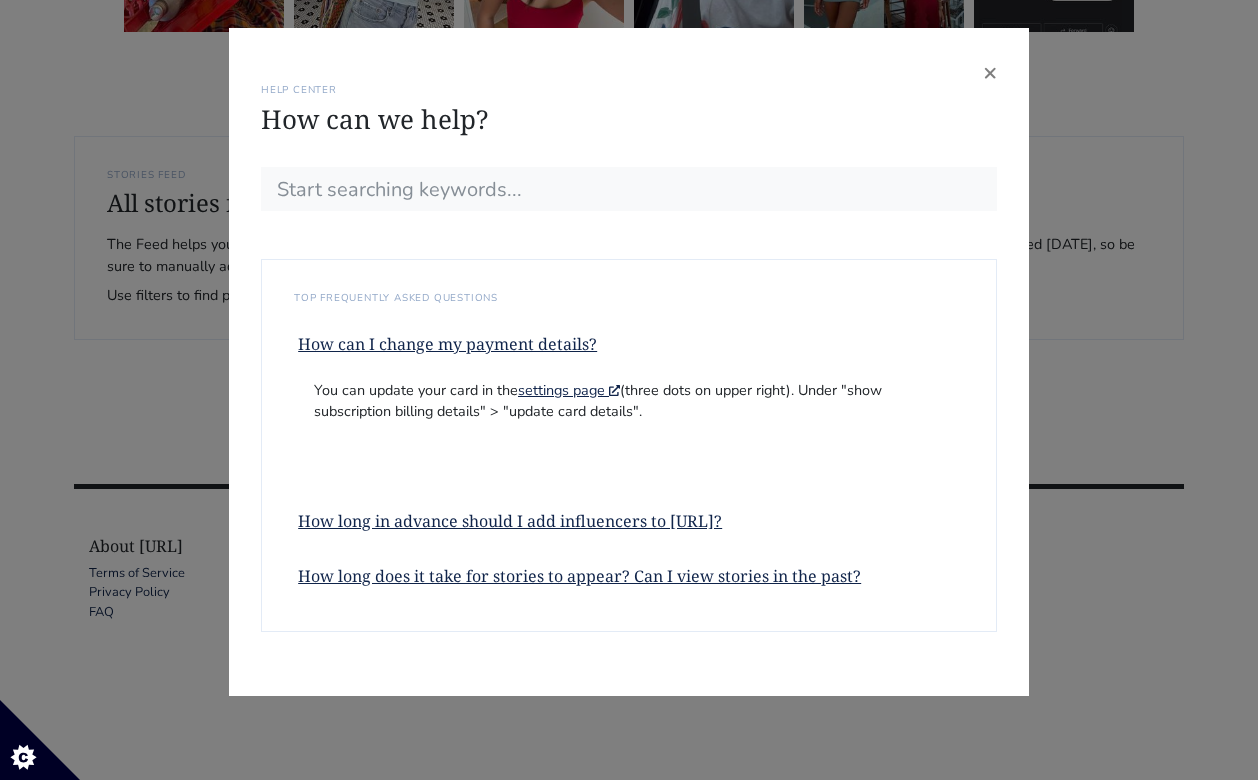 click on "×
HELP CENTER
How can we help?
SEARCH RESULTS
Sorry, no results found! Please email
support@ephemeral.ai if you need help.
Top frequently asked questions" at bounding box center (629, 390) 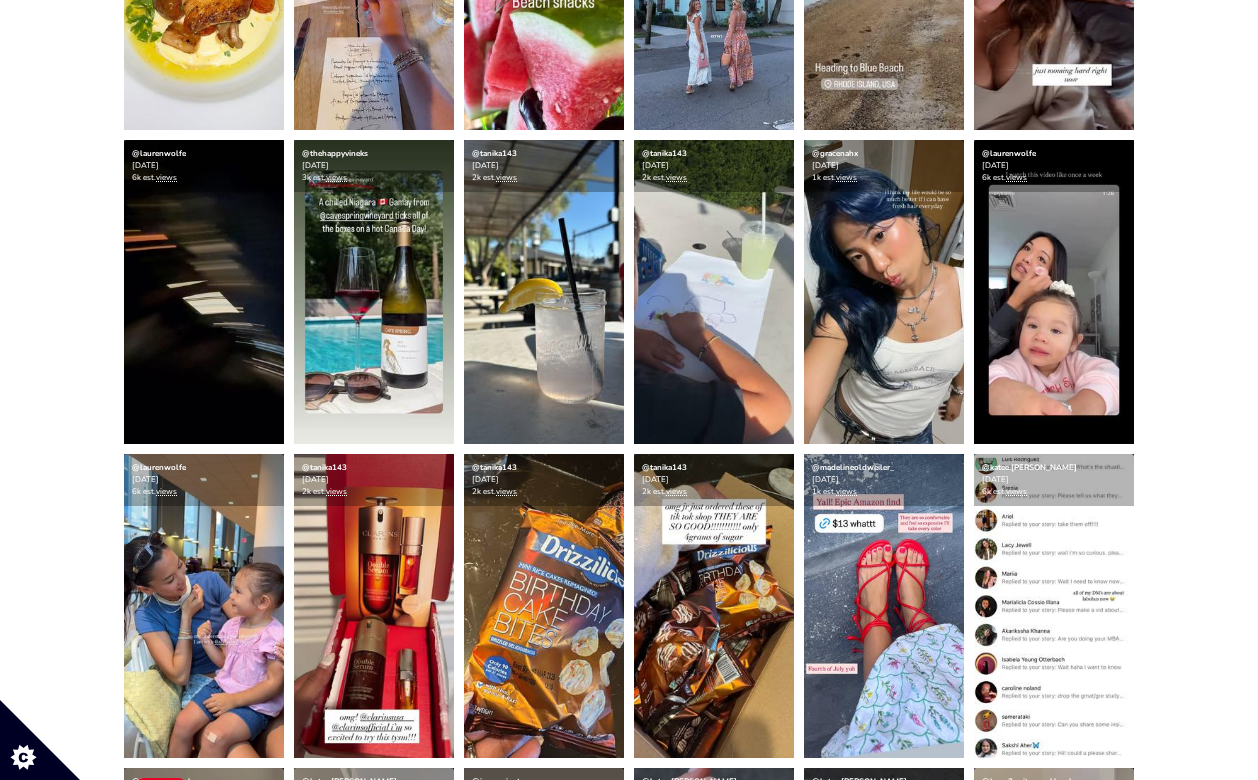 scroll, scrollTop: 0, scrollLeft: 0, axis: both 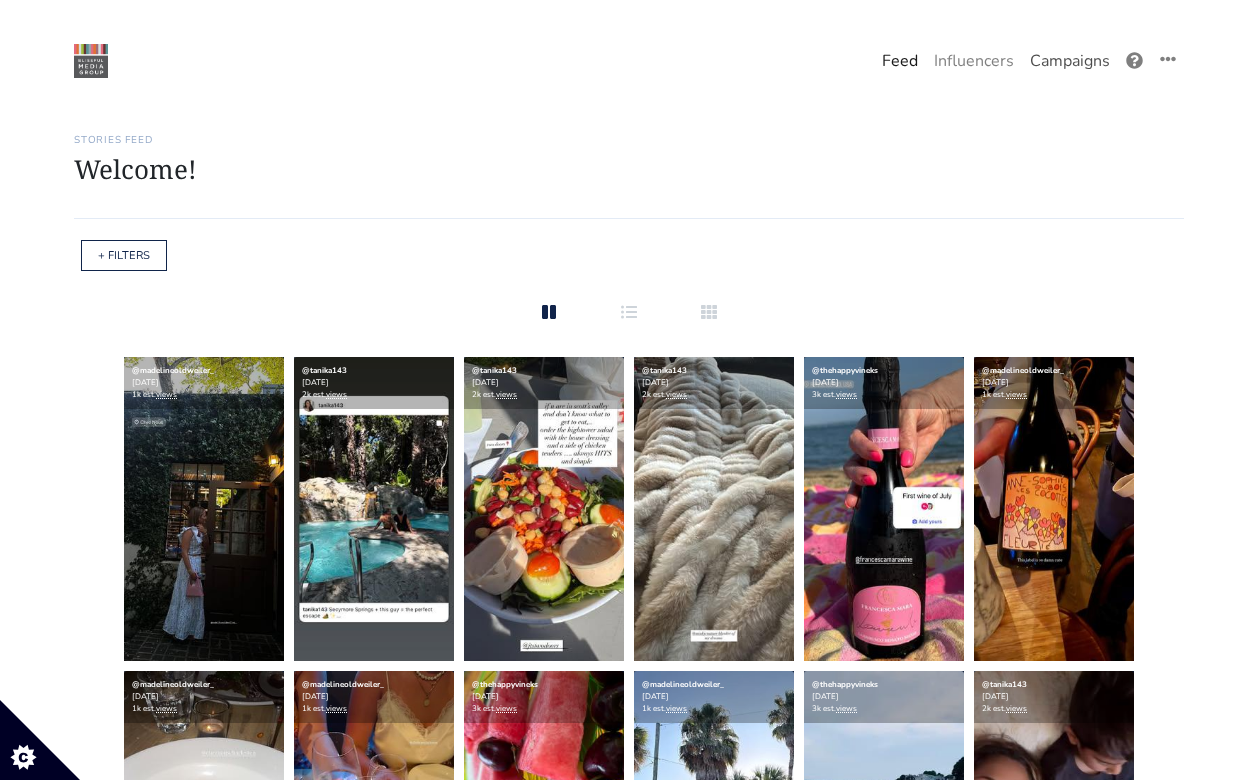 click on "Campaigns" at bounding box center (1070, 61) 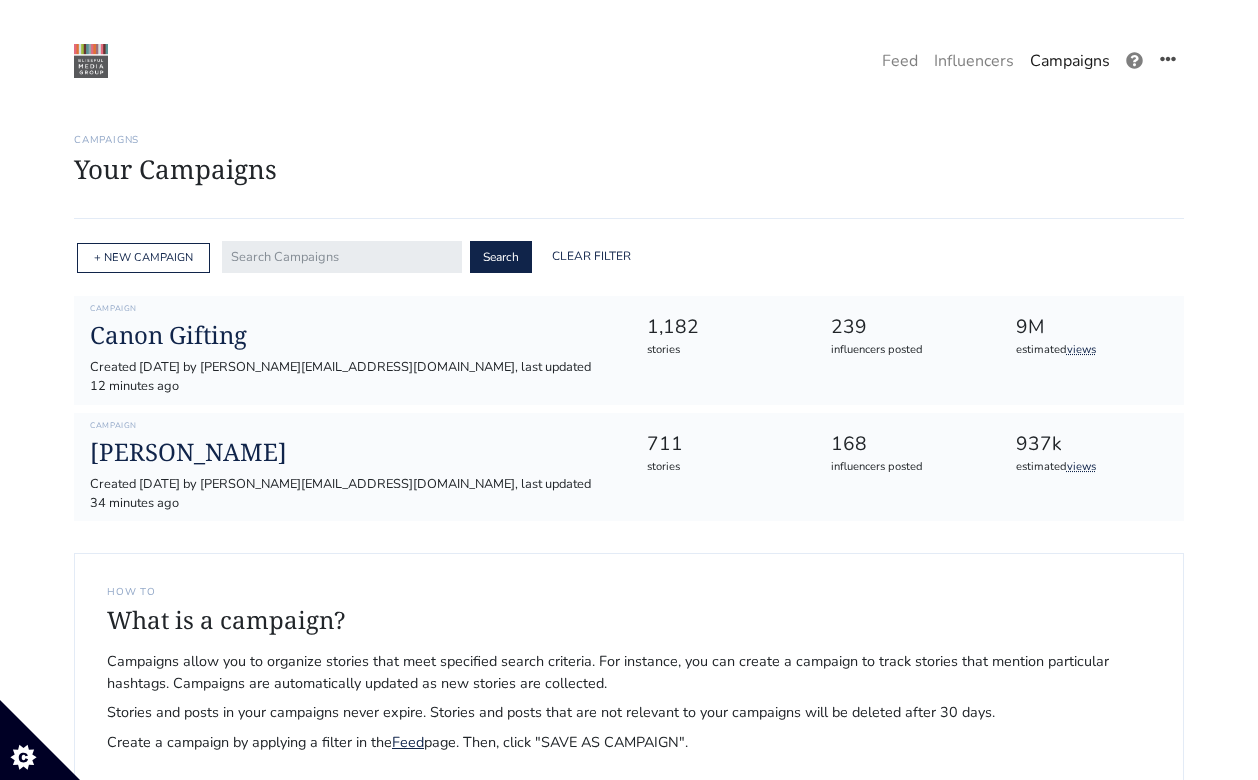 click at bounding box center [1168, 60] 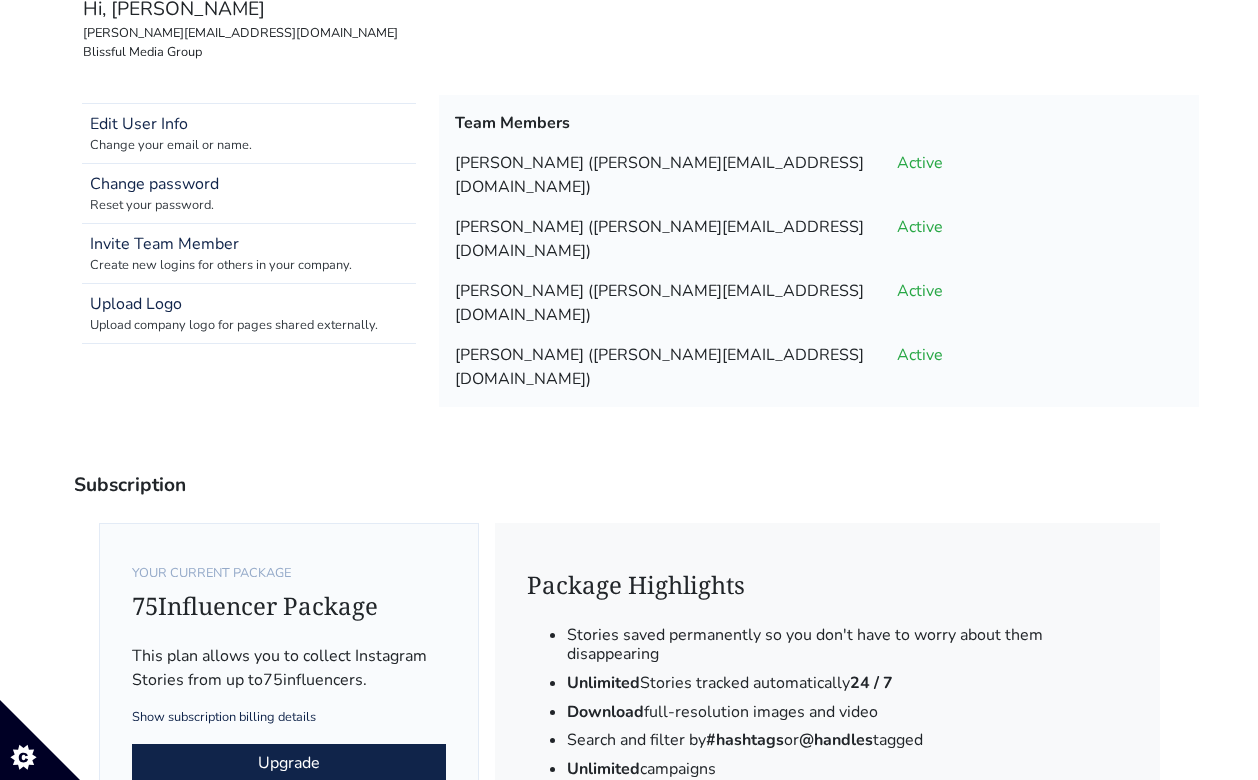 scroll, scrollTop: 705, scrollLeft: 0, axis: vertical 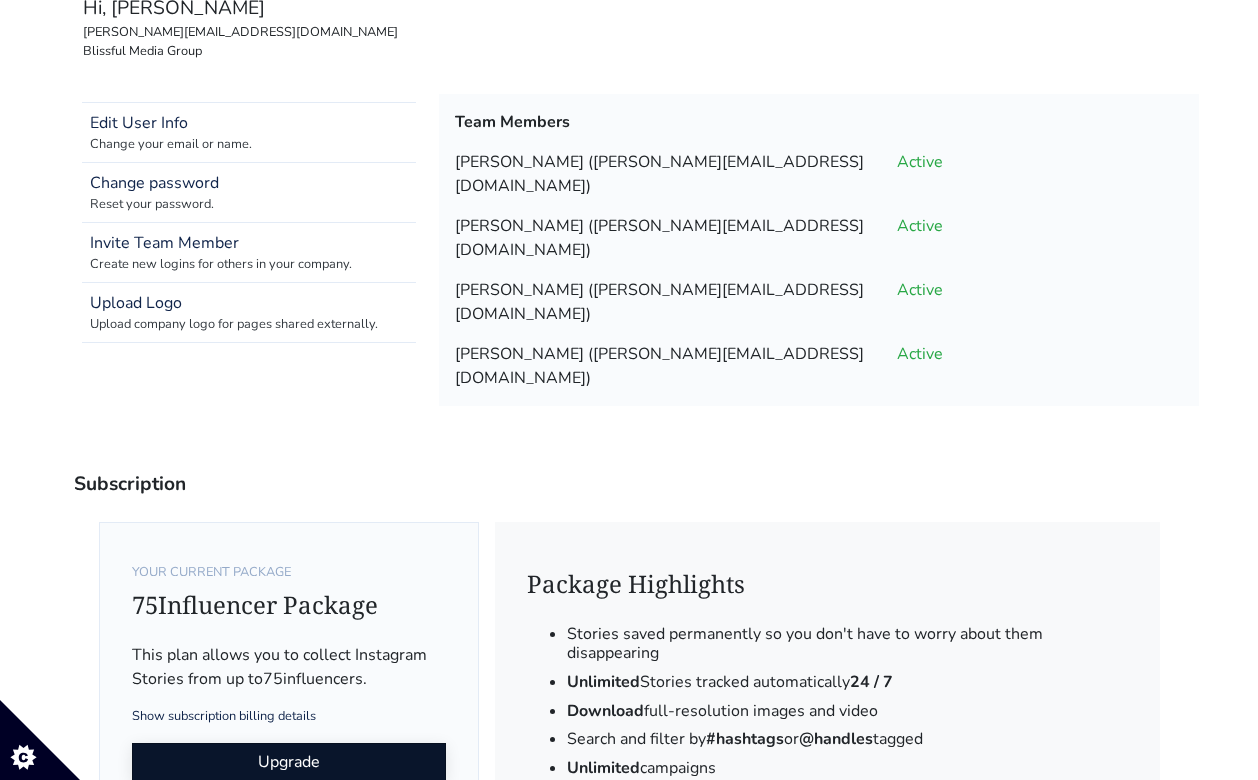 click on "Upgrade" at bounding box center (289, 762) 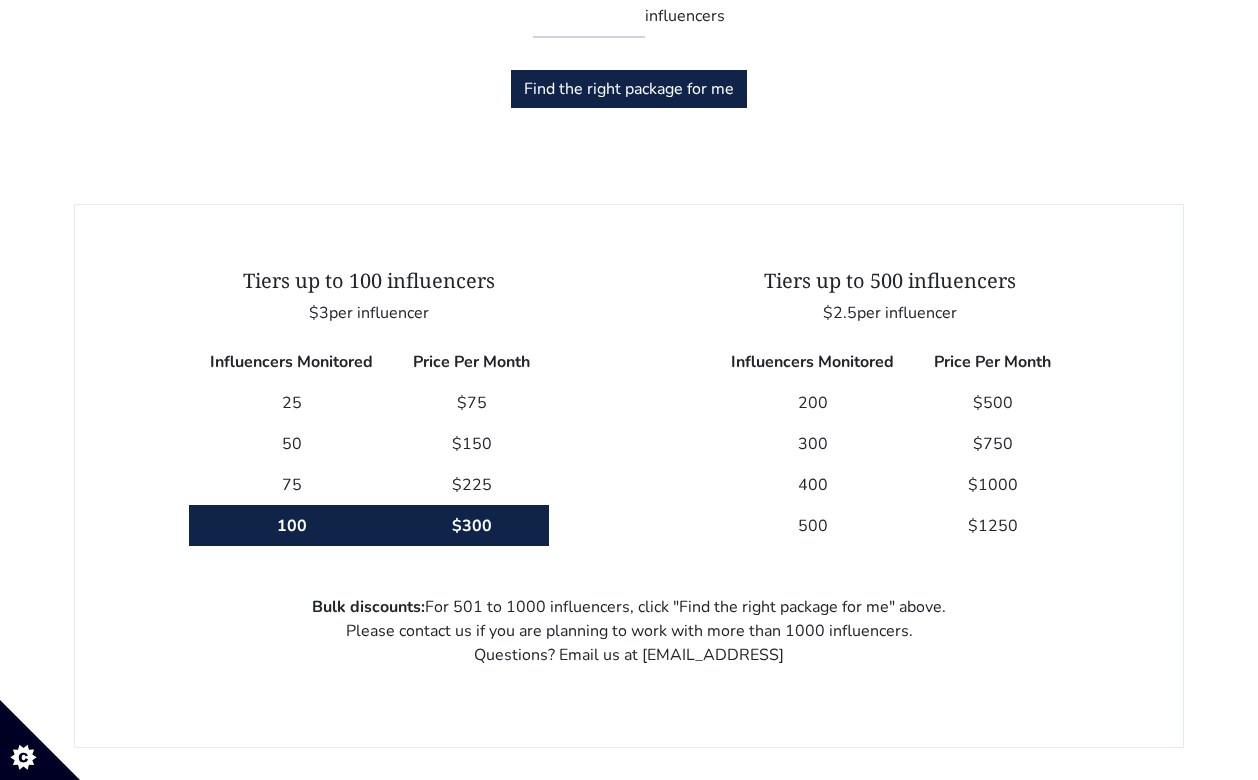 scroll, scrollTop: 359, scrollLeft: 0, axis: vertical 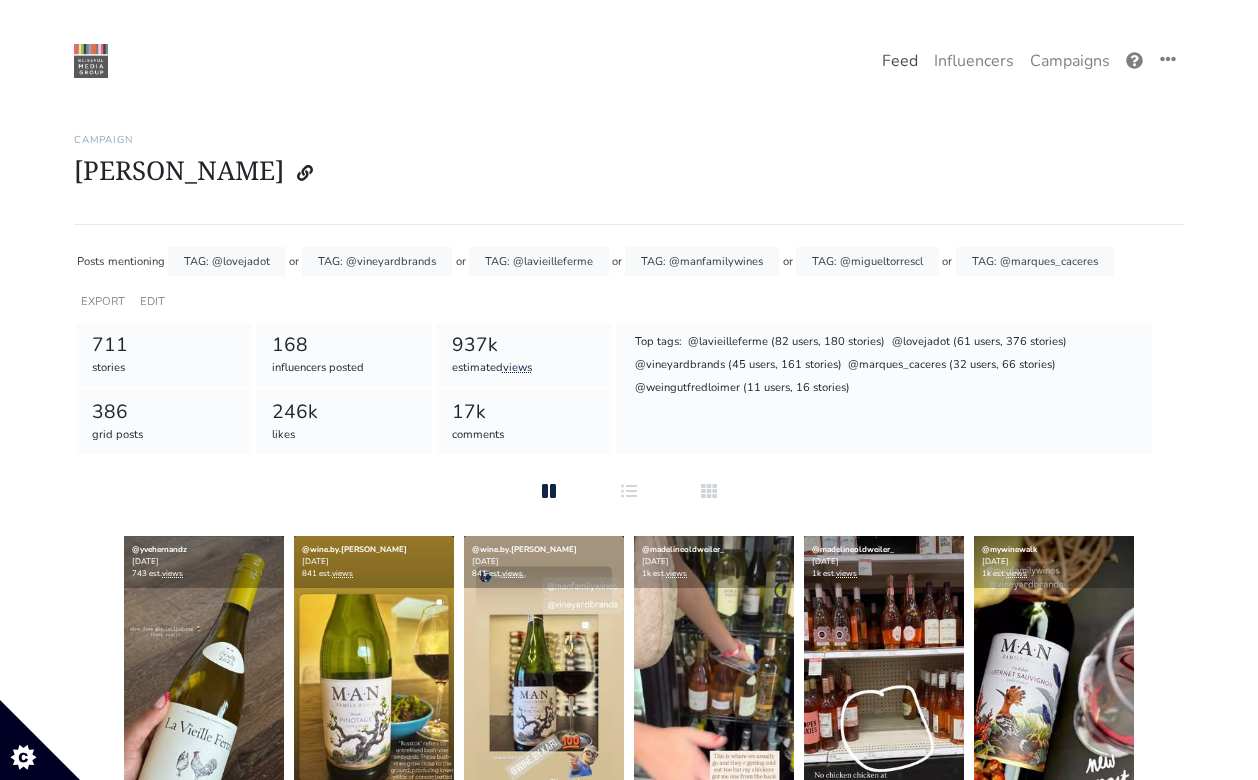click on "Feed" at bounding box center [900, 61] 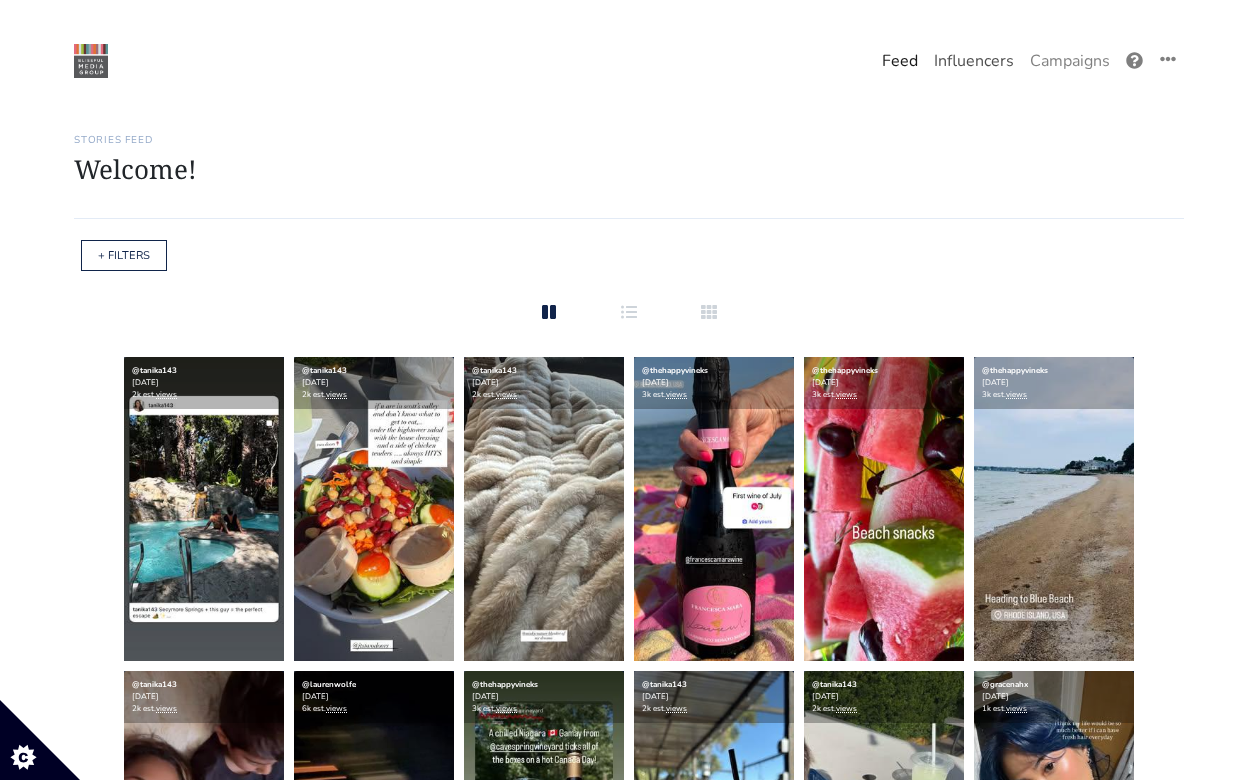 click on "Influencers" at bounding box center (974, 61) 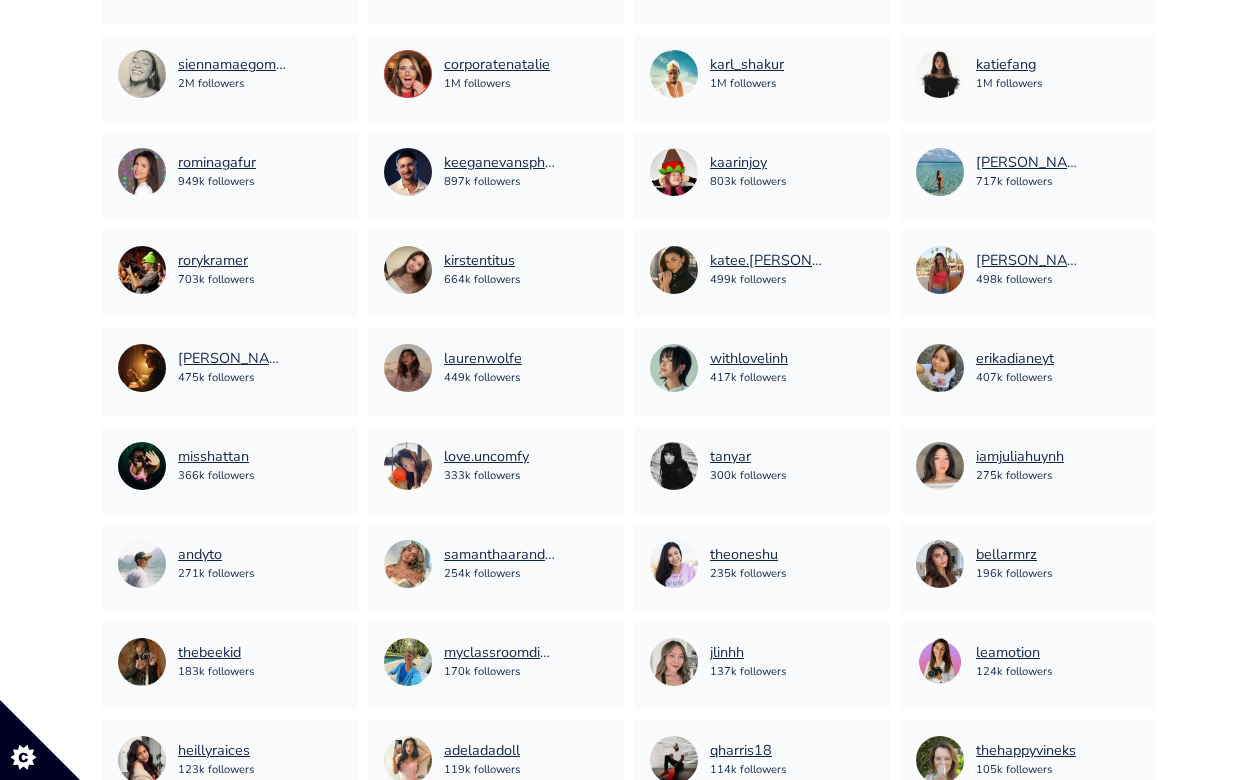 scroll, scrollTop: 365, scrollLeft: 0, axis: vertical 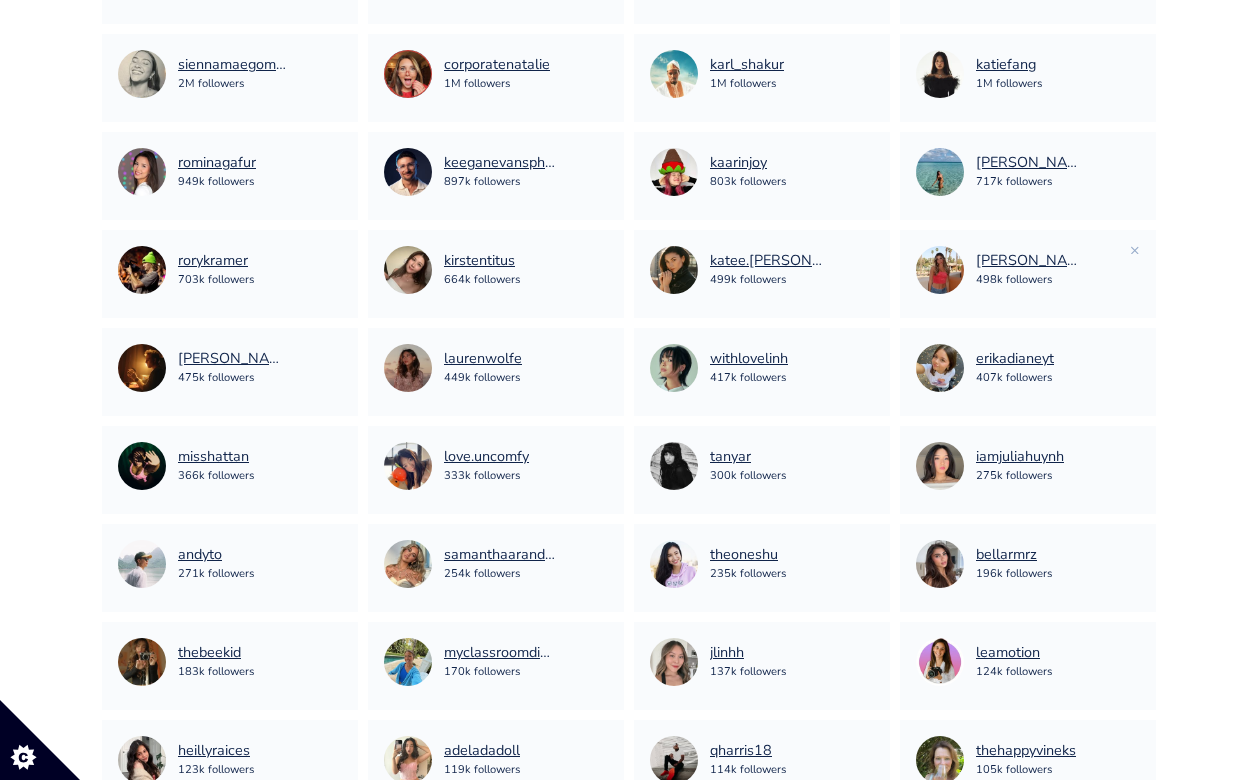 click on "[PERSON_NAME].[PERSON_NAME]
498k followers" at bounding box center [1028, 270] 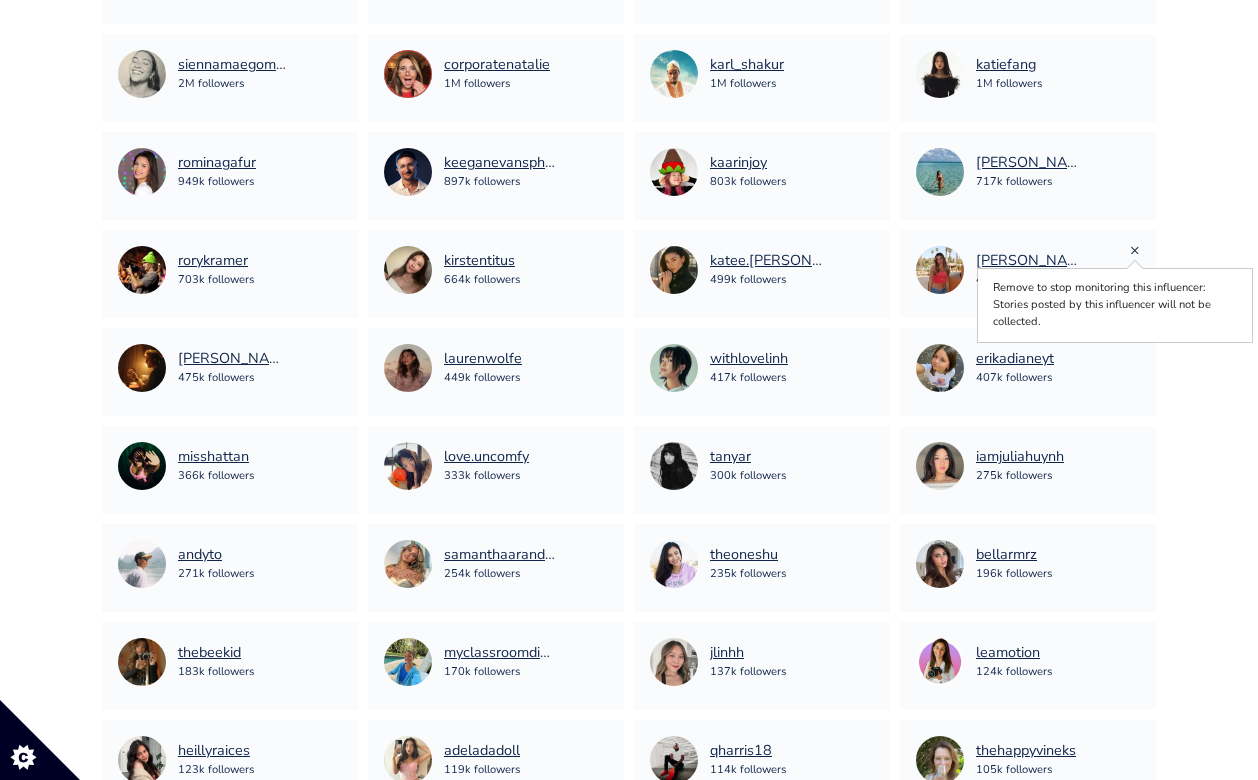 click on "×" at bounding box center [1135, 250] 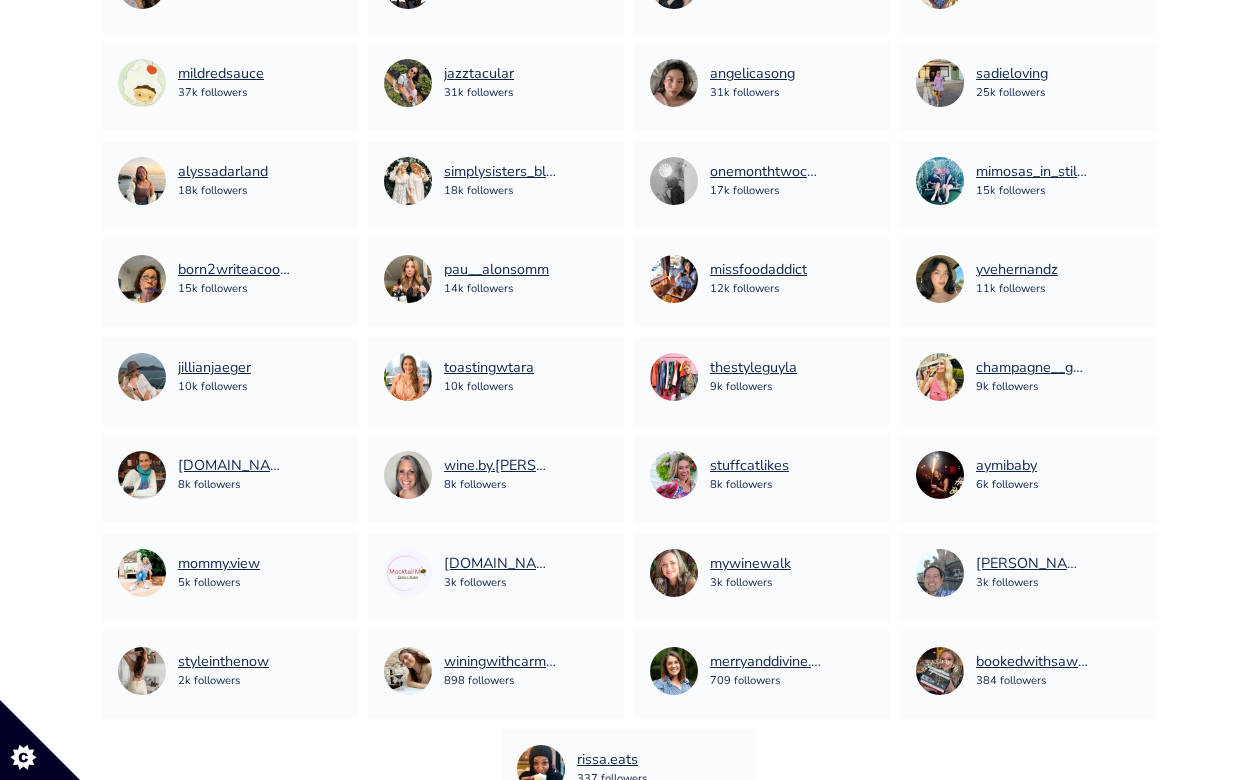 scroll, scrollTop: 1236, scrollLeft: 0, axis: vertical 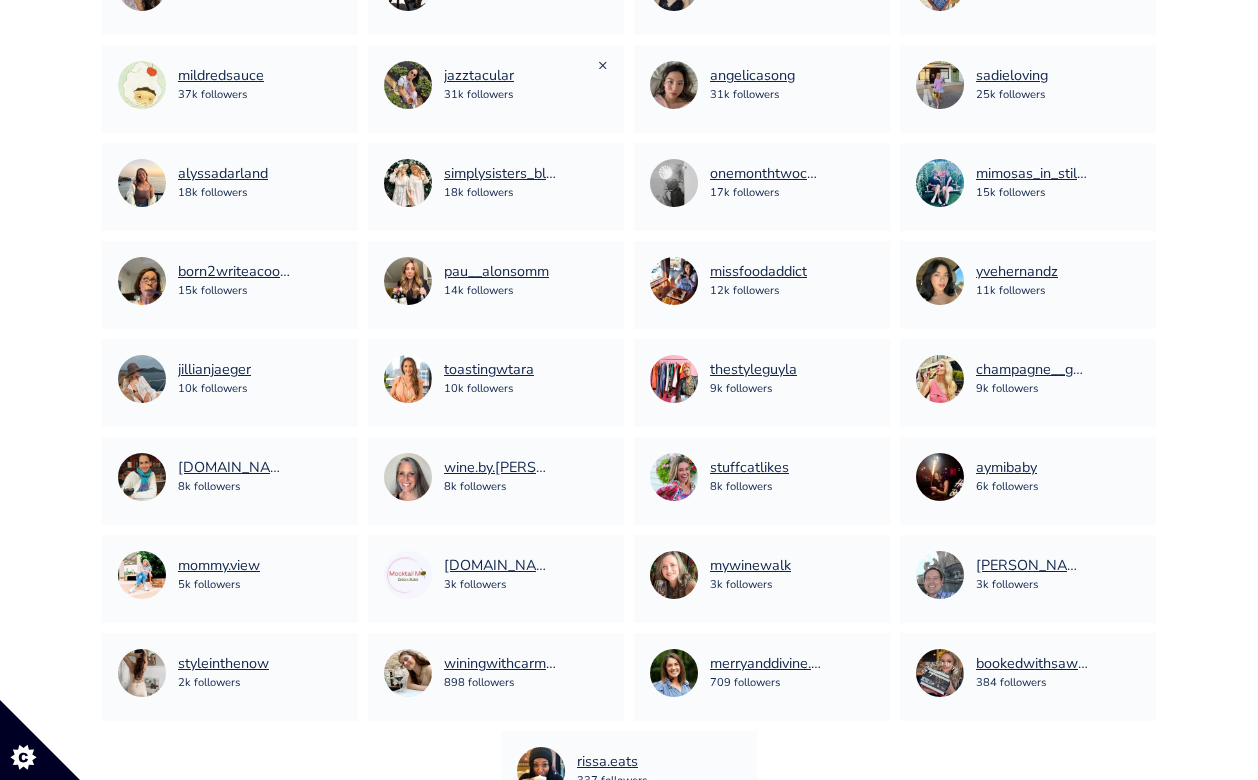 click on "×" at bounding box center [603, 65] 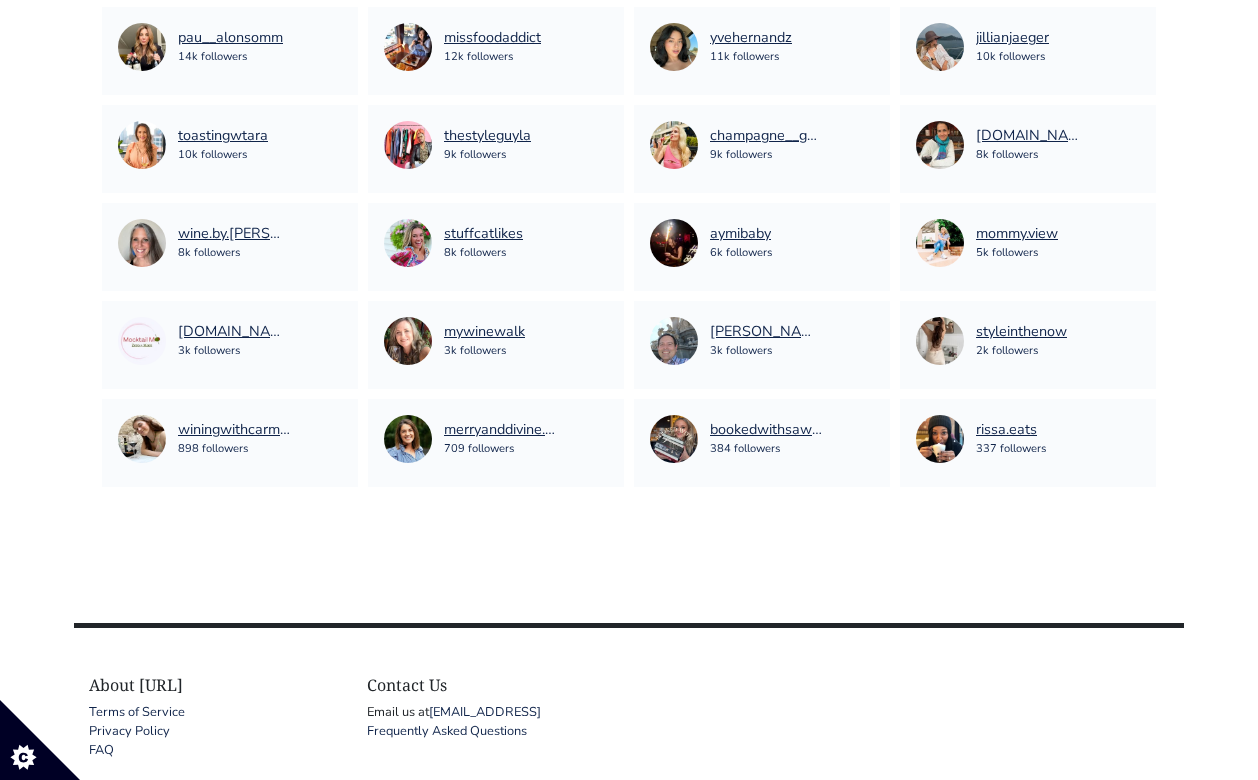 scroll, scrollTop: 1489, scrollLeft: 0, axis: vertical 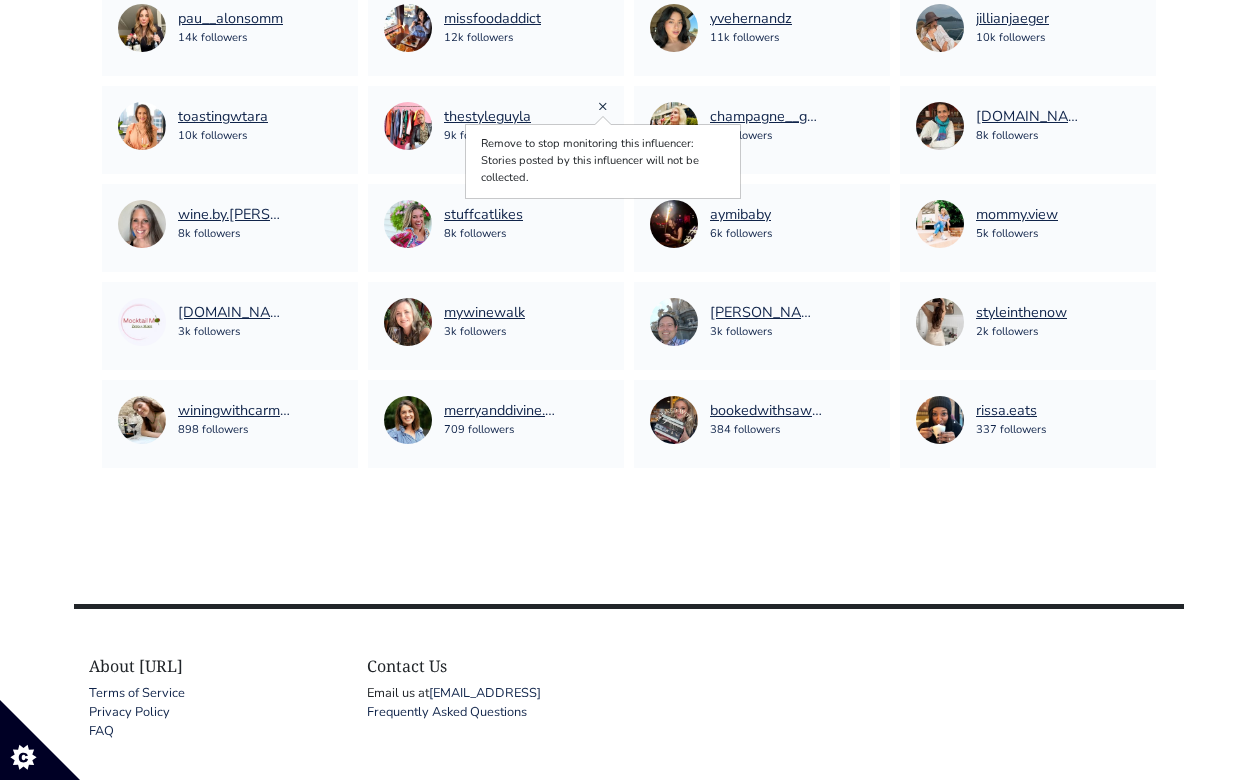 click on "×" at bounding box center (603, 106) 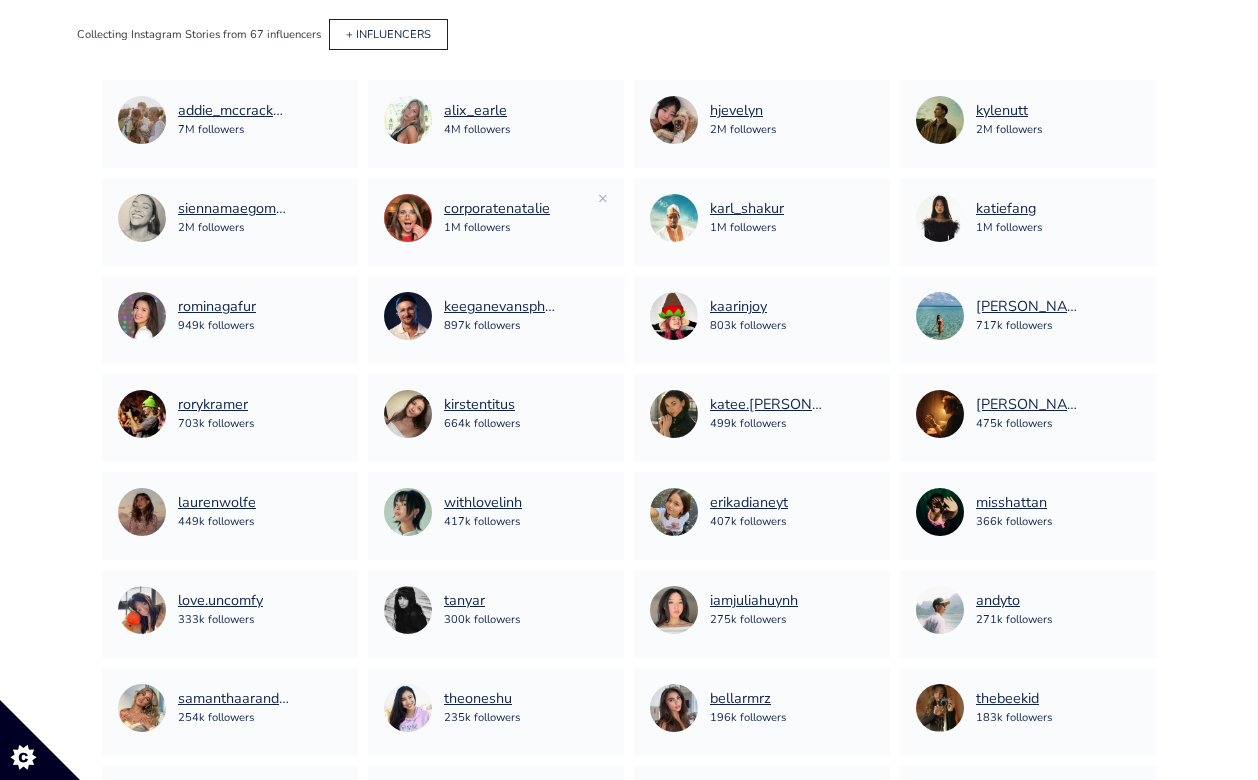 scroll, scrollTop: 0, scrollLeft: 0, axis: both 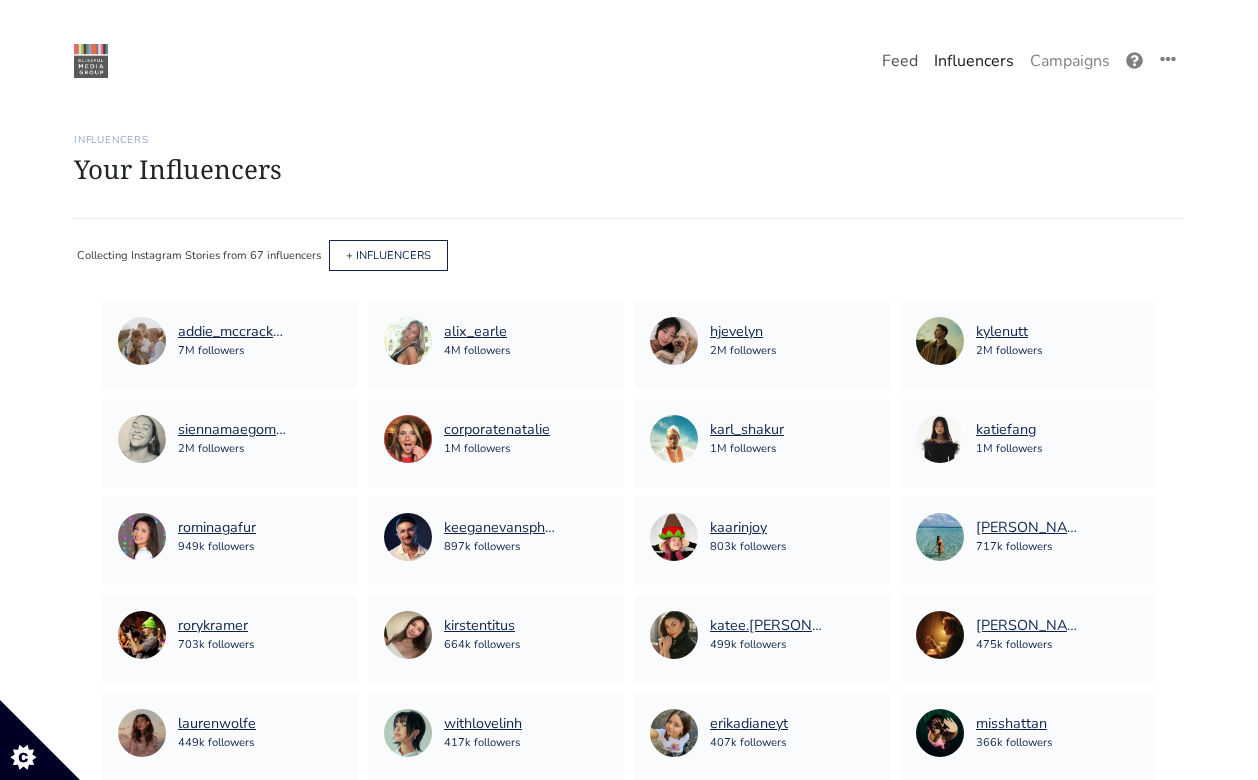 click on "Feed" at bounding box center [900, 61] 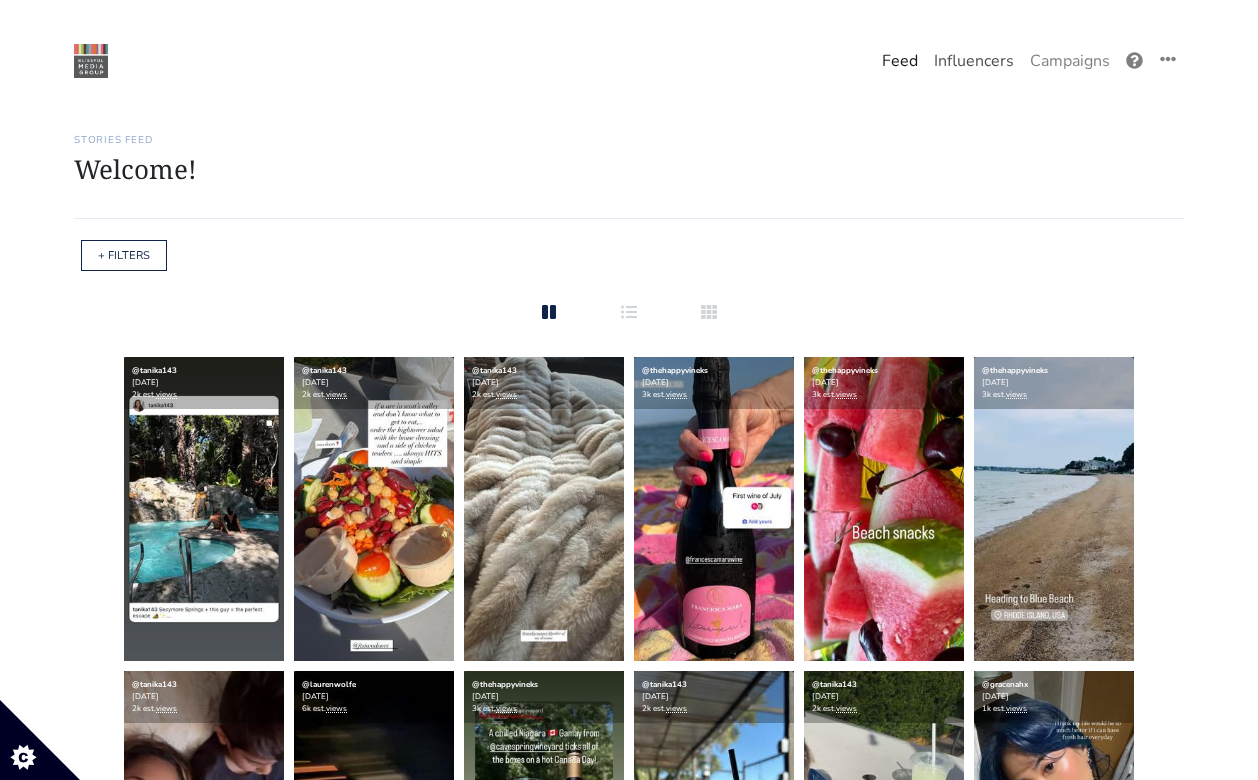 click on "Influencers" at bounding box center (974, 61) 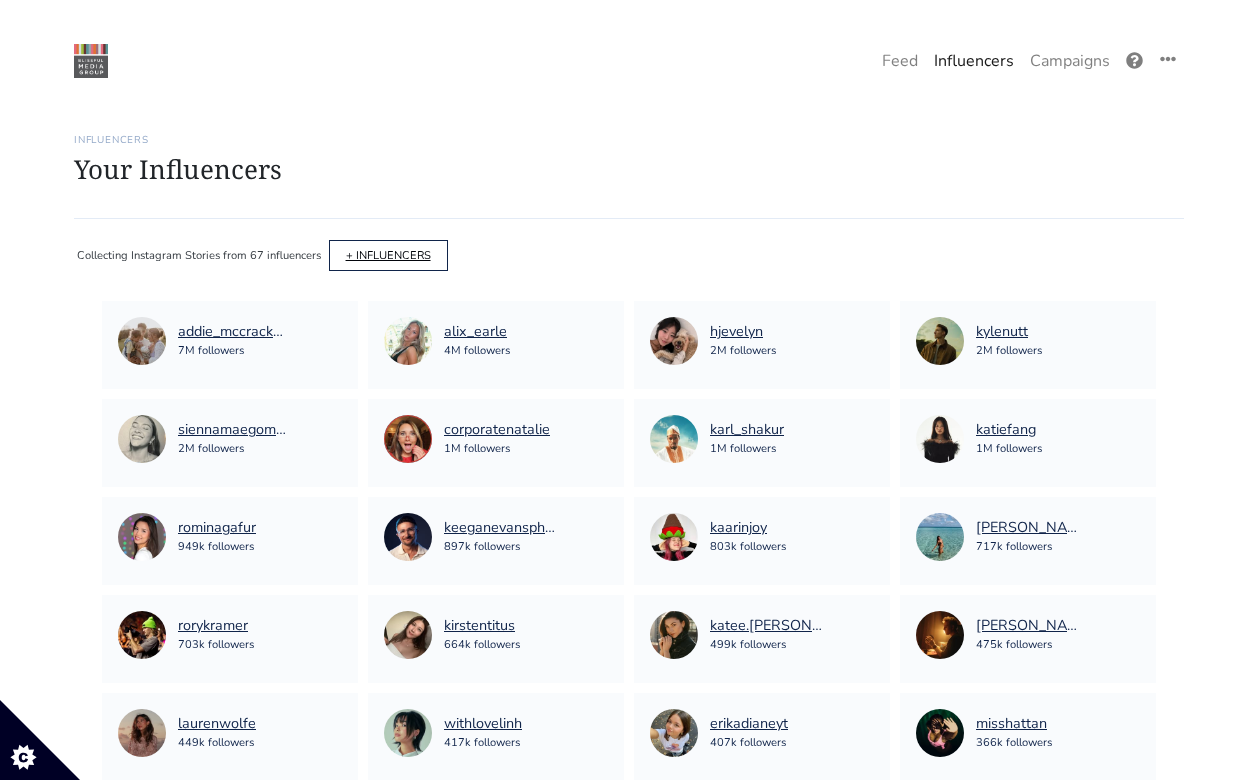 click on "+ INFLUENCERS" at bounding box center [388, 255] 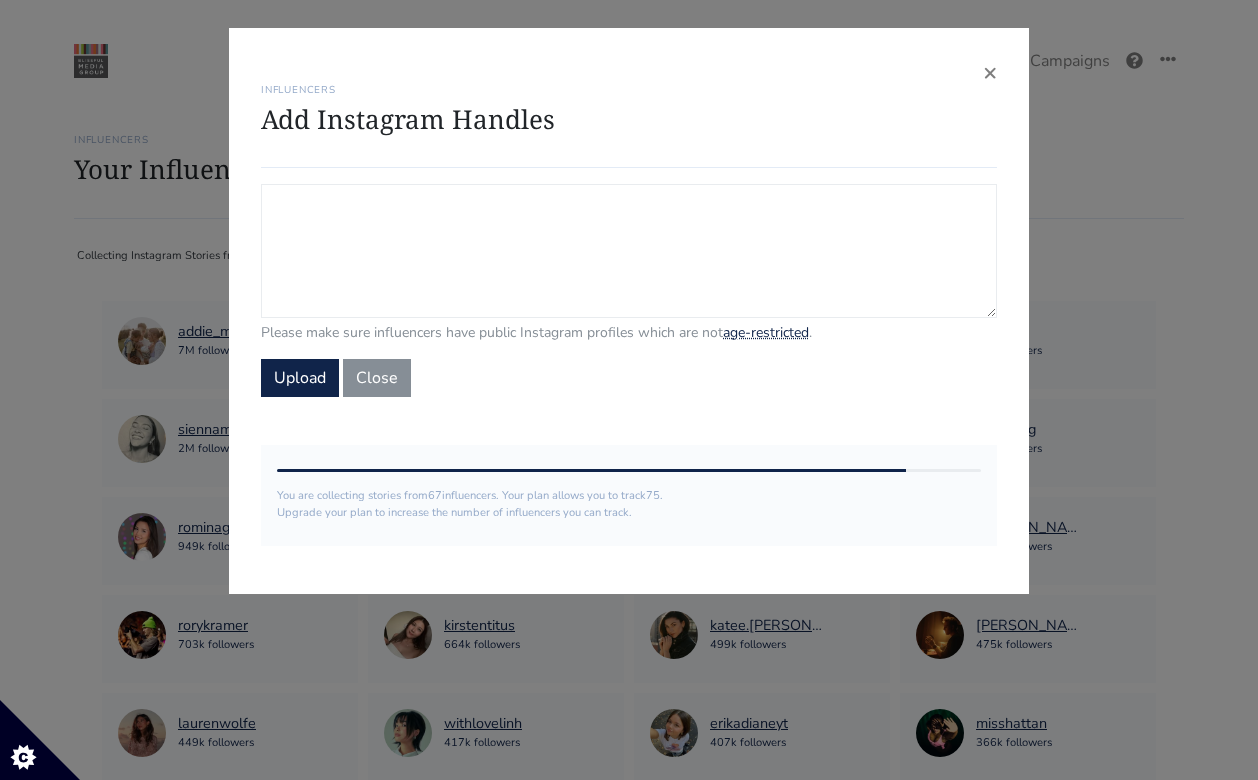 click on "Campaign Influencers
(optional) Only stories from these influencers will be included.
If blank, campaign will track stories from all influencers in your account." at bounding box center (629, 251) 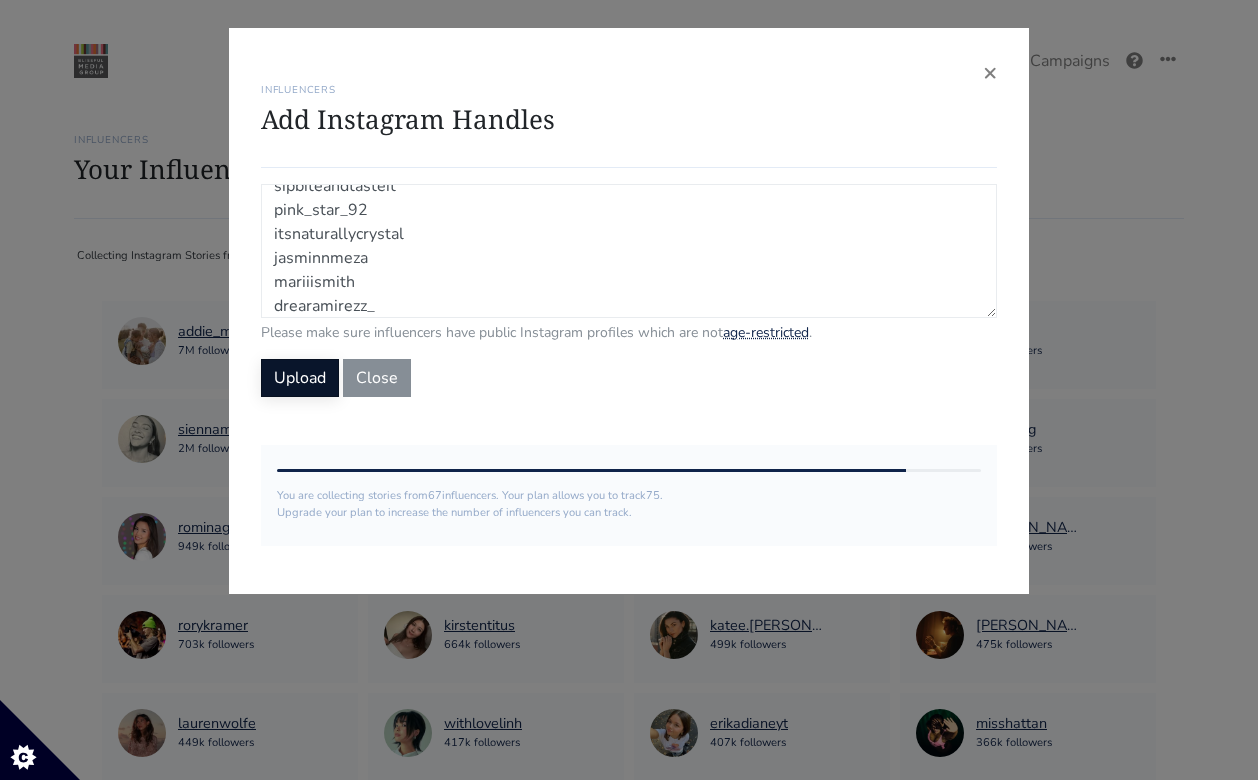 type on "sunsets.travel.wine
itzellovato
sipbiteandtasteit
pink_star_92
itsnaturallycrystal
jasminnmeza
mariiismith
drearamirezz_" 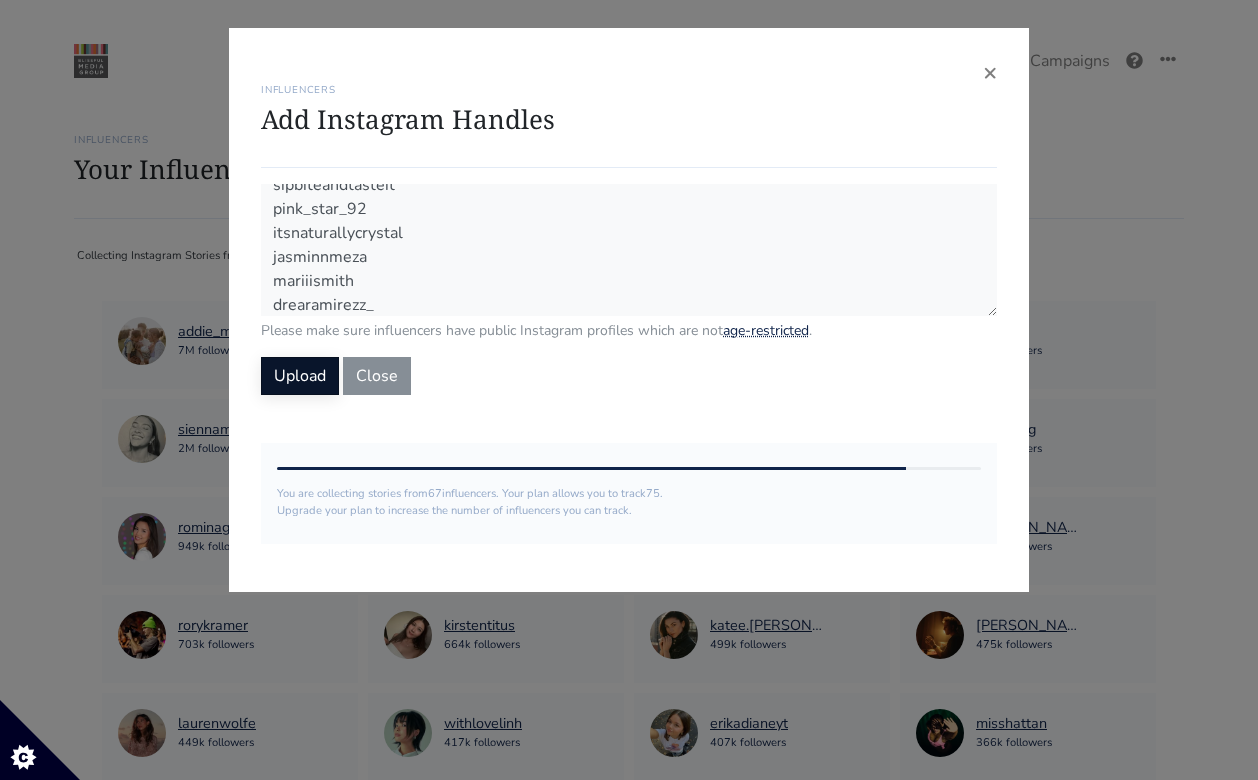 scroll, scrollTop: 64, scrollLeft: 0, axis: vertical 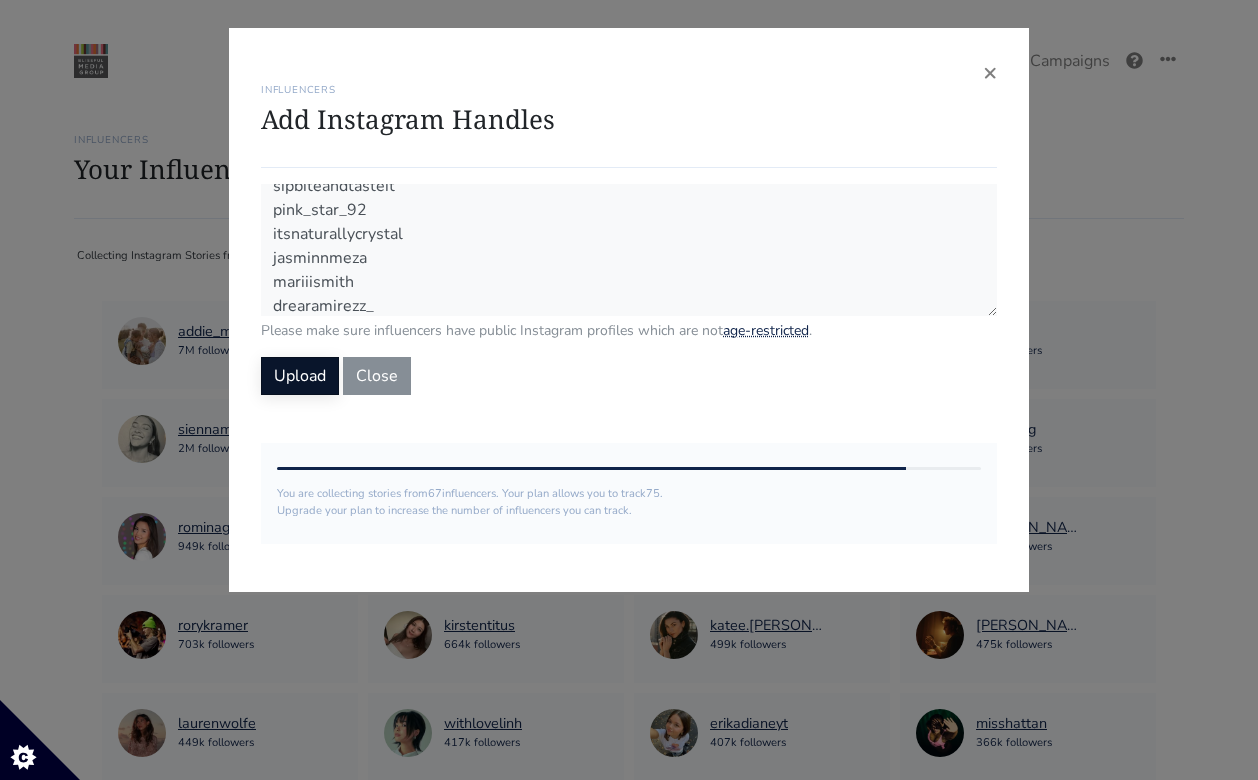 click on "Upload" at bounding box center (300, 376) 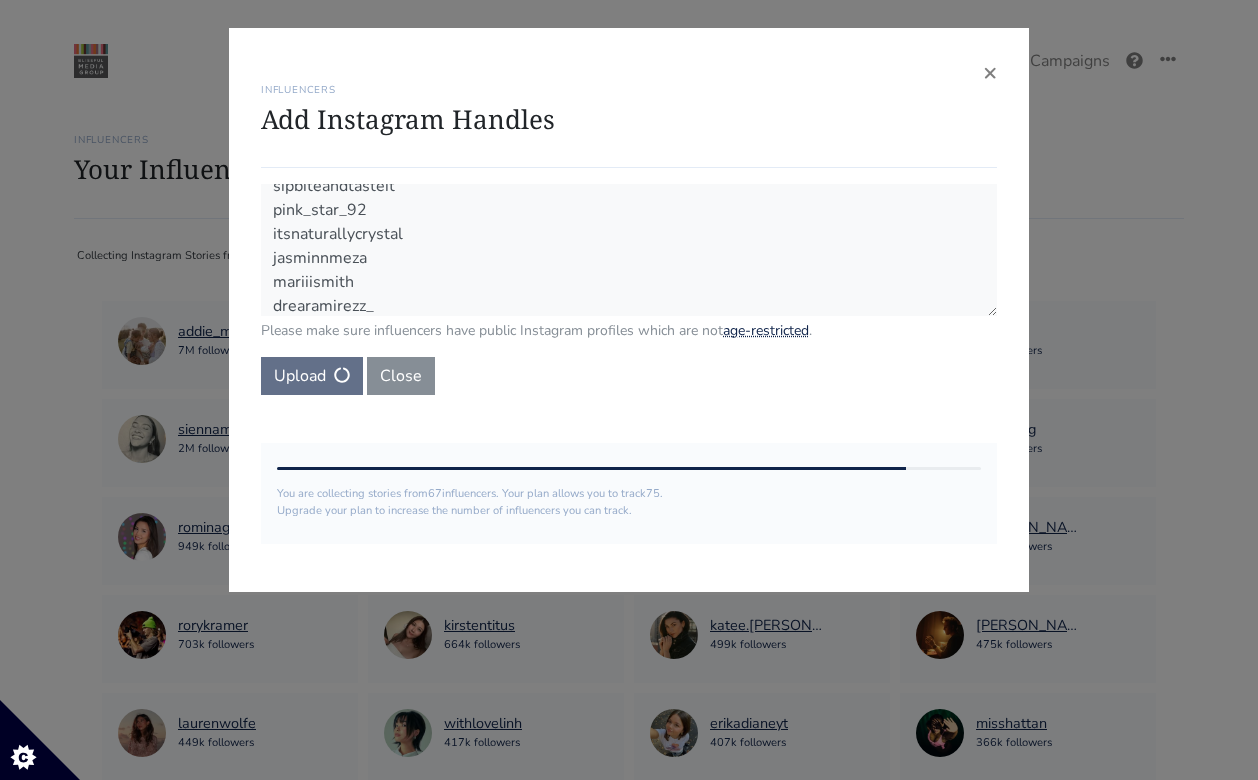 type 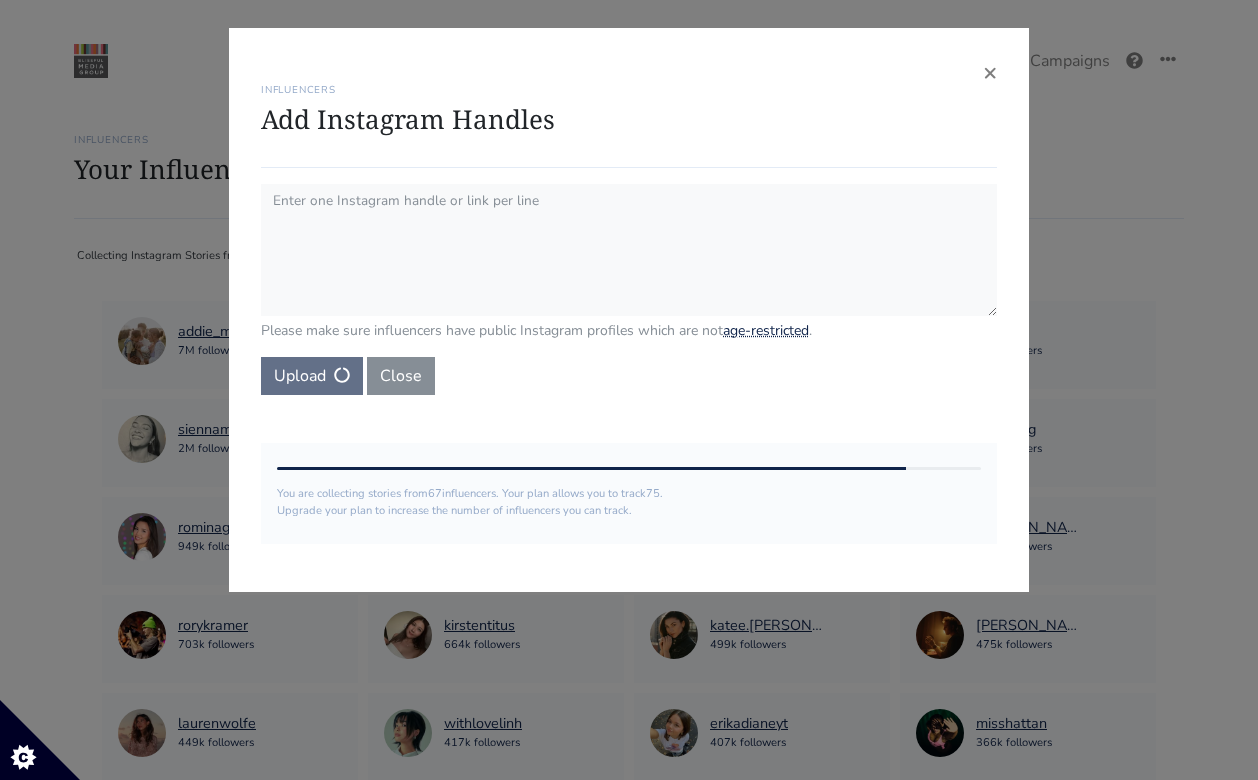 scroll, scrollTop: 0, scrollLeft: 0, axis: both 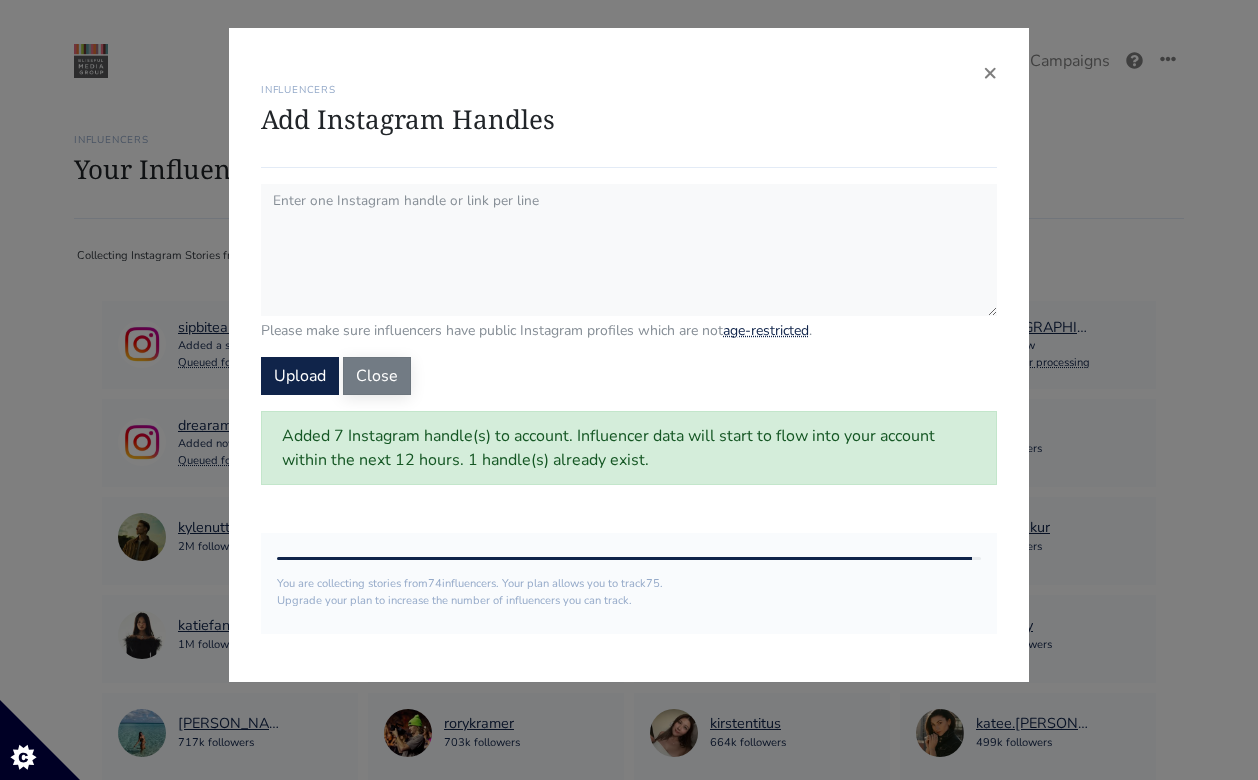 click on "Close" at bounding box center [377, 376] 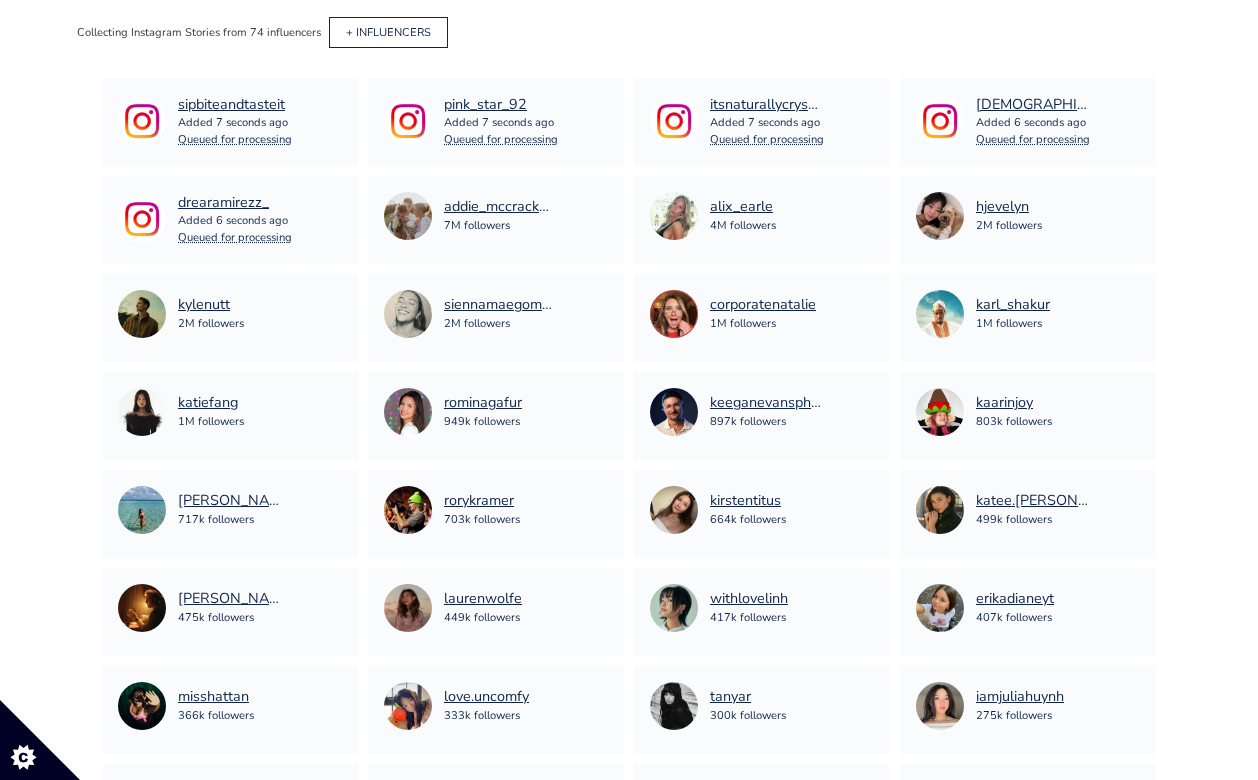scroll, scrollTop: 224, scrollLeft: 0, axis: vertical 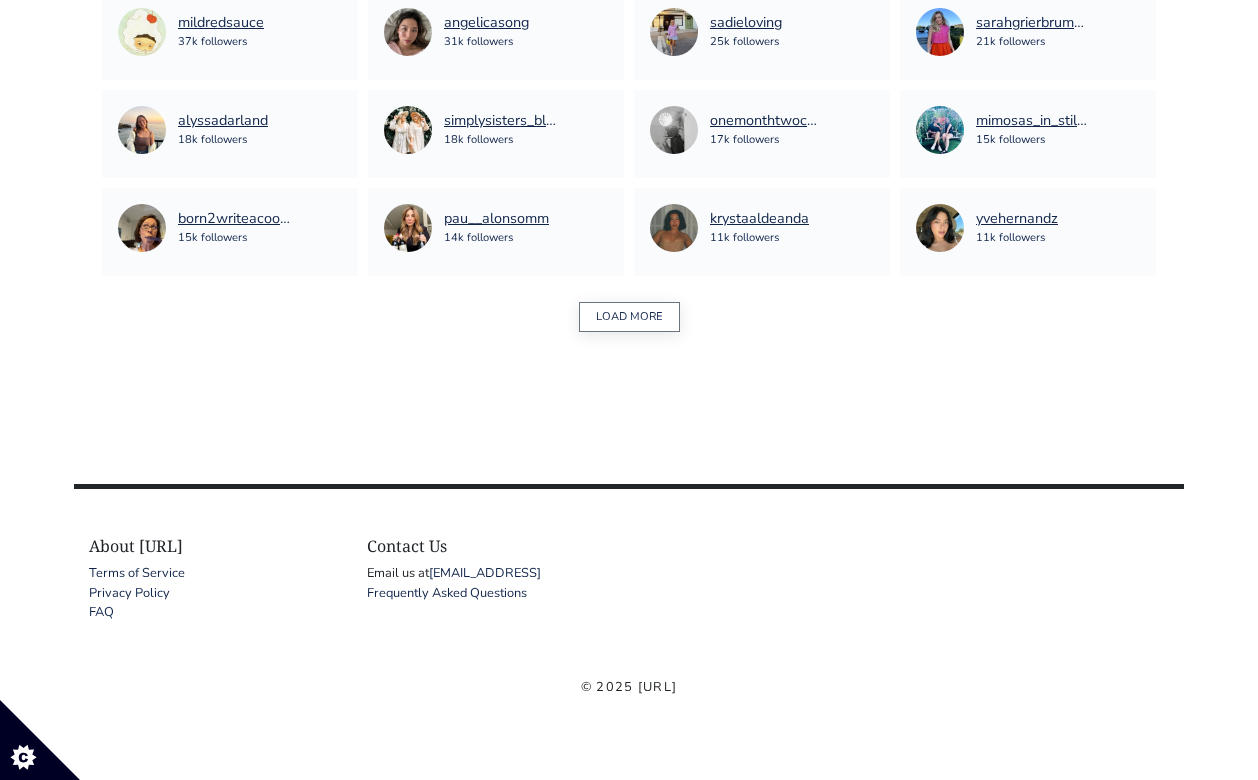 click on "LOAD MORE" at bounding box center (629, 317) 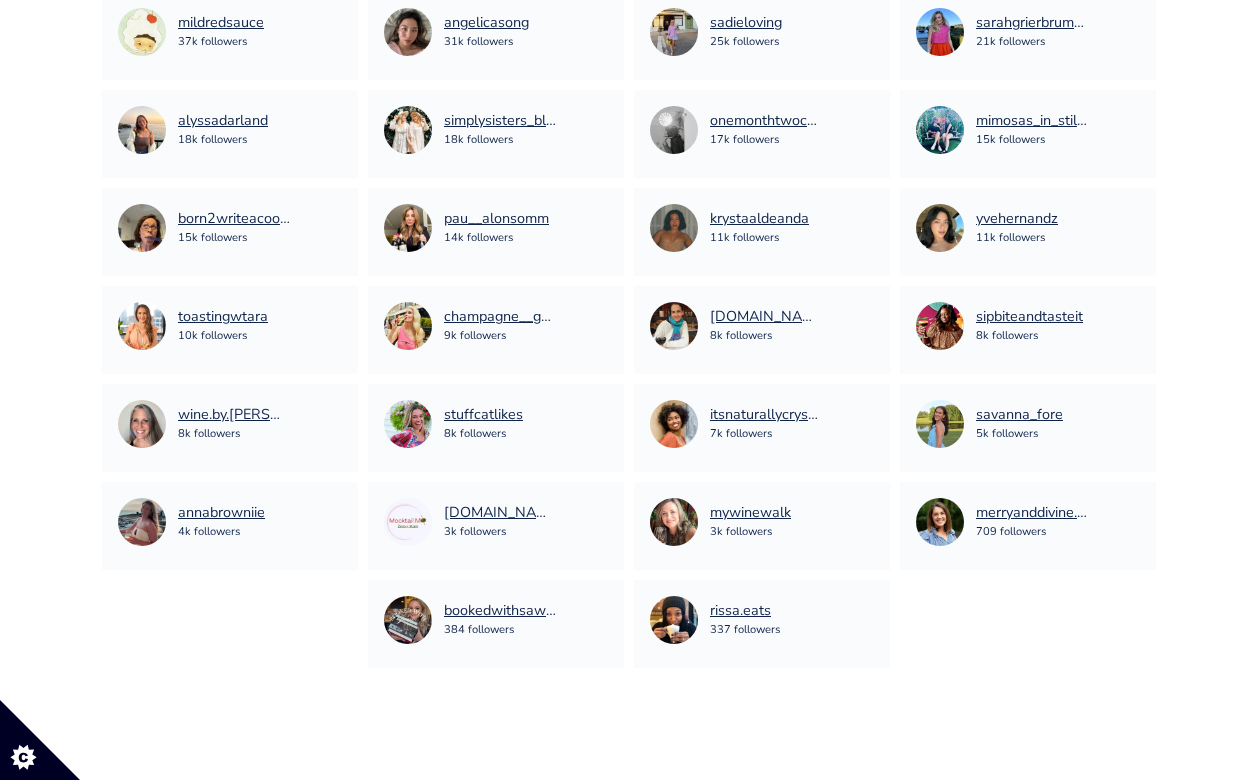 scroll, scrollTop: 1804, scrollLeft: 0, axis: vertical 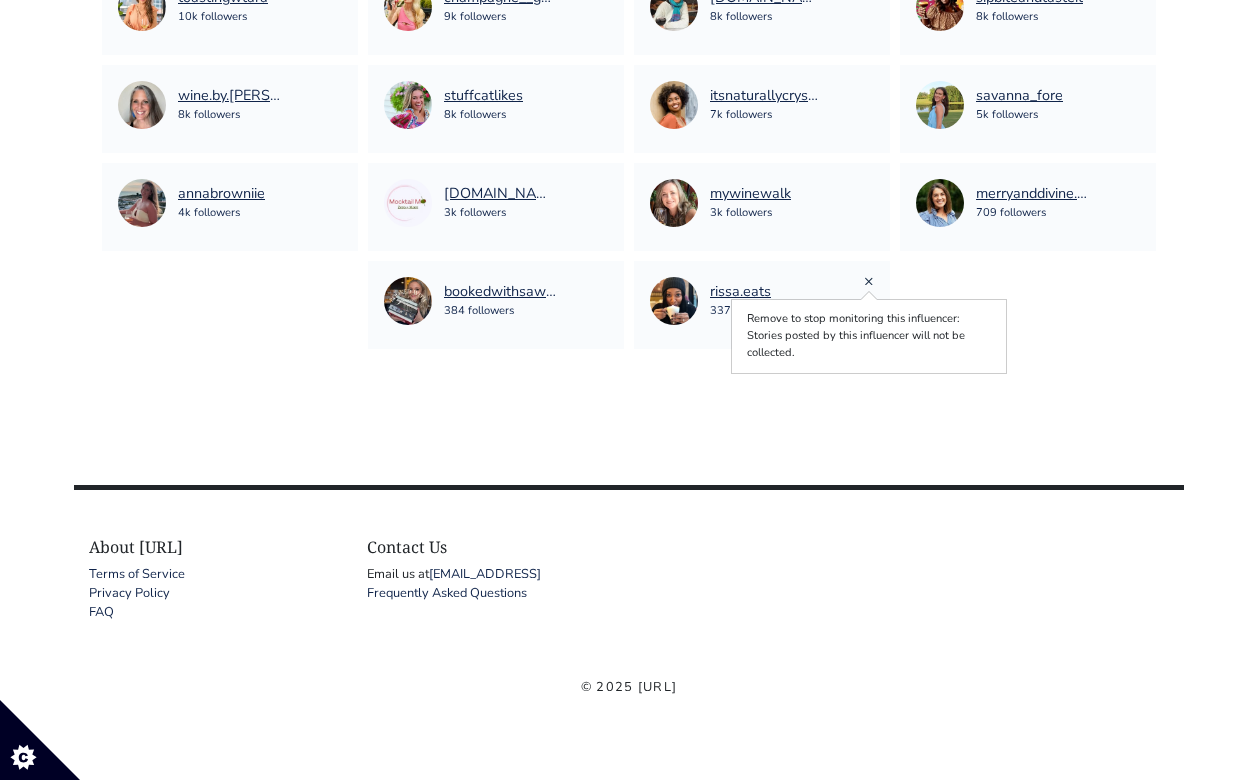 click on "×" at bounding box center [869, 281] 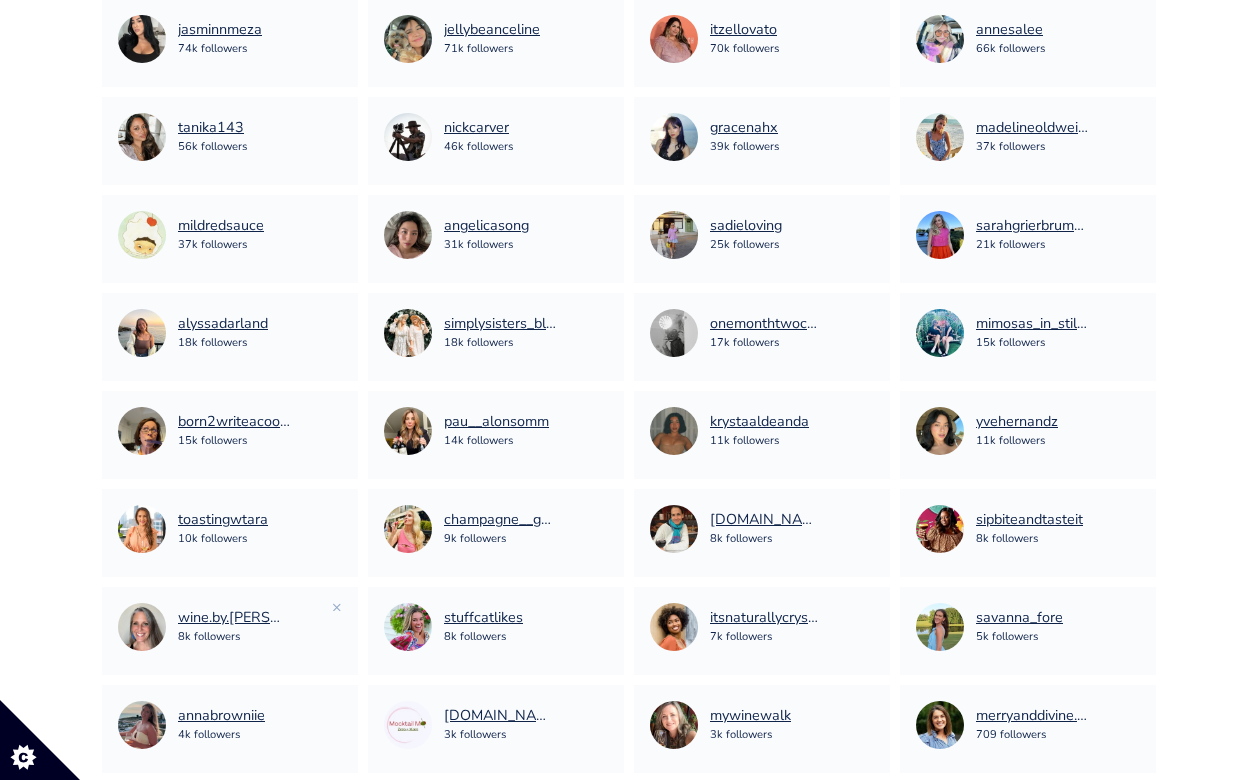 scroll, scrollTop: 1274, scrollLeft: 0, axis: vertical 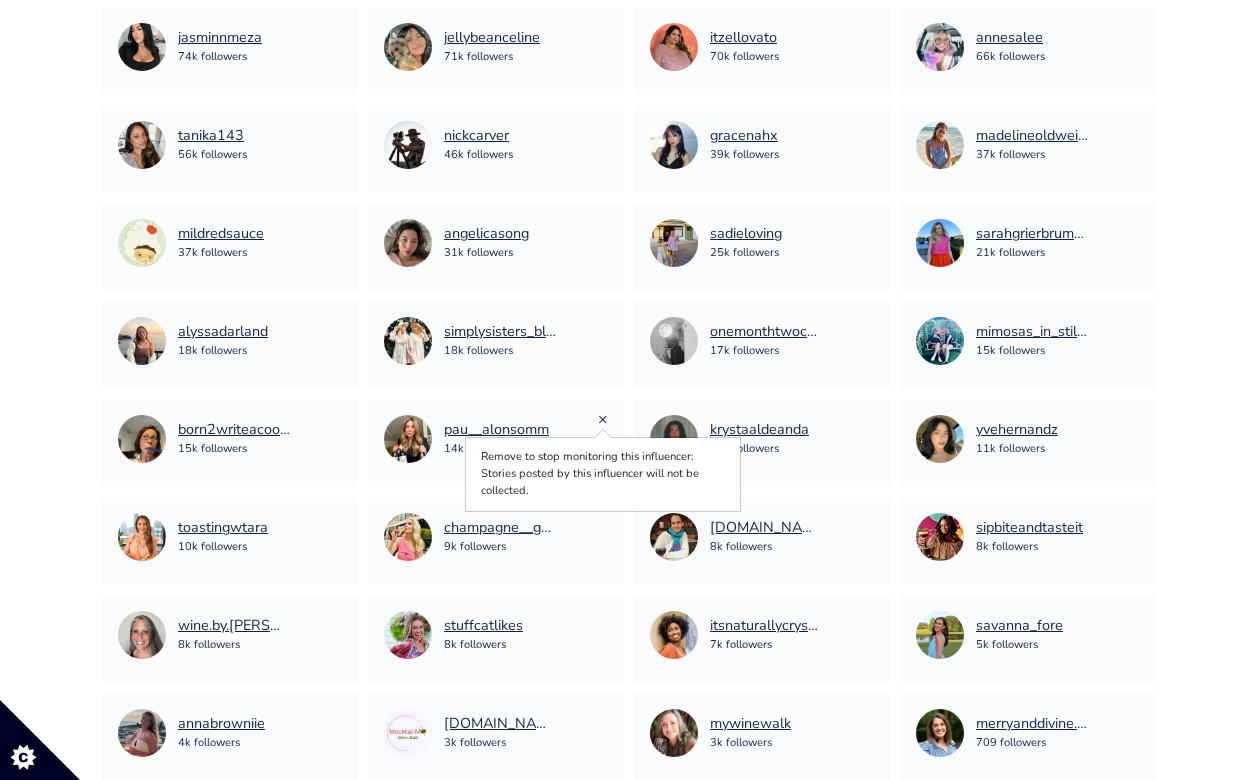 click on "×" at bounding box center [603, 419] 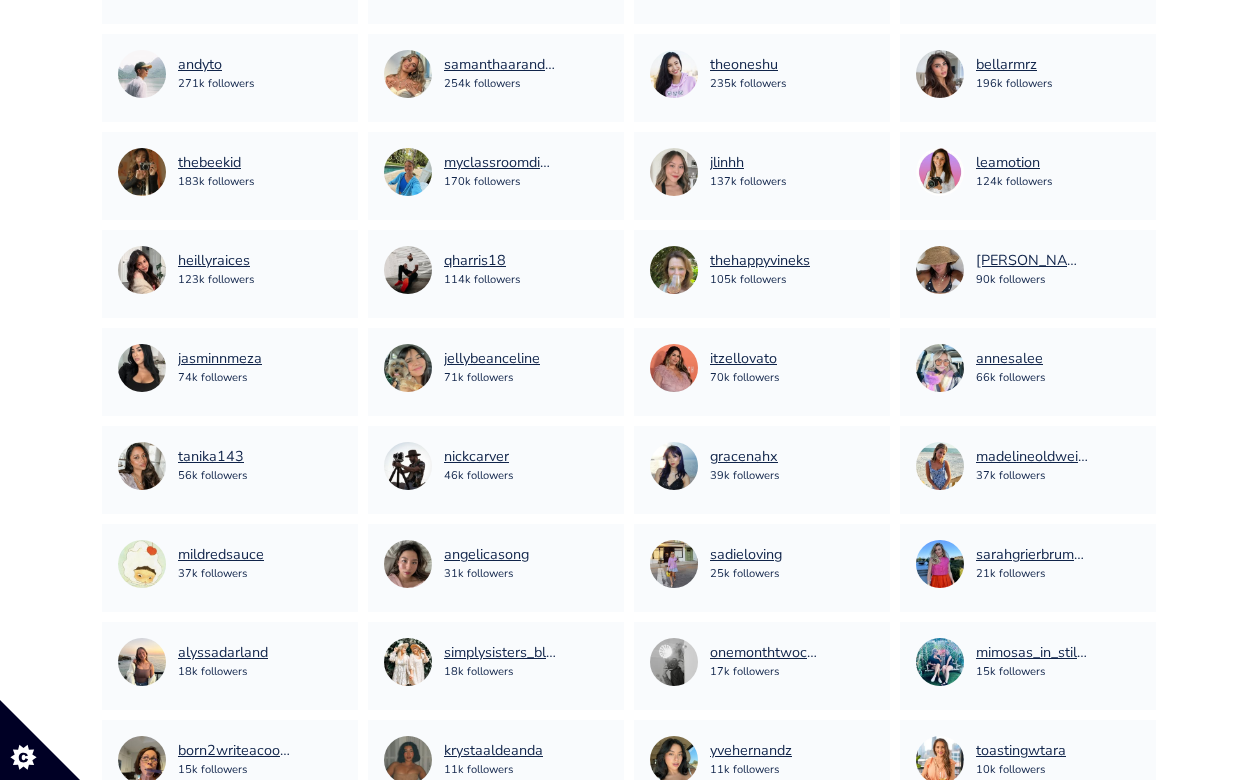 scroll, scrollTop: 923, scrollLeft: 0, axis: vertical 